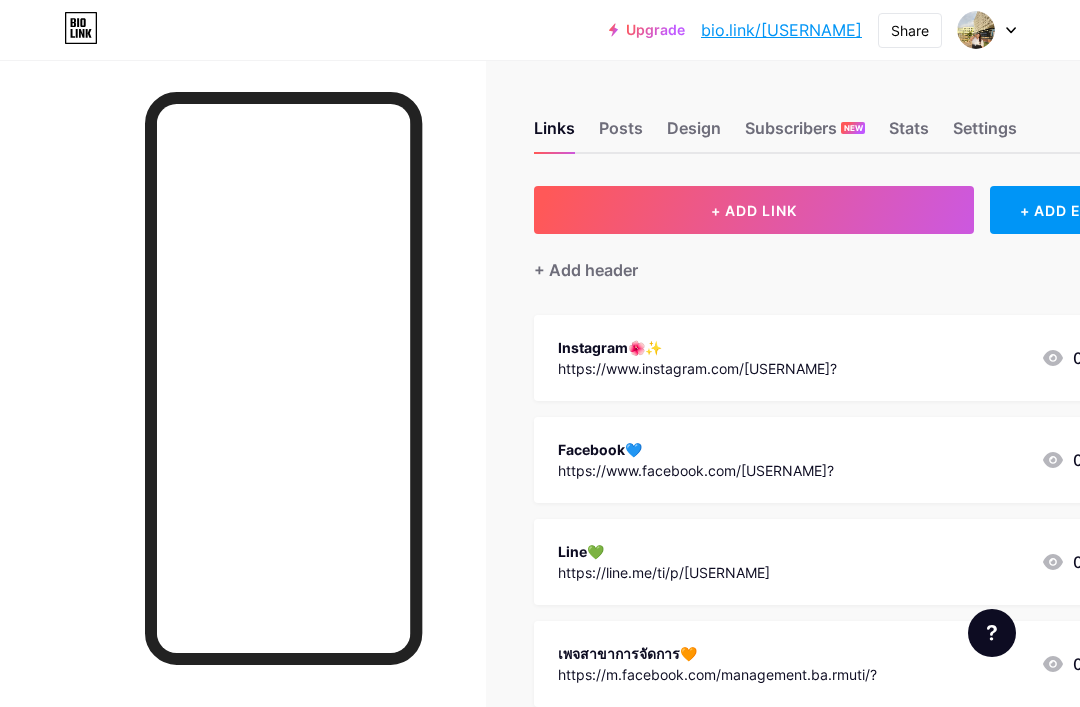 scroll, scrollTop: 0, scrollLeft: 0, axis: both 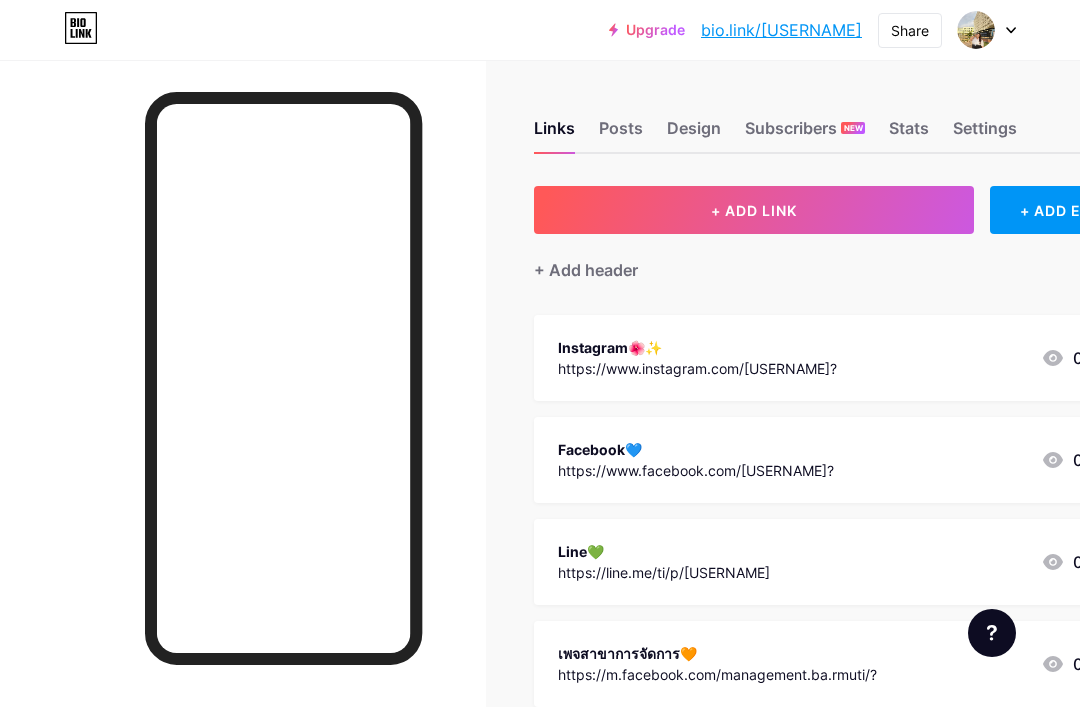 click at bounding box center (987, 30) 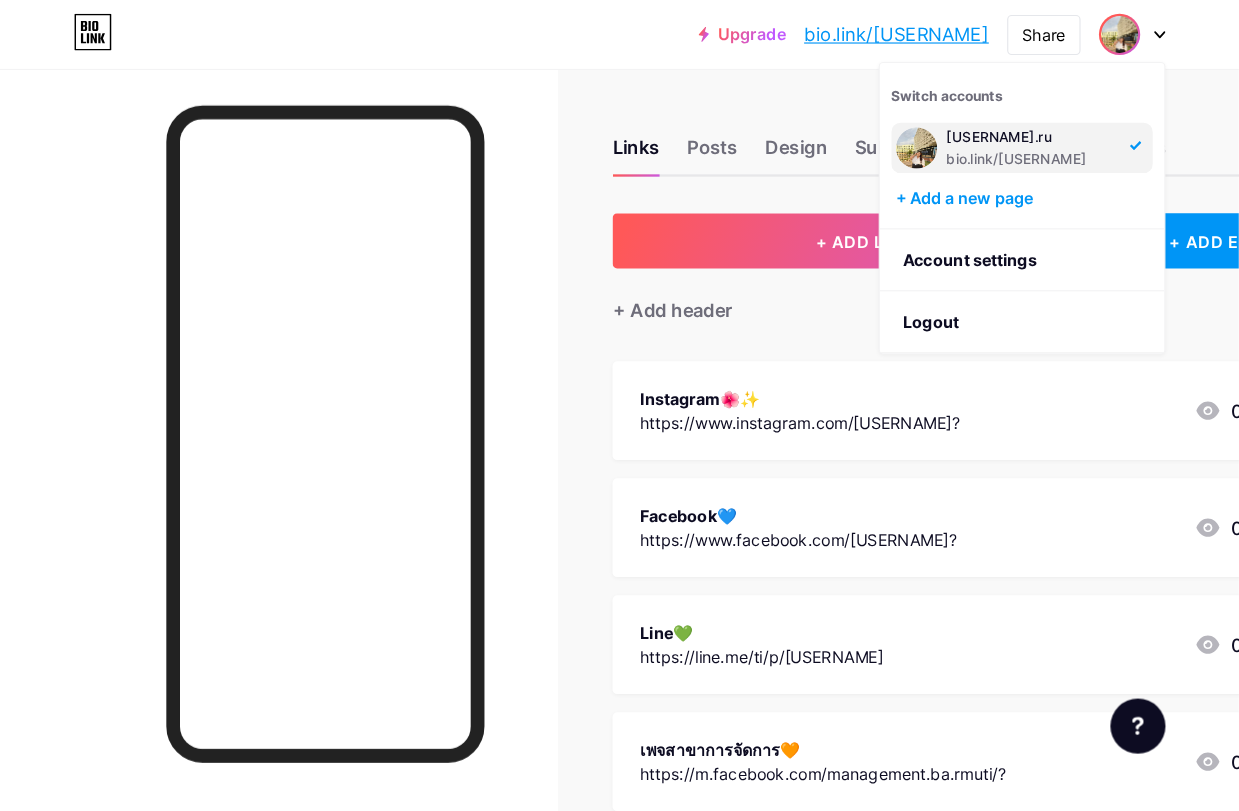 scroll, scrollTop: 14, scrollLeft: 0, axis: vertical 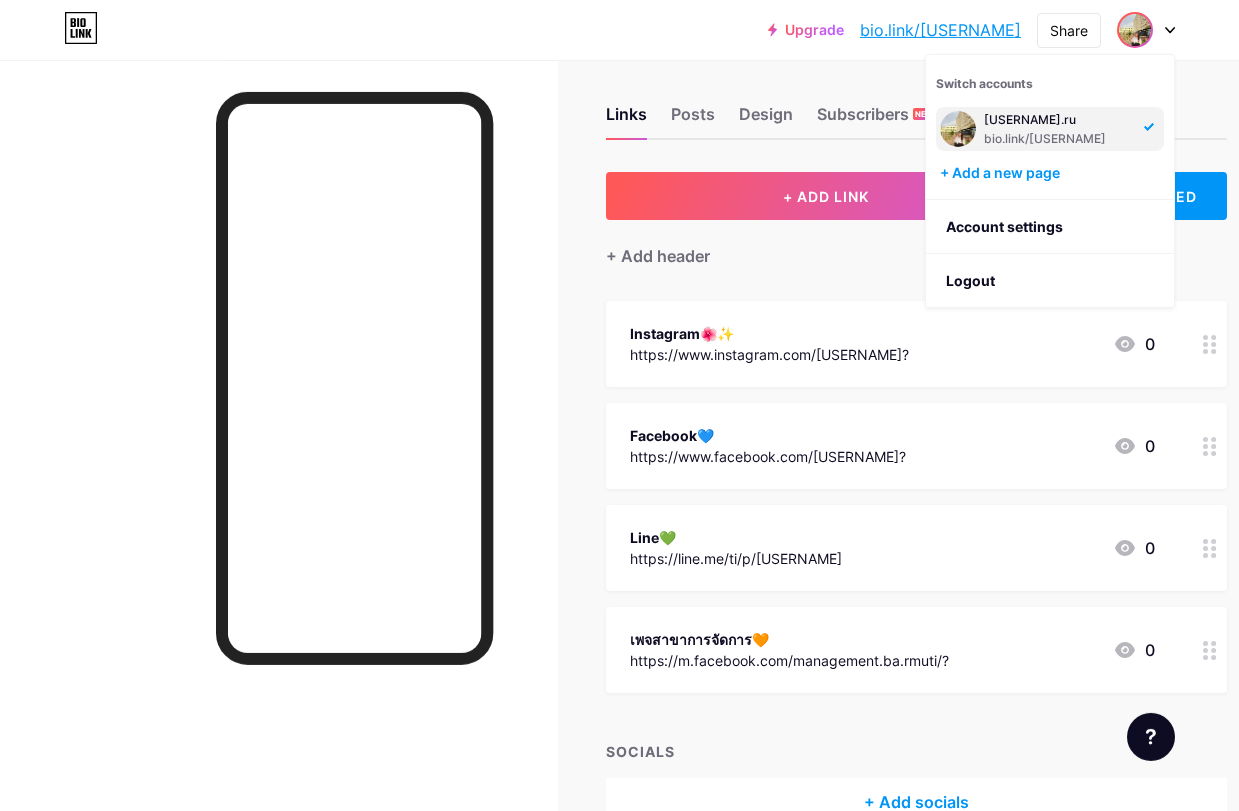 click on "Logout" at bounding box center (1050, 281) 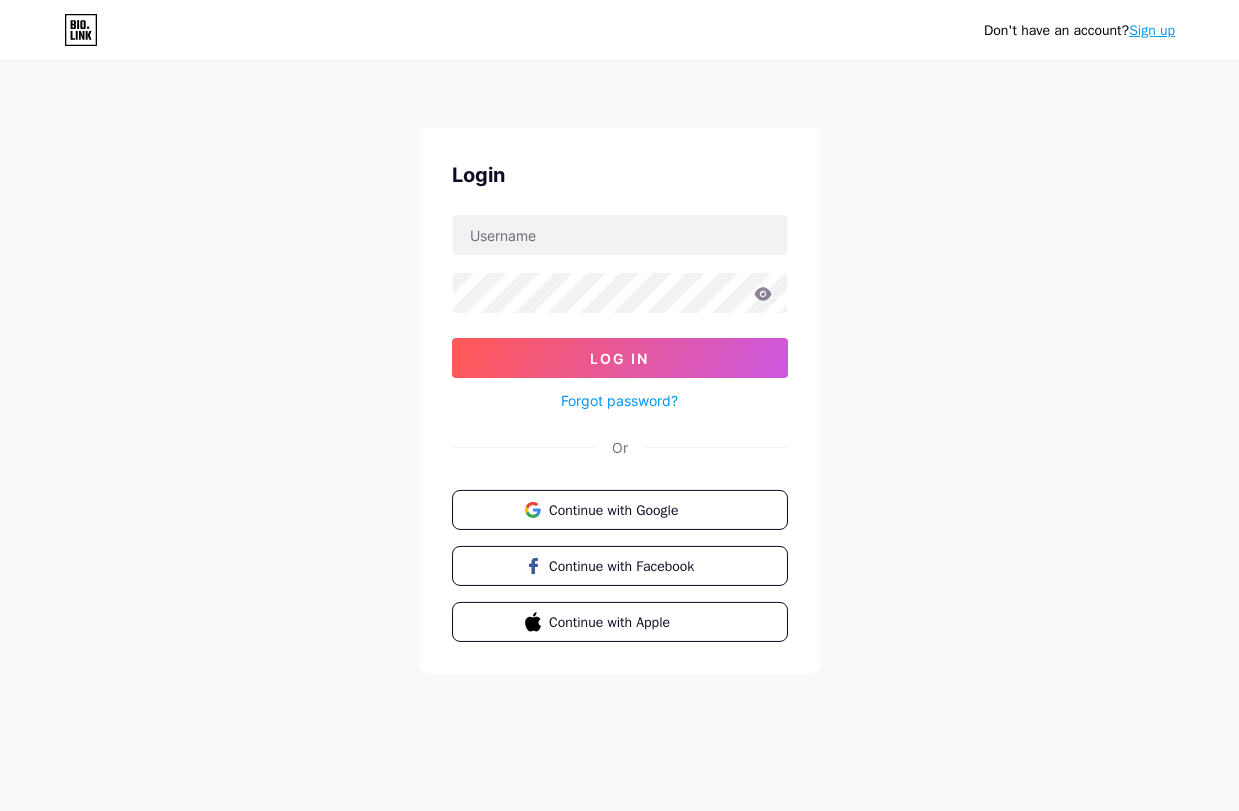 scroll, scrollTop: 0, scrollLeft: 0, axis: both 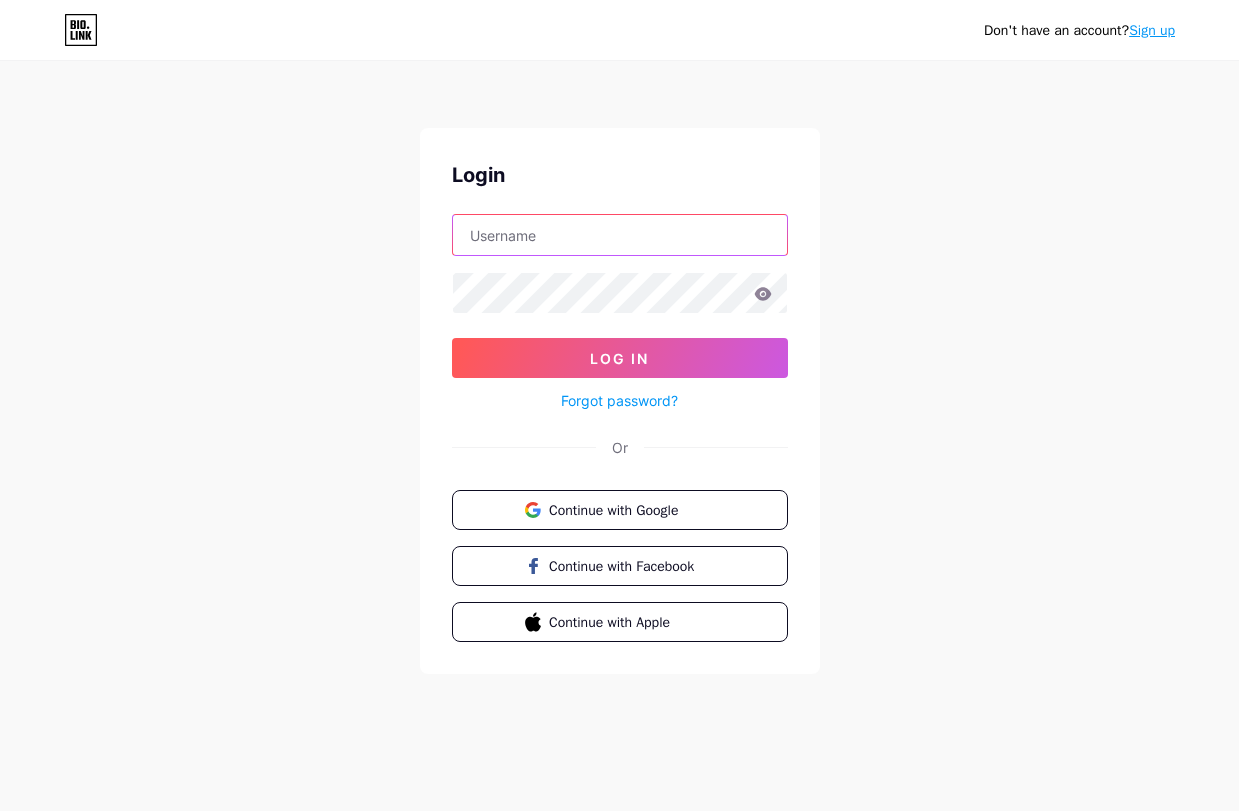 click at bounding box center (620, 235) 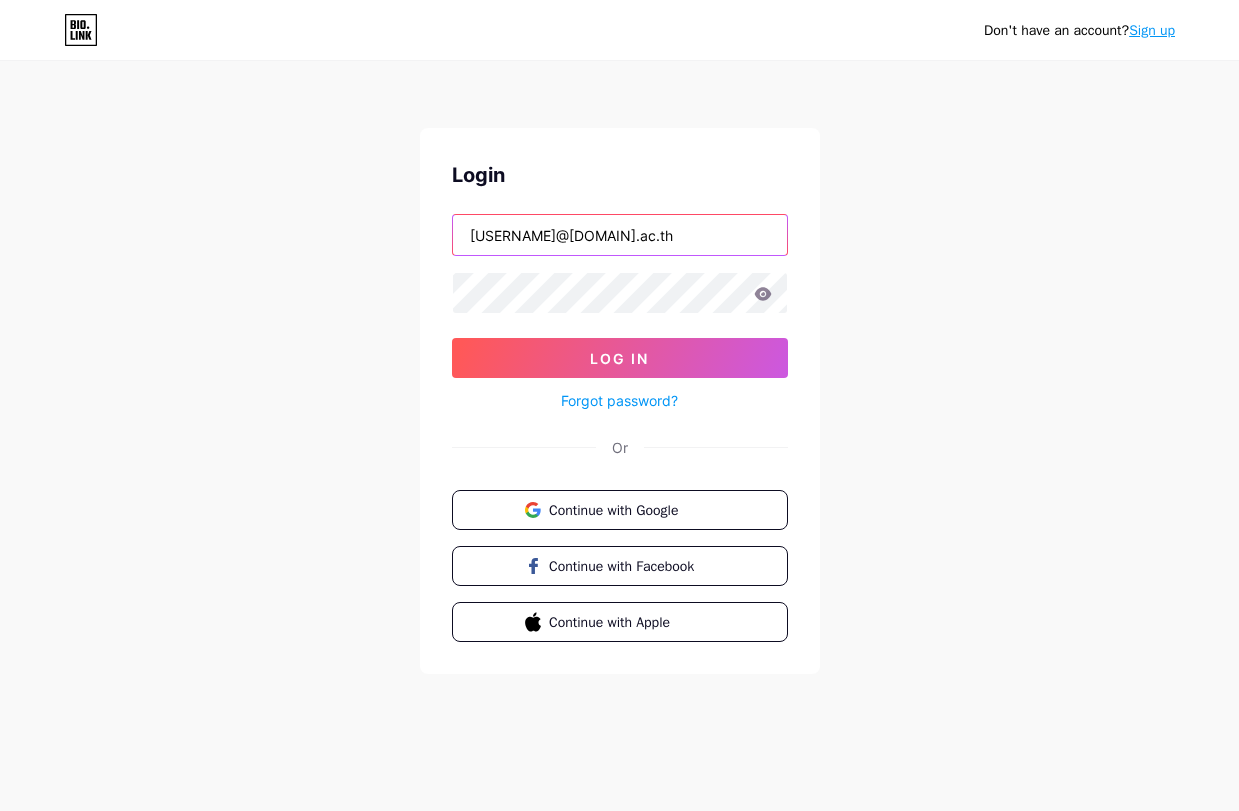 type on "[USERNAME]@[DOMAIN].ac.th" 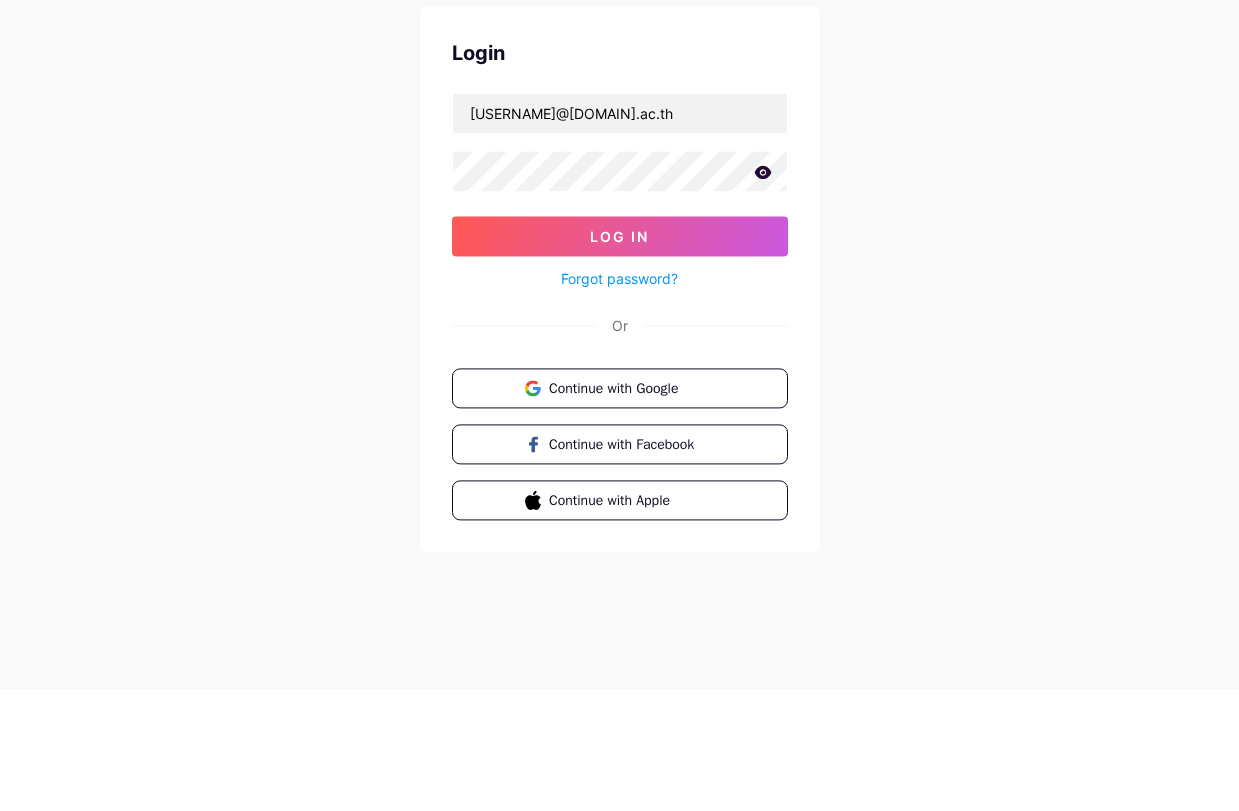 click on "Log In" at bounding box center [620, 358] 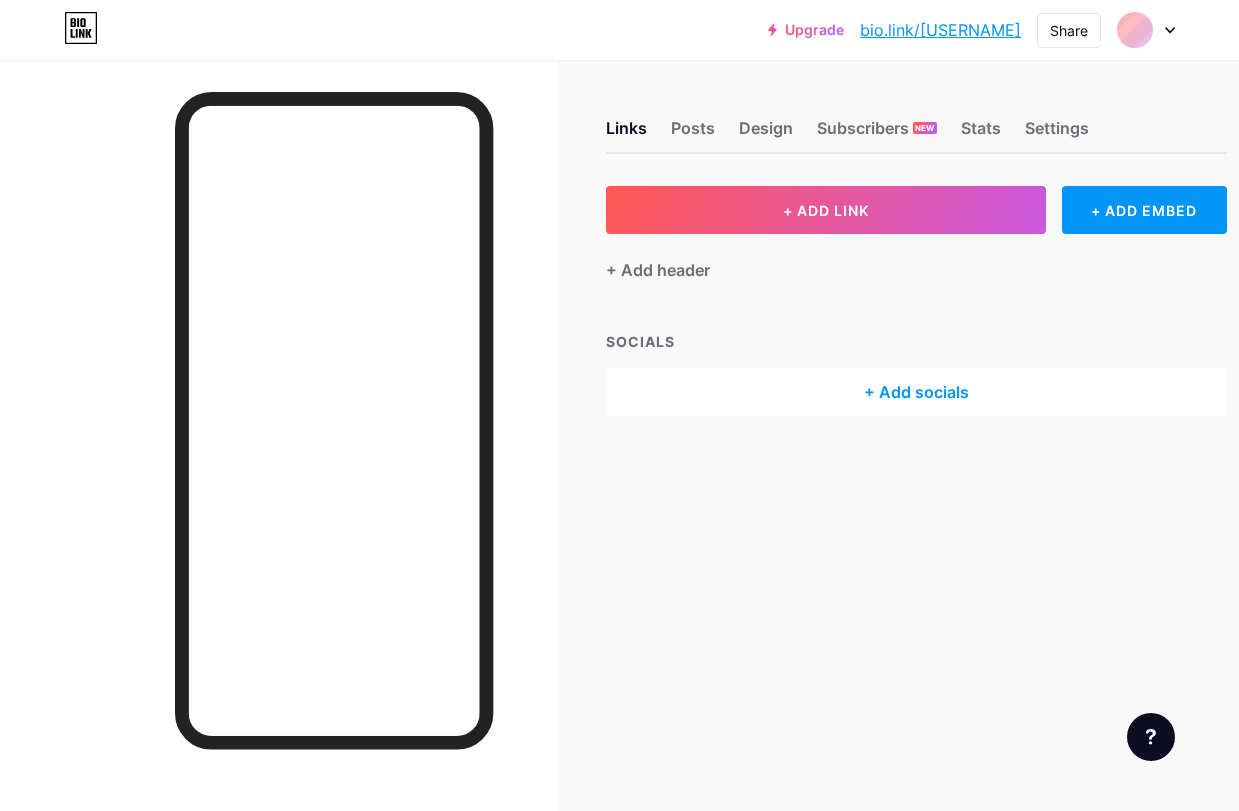scroll, scrollTop: 0, scrollLeft: 0, axis: both 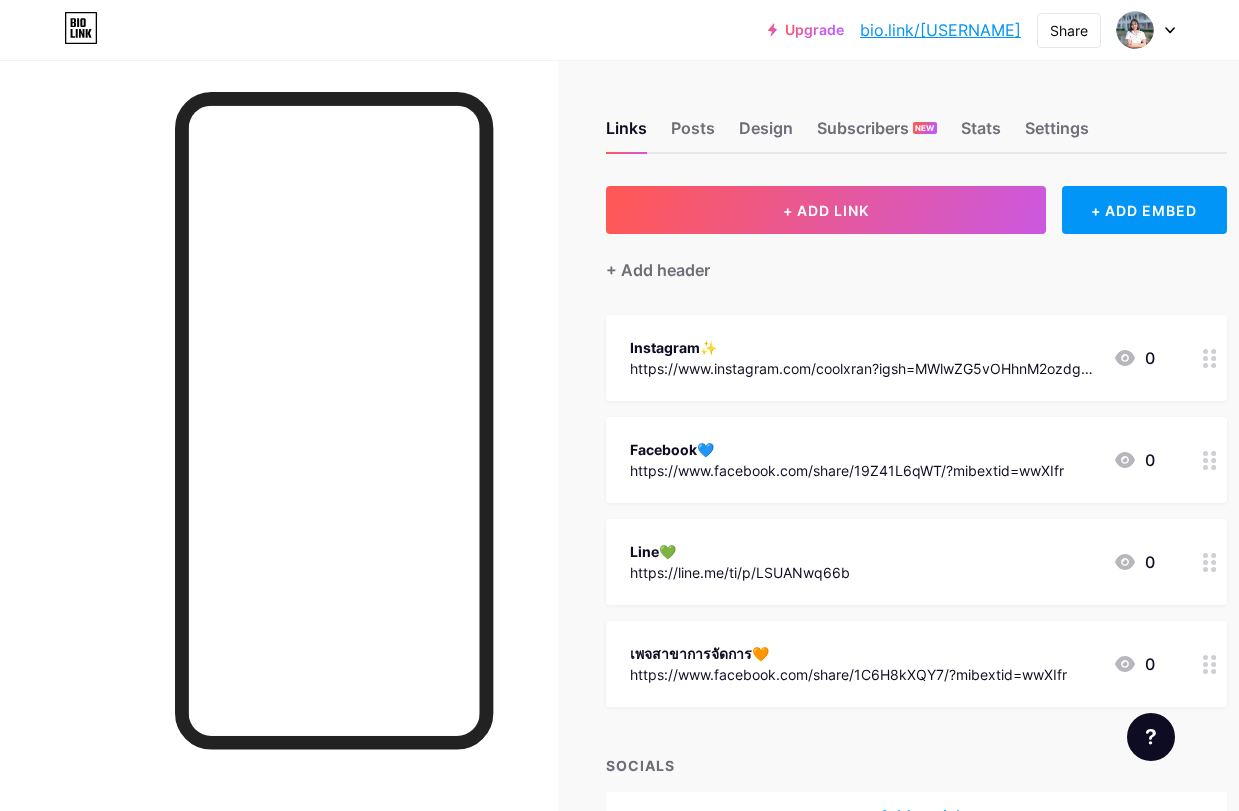 click on "Links
Posts
Design
Subscribers
NEW
Stats
Settings" at bounding box center [916, 119] 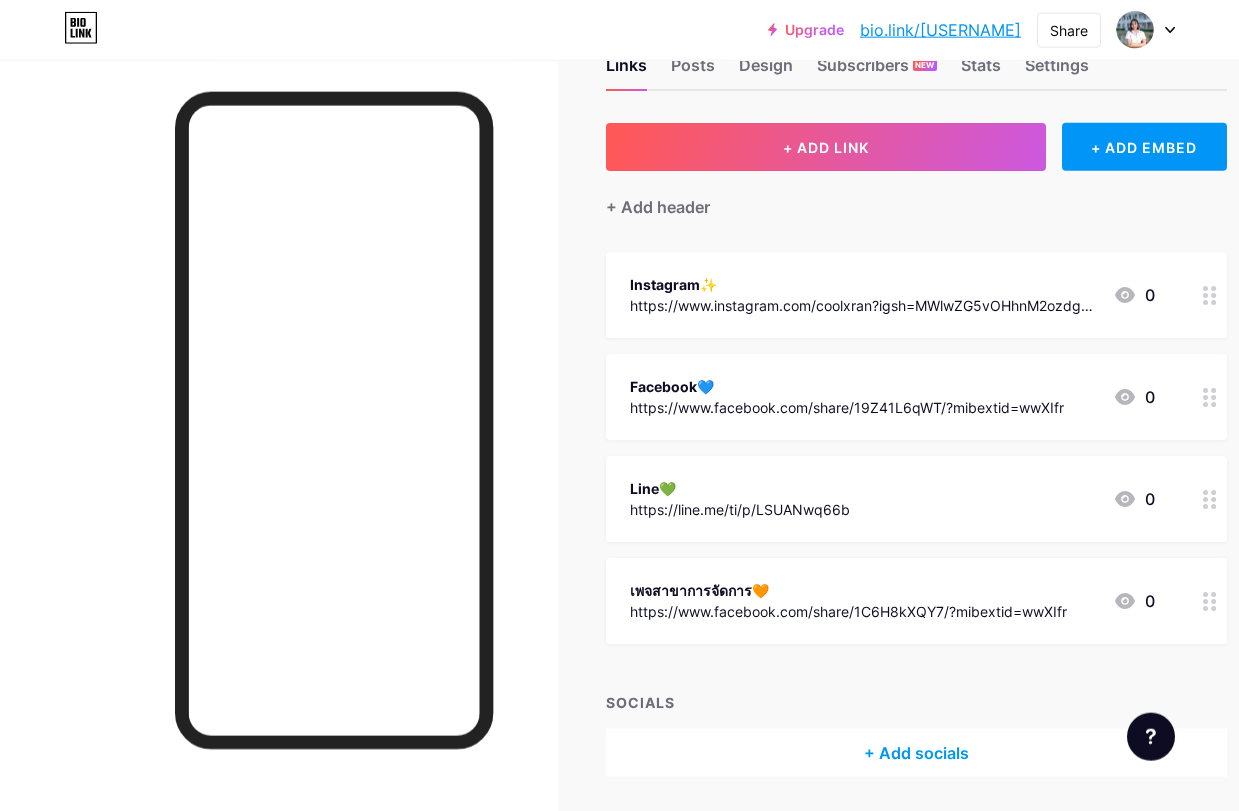 scroll, scrollTop: 0, scrollLeft: 0, axis: both 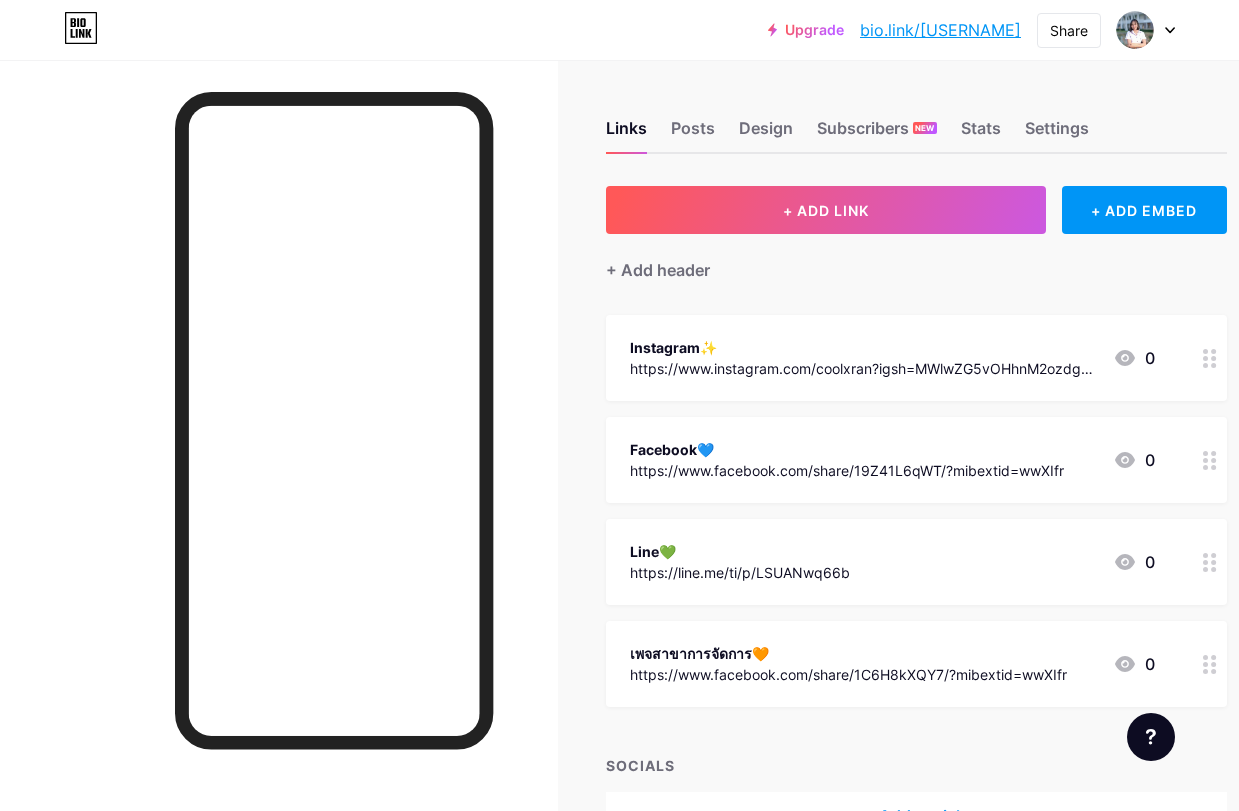 click on "Share" at bounding box center [1069, 30] 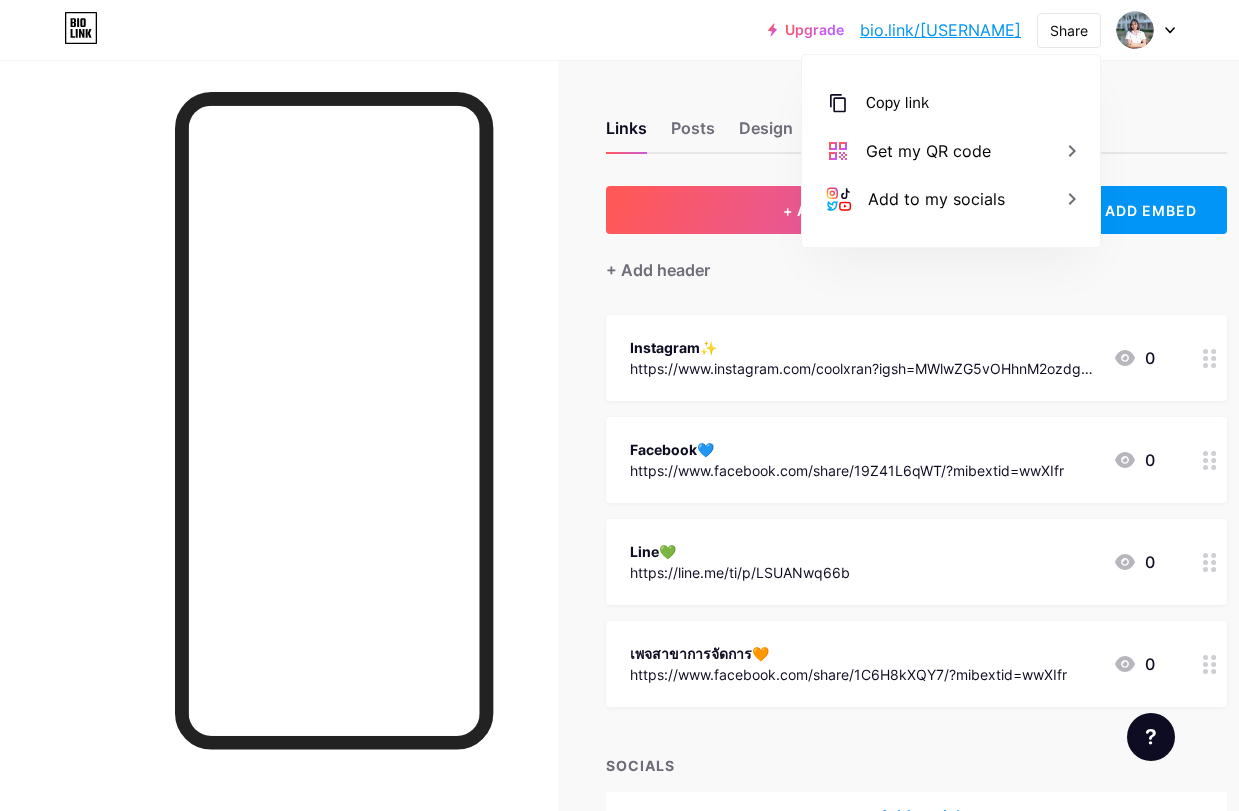 click on "Get my QR code" at bounding box center [951, 151] 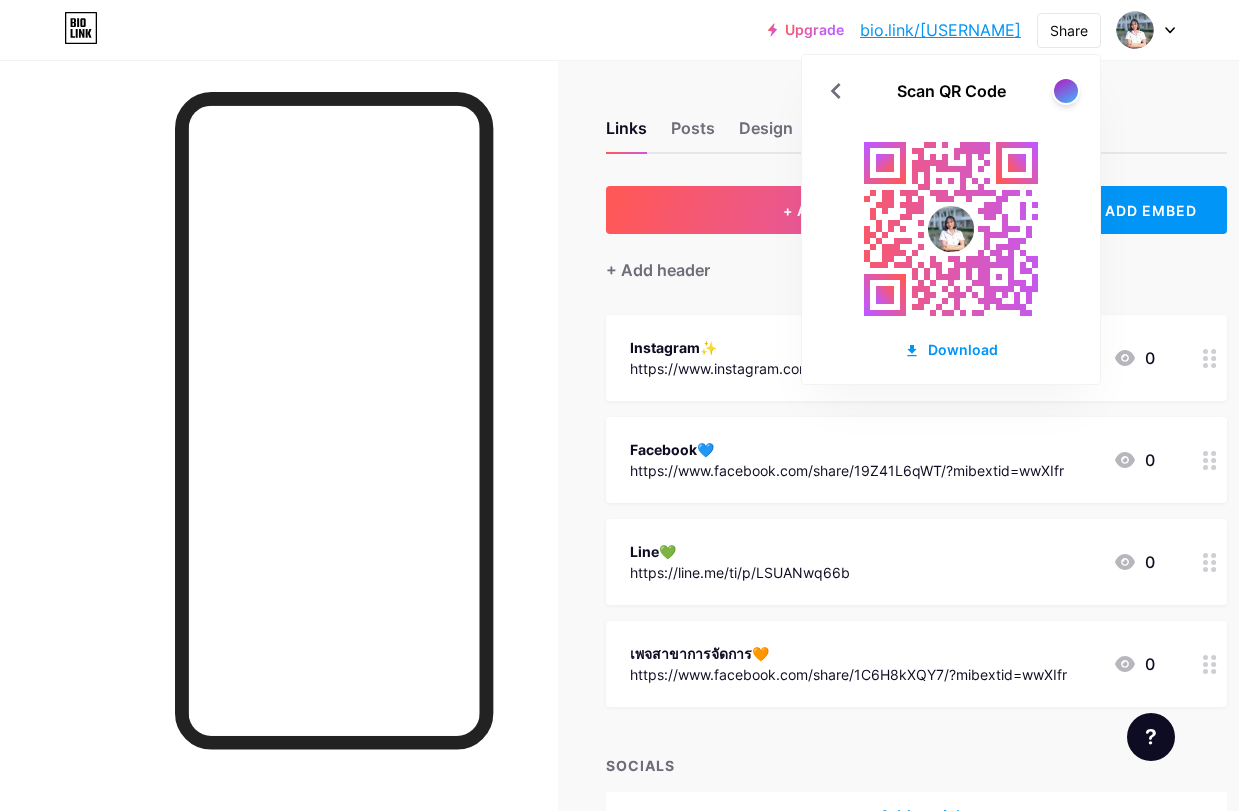 click at bounding box center (1066, 91) 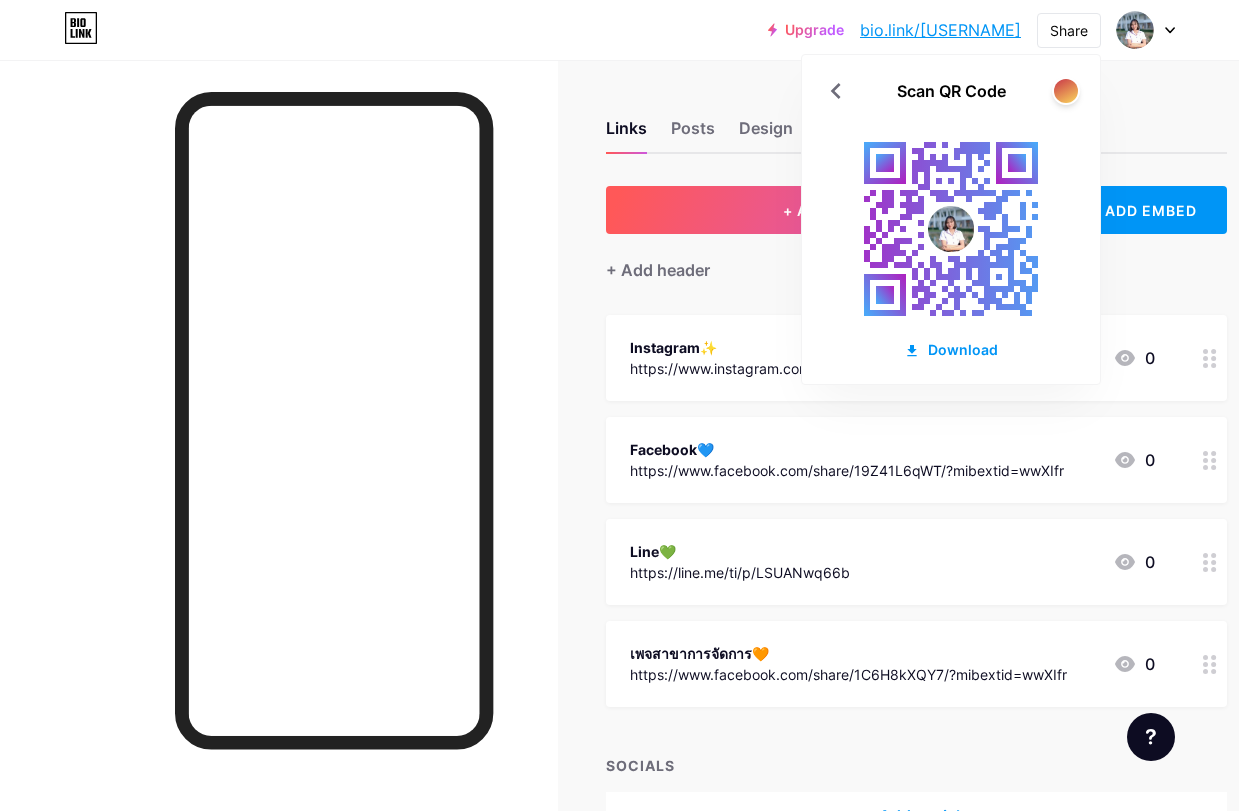 click at bounding box center [1066, 91] 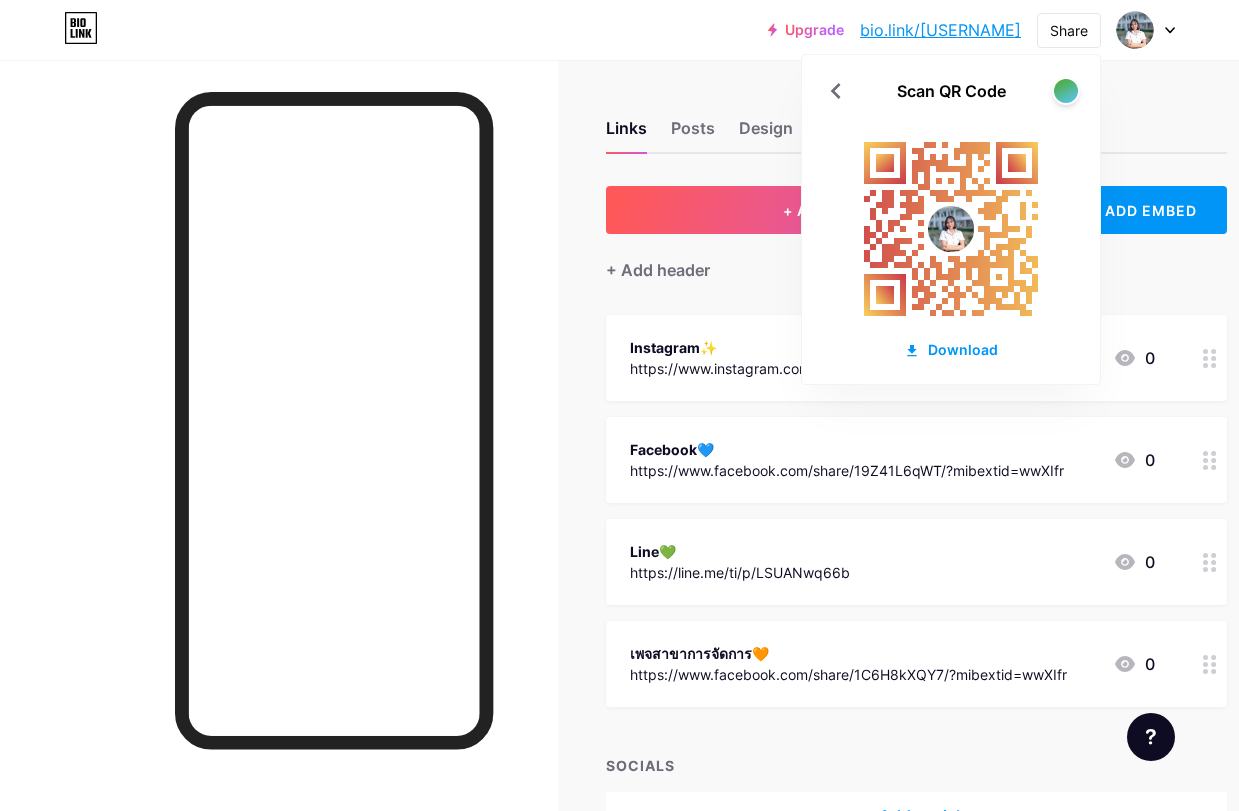 click on "Download" at bounding box center (951, 349) 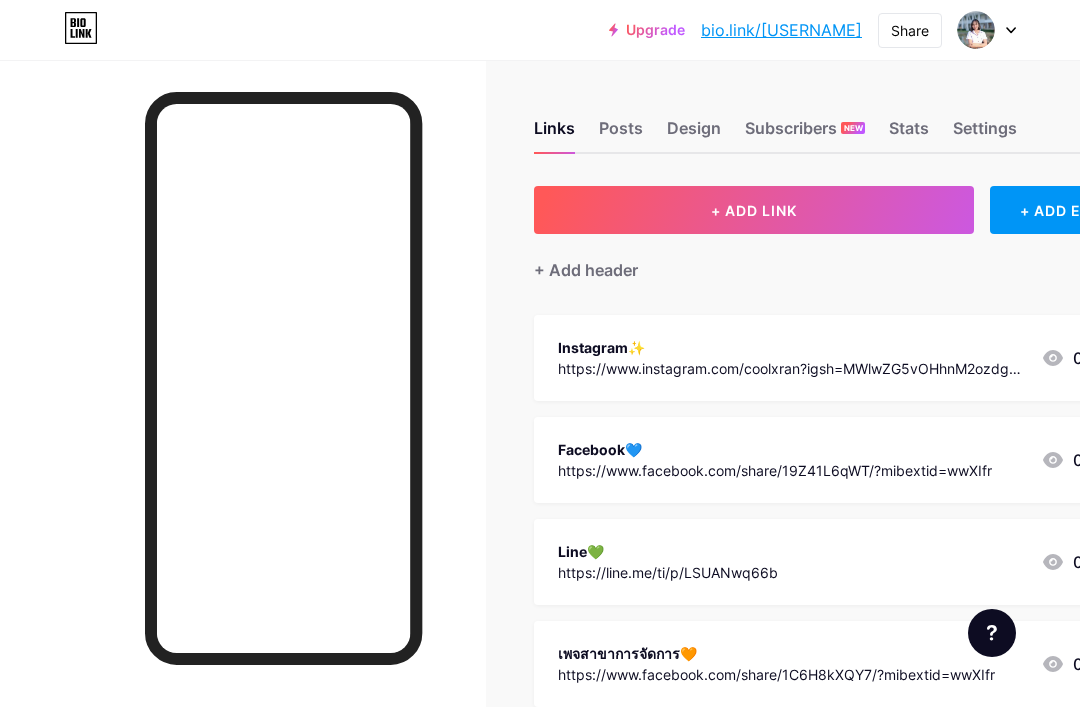 scroll, scrollTop: 0, scrollLeft: 0, axis: both 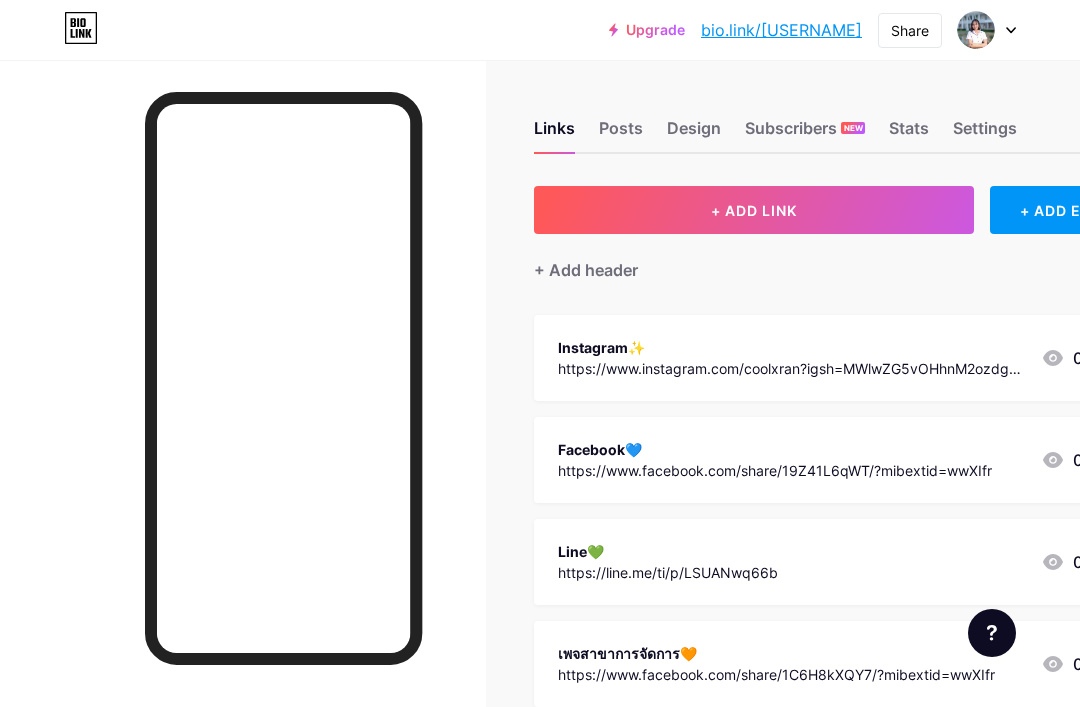 click at bounding box center [976, 30] 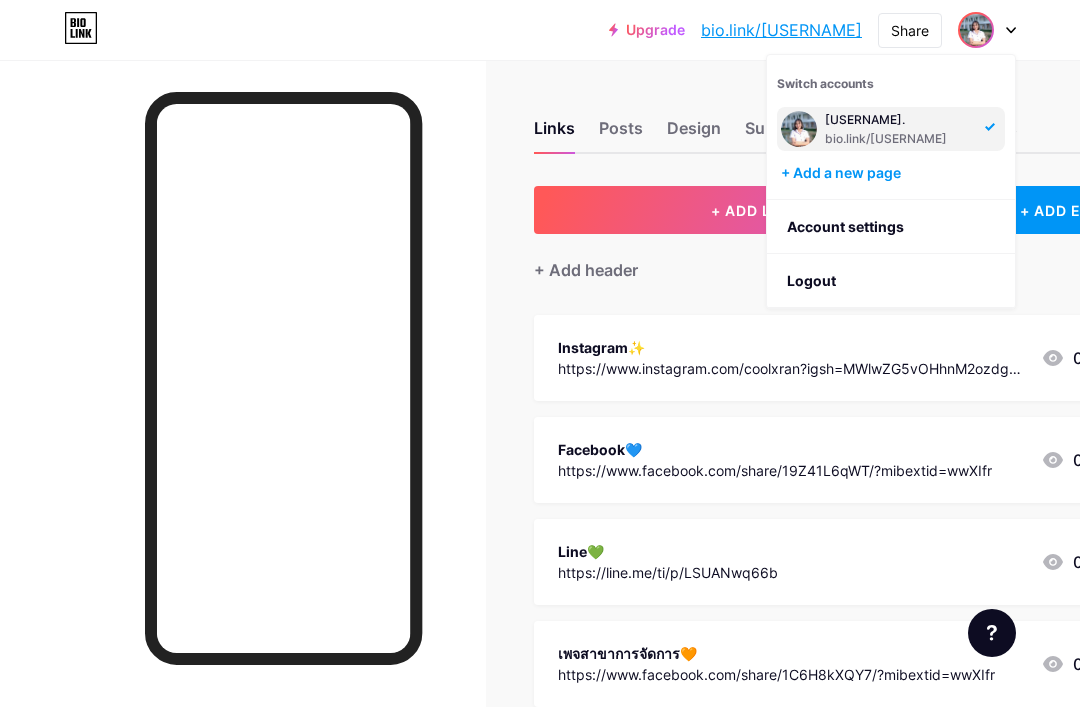 click on "Logout" at bounding box center (891, 281) 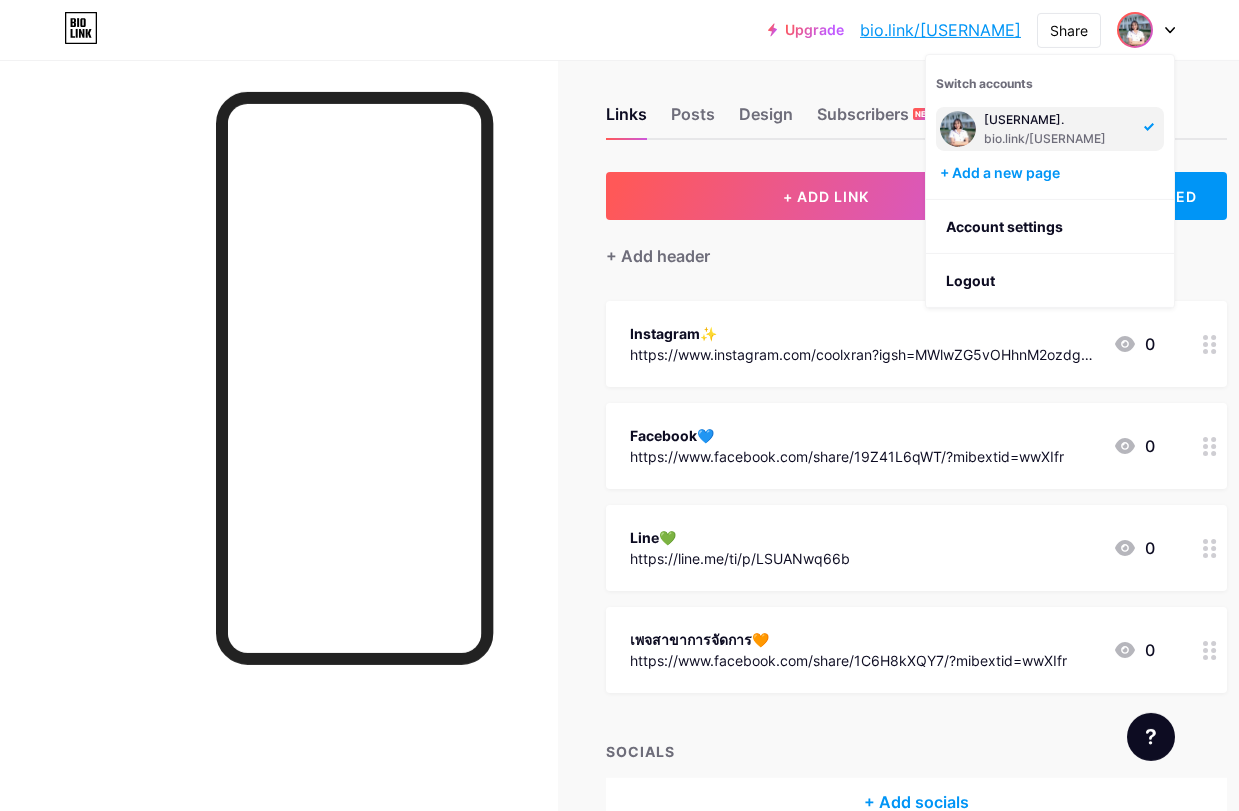 scroll, scrollTop: 0, scrollLeft: 0, axis: both 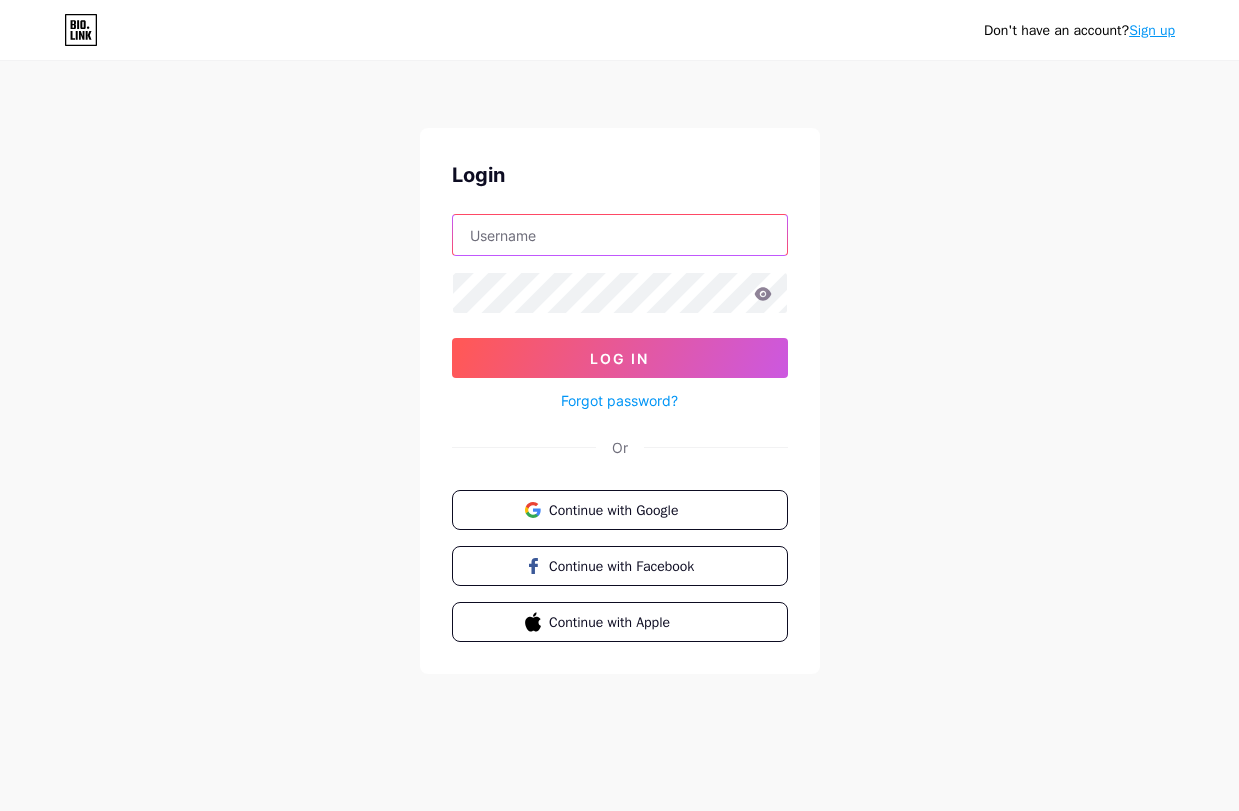 click at bounding box center (620, 235) 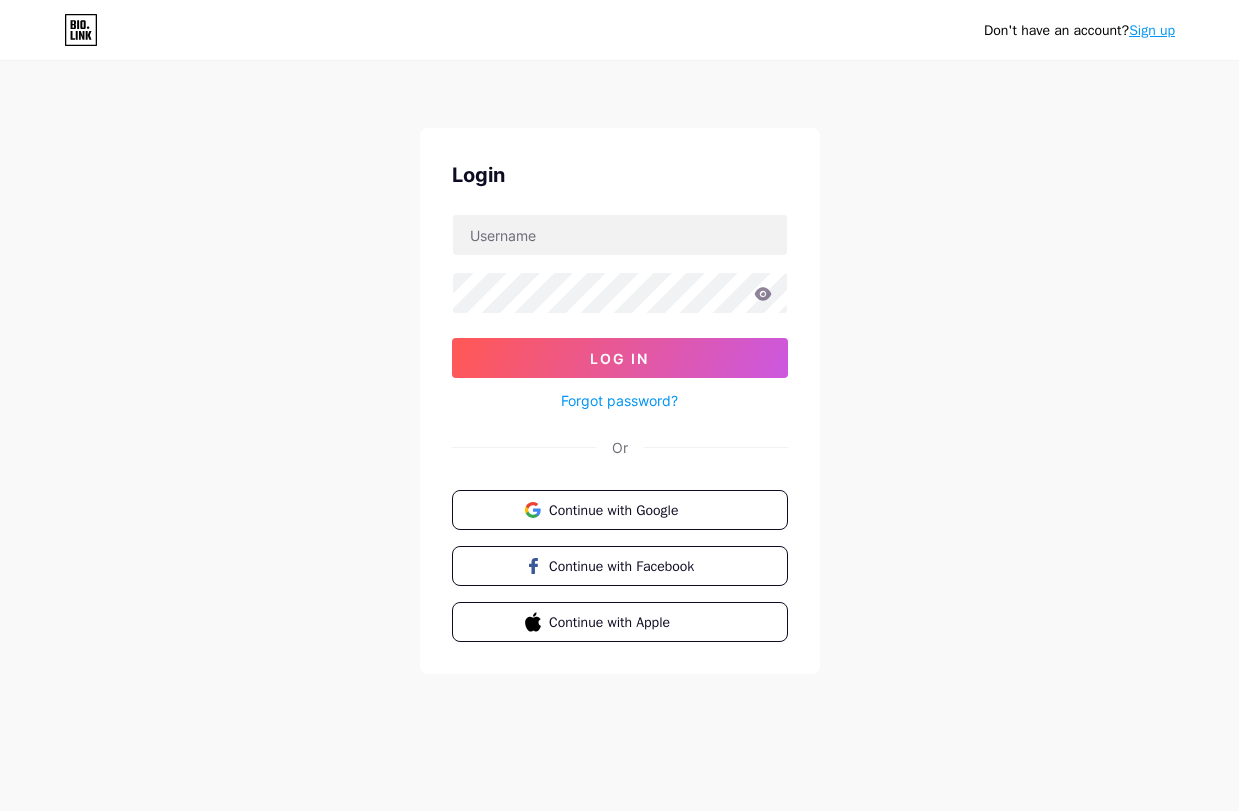 click on "Sign up" at bounding box center [1152, 30] 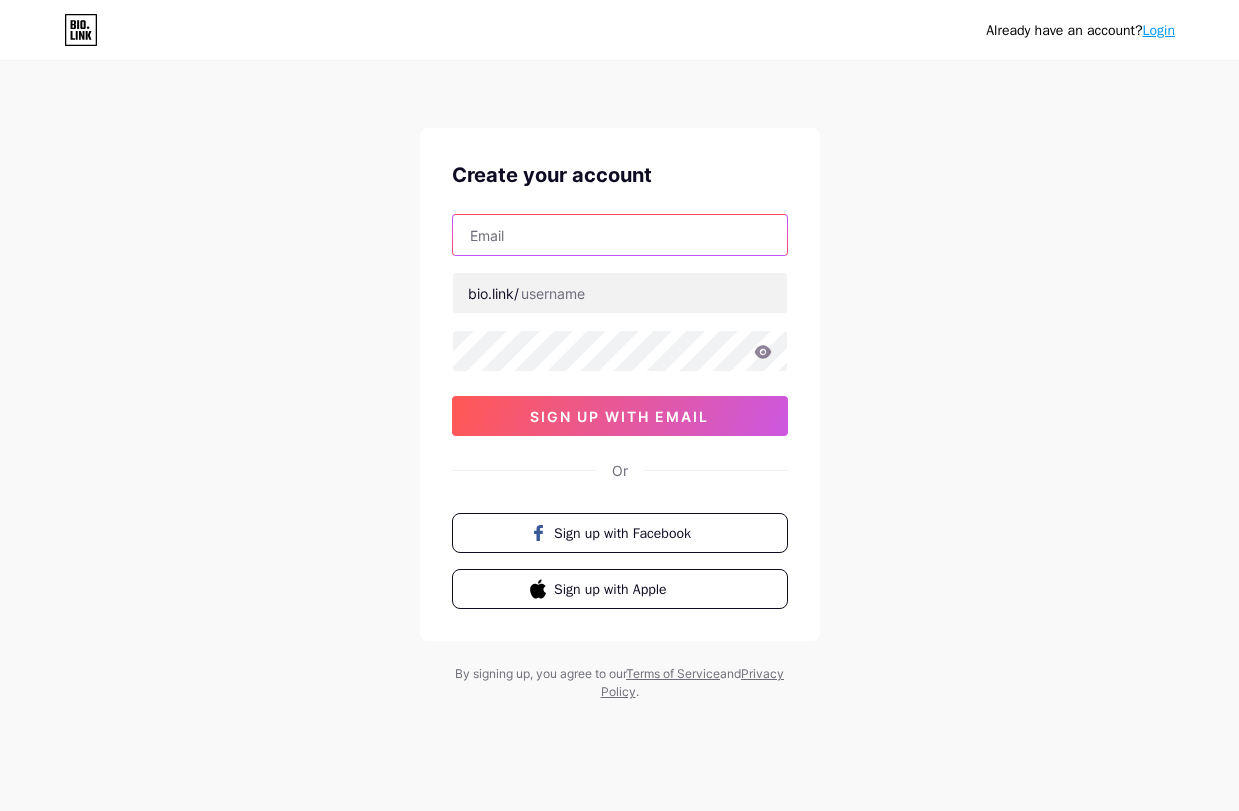 click at bounding box center (620, 235) 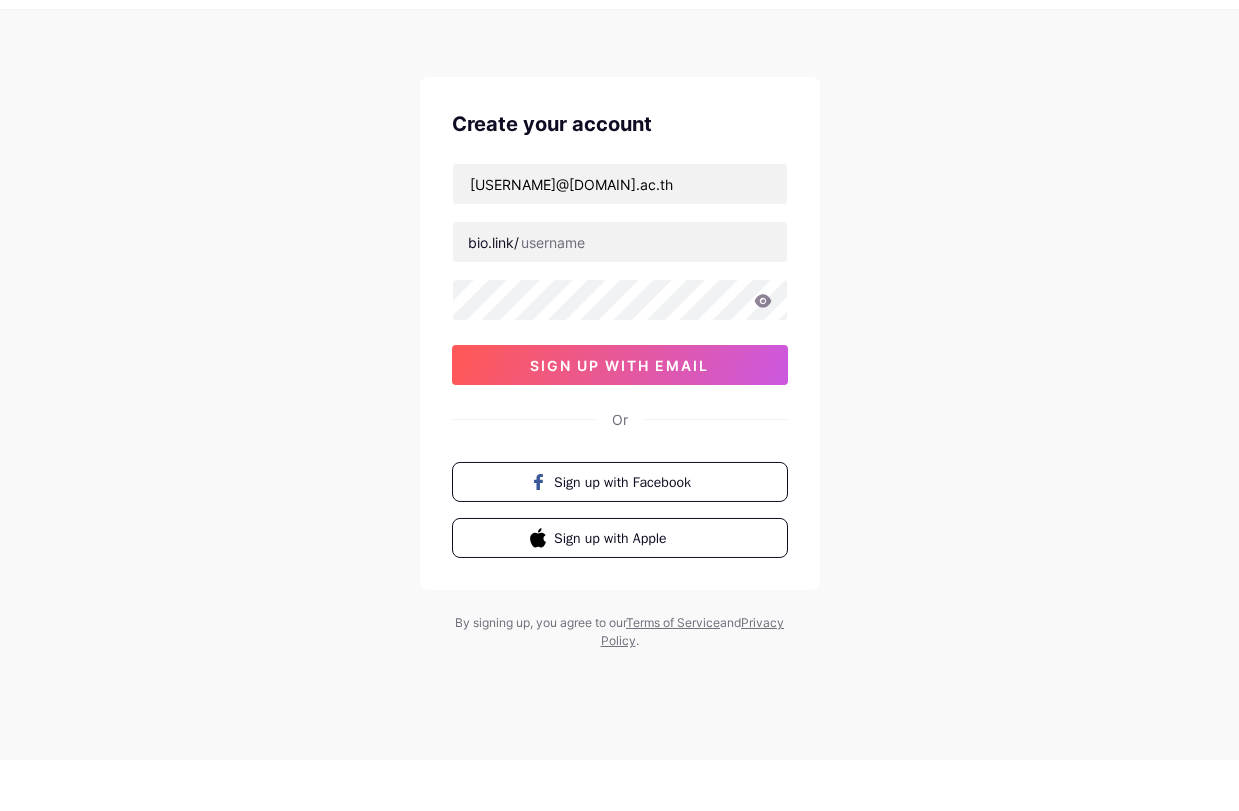 click at bounding box center [620, 293] 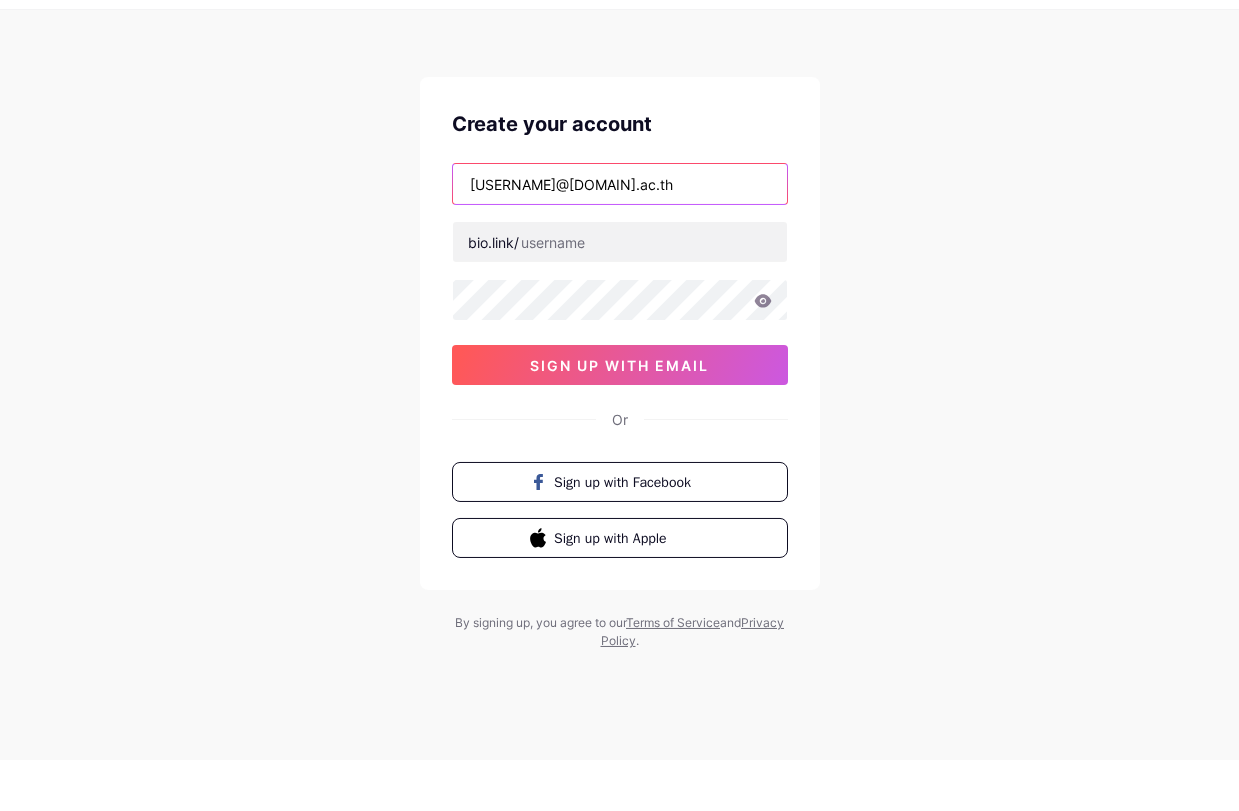 click on "Thitiyaporn.ch@rmuti.ac.th" at bounding box center (620, 235) 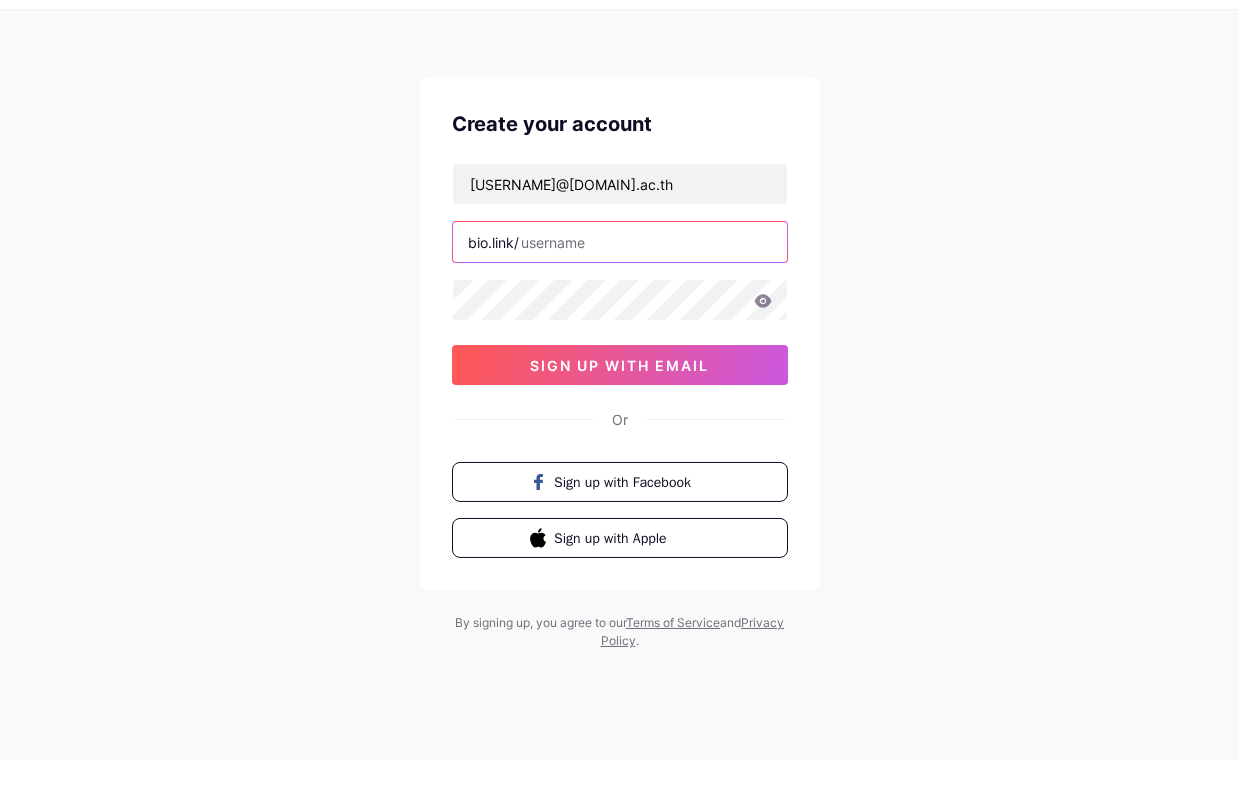 click at bounding box center [620, 293] 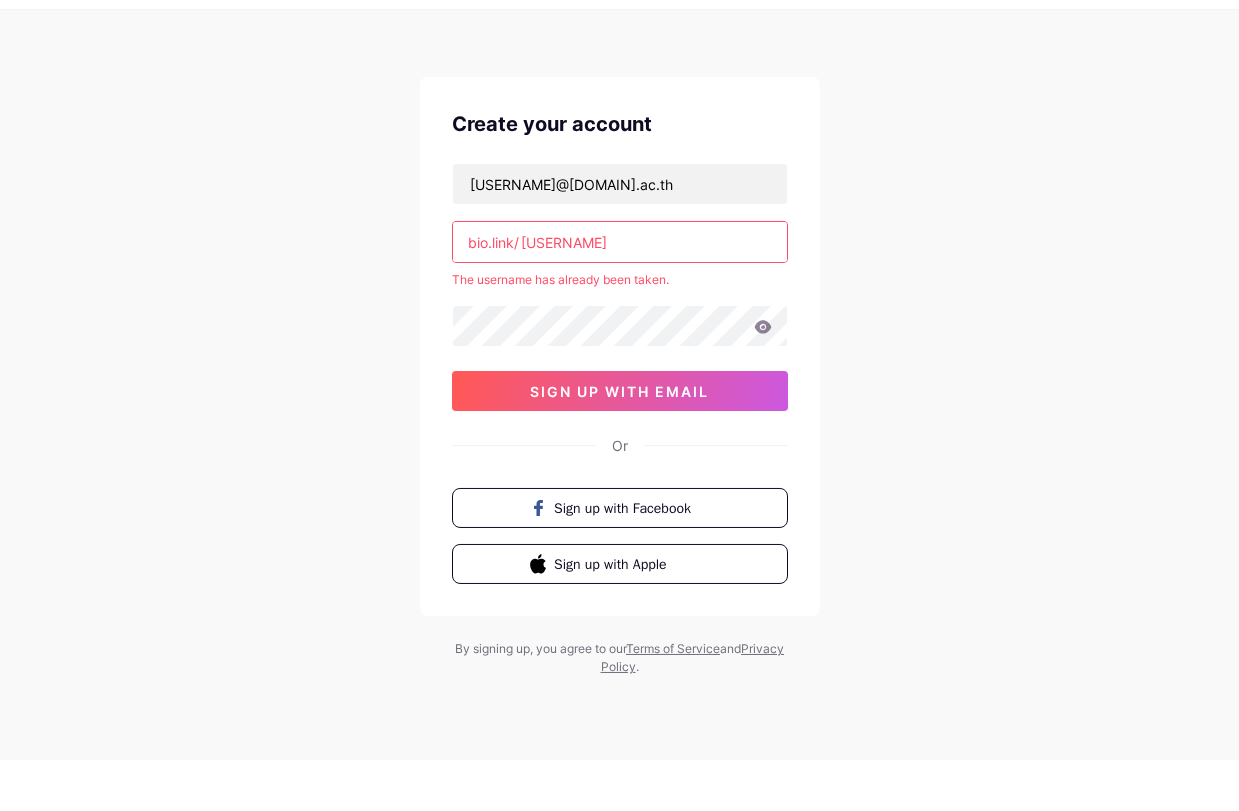 scroll, scrollTop: 51, scrollLeft: 0, axis: vertical 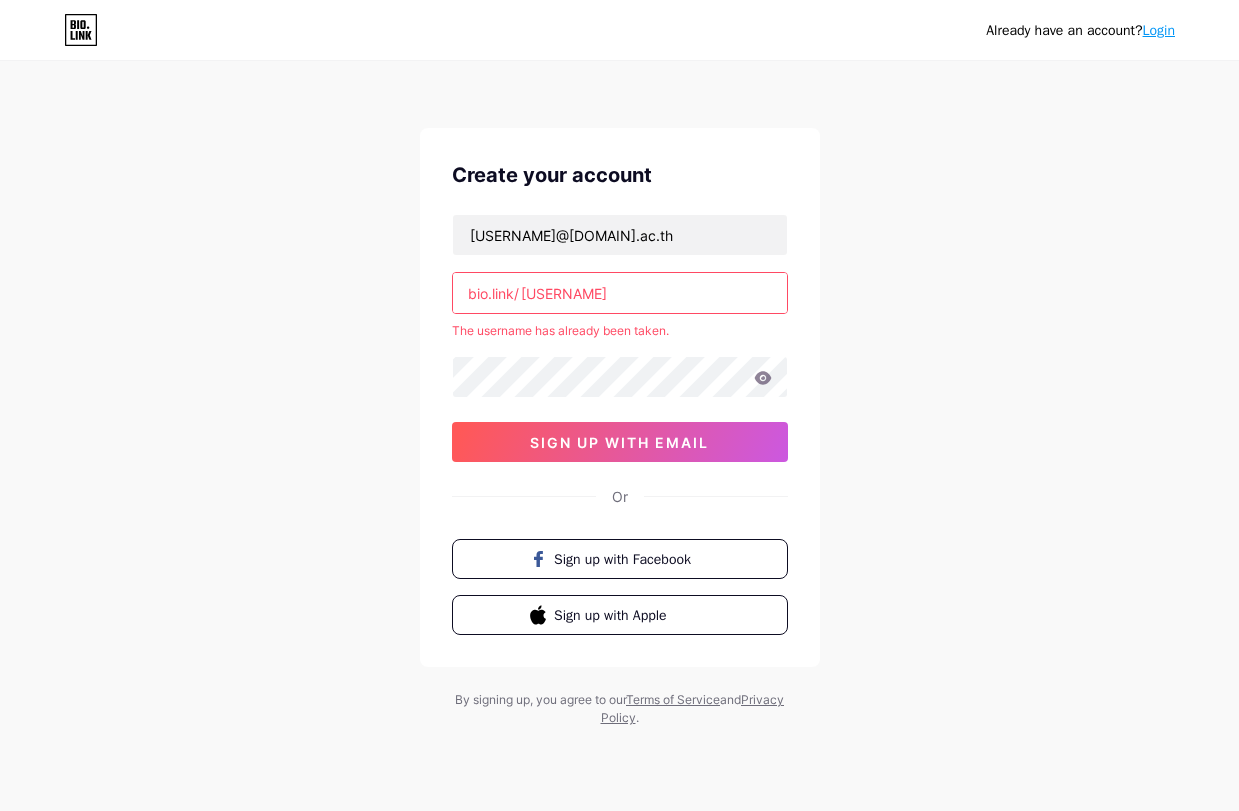 click on "thitiyaporn" at bounding box center (620, 293) 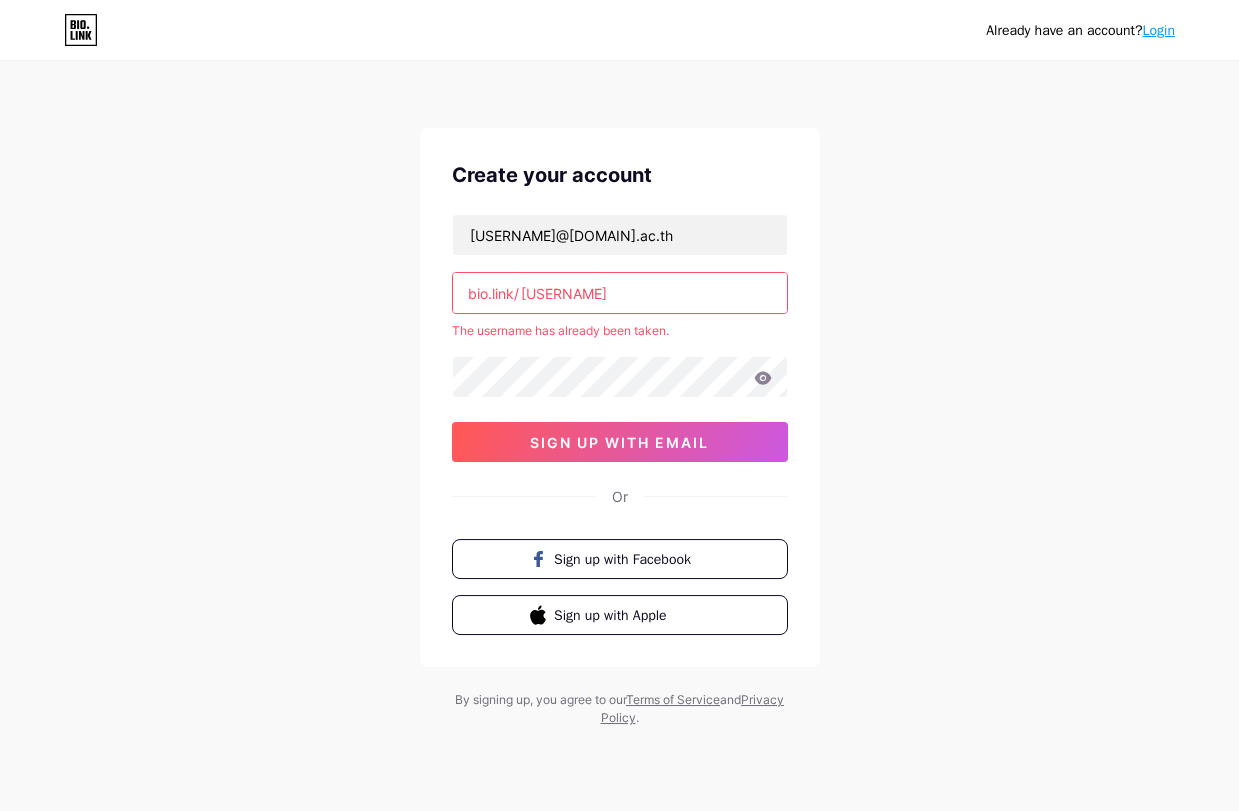 click on "thitiyaporn" at bounding box center (620, 293) 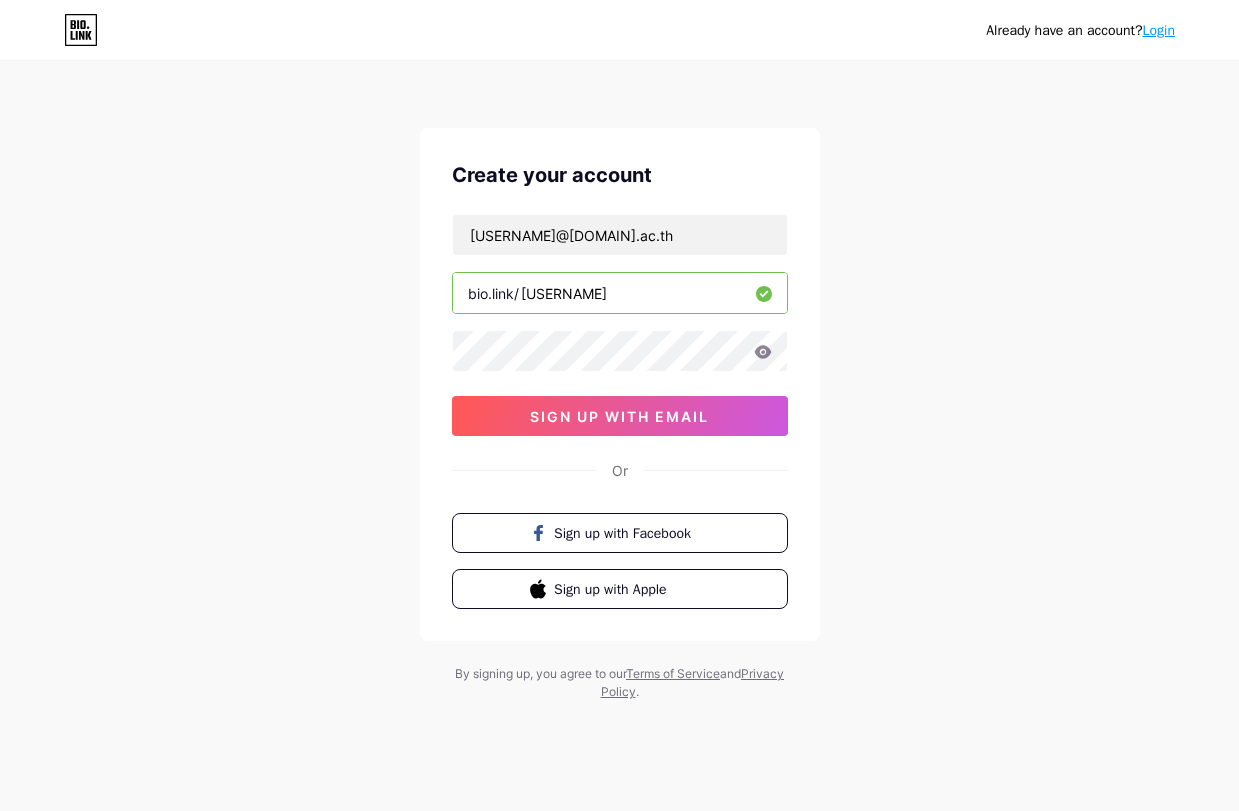 type on "thitiyaporn_ch" 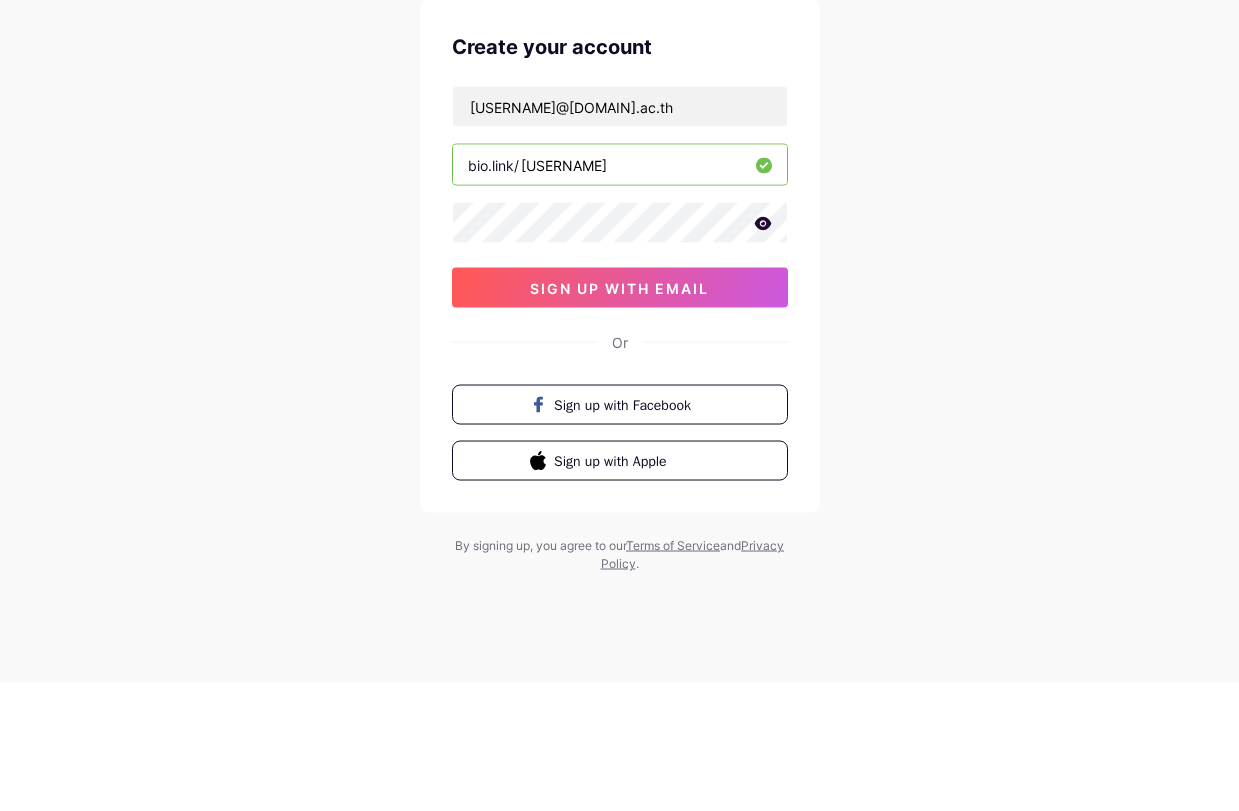 click 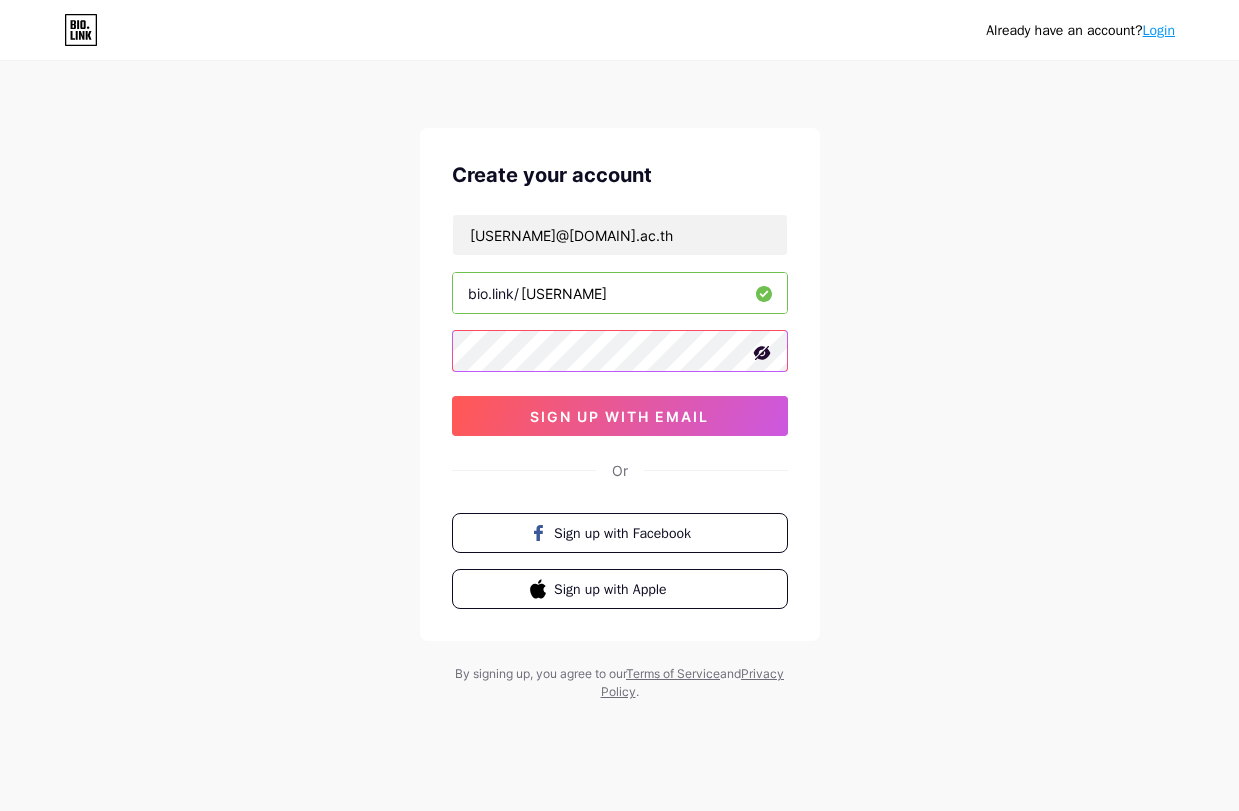scroll, scrollTop: 73, scrollLeft: 0, axis: vertical 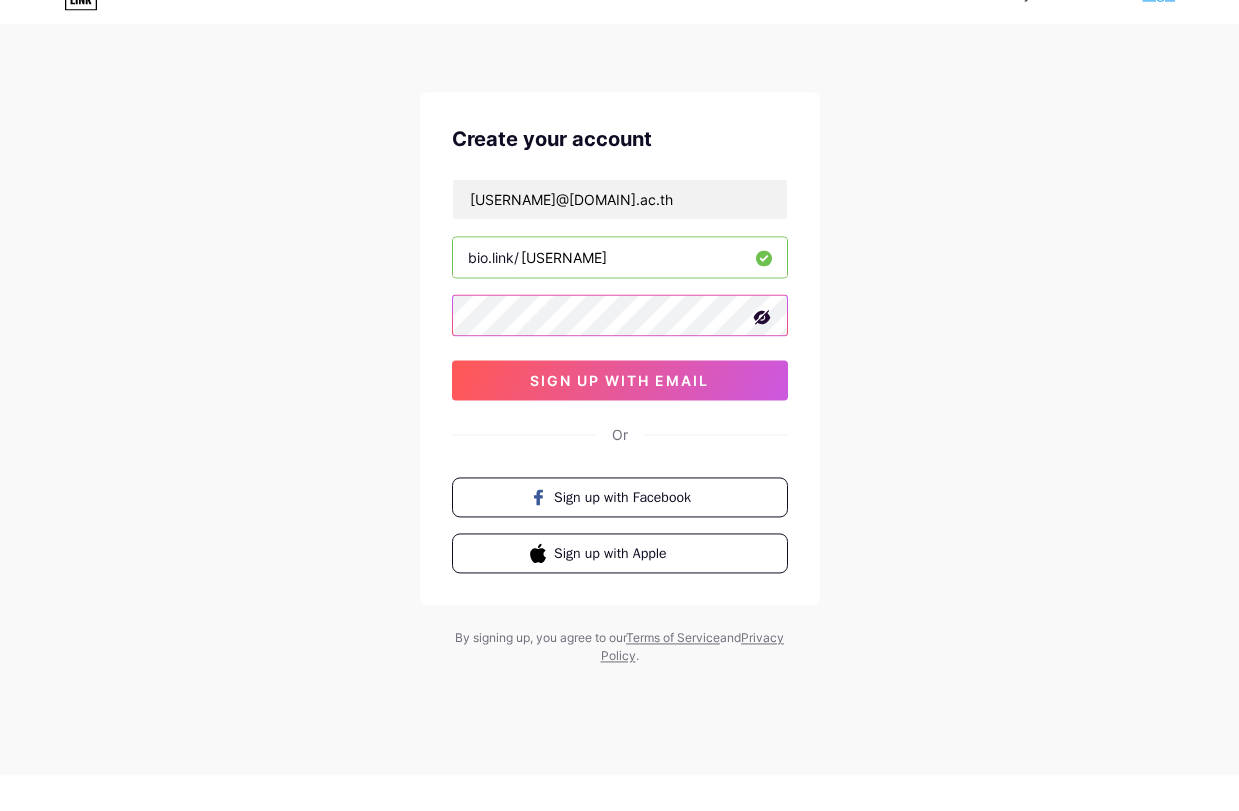 click on "sign up with email" at bounding box center (620, 416) 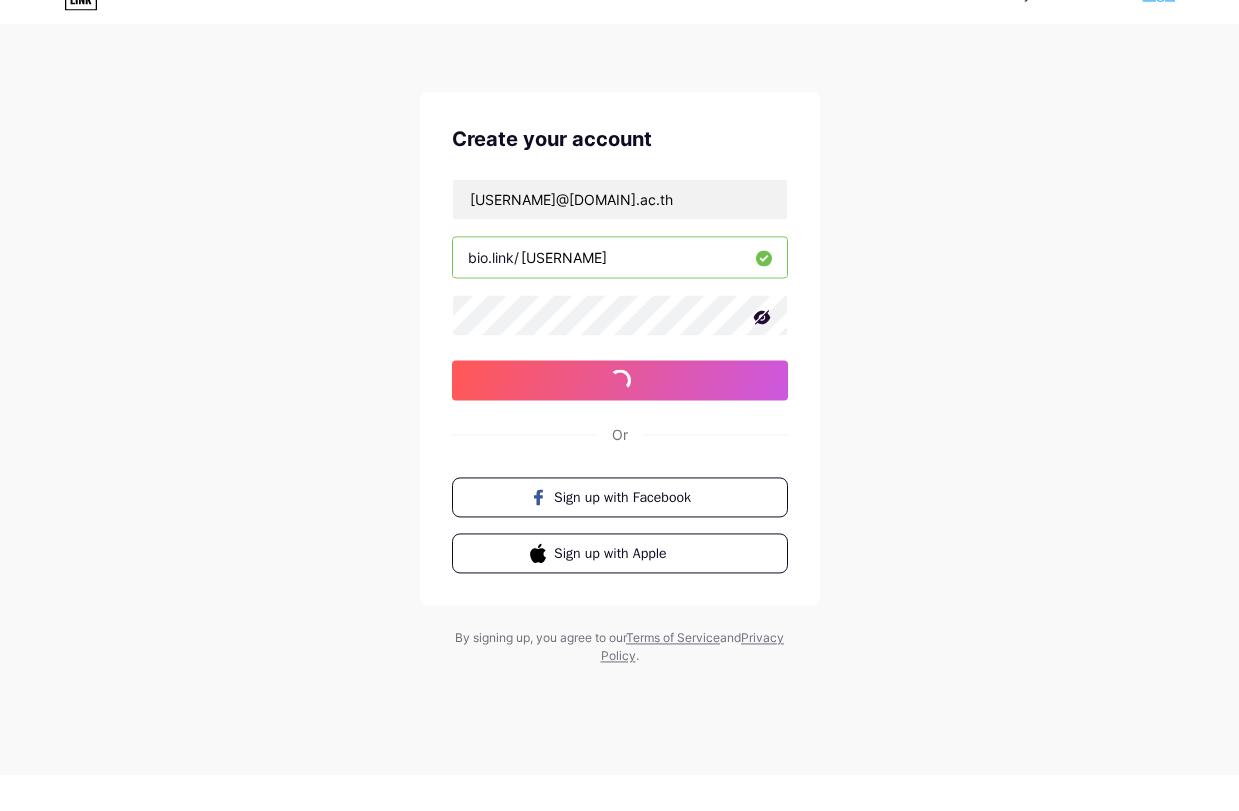scroll, scrollTop: 73, scrollLeft: 0, axis: vertical 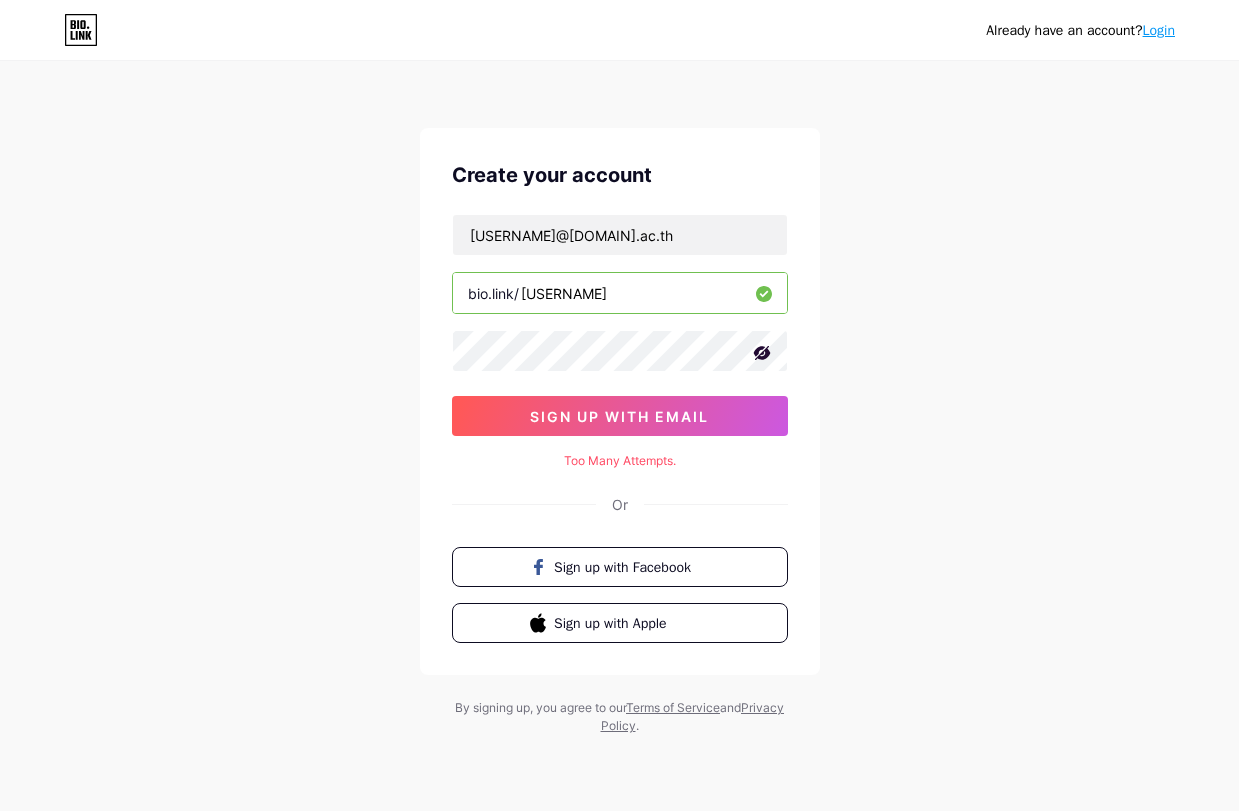 click on "thitiyaporn_ch" at bounding box center (620, 293) 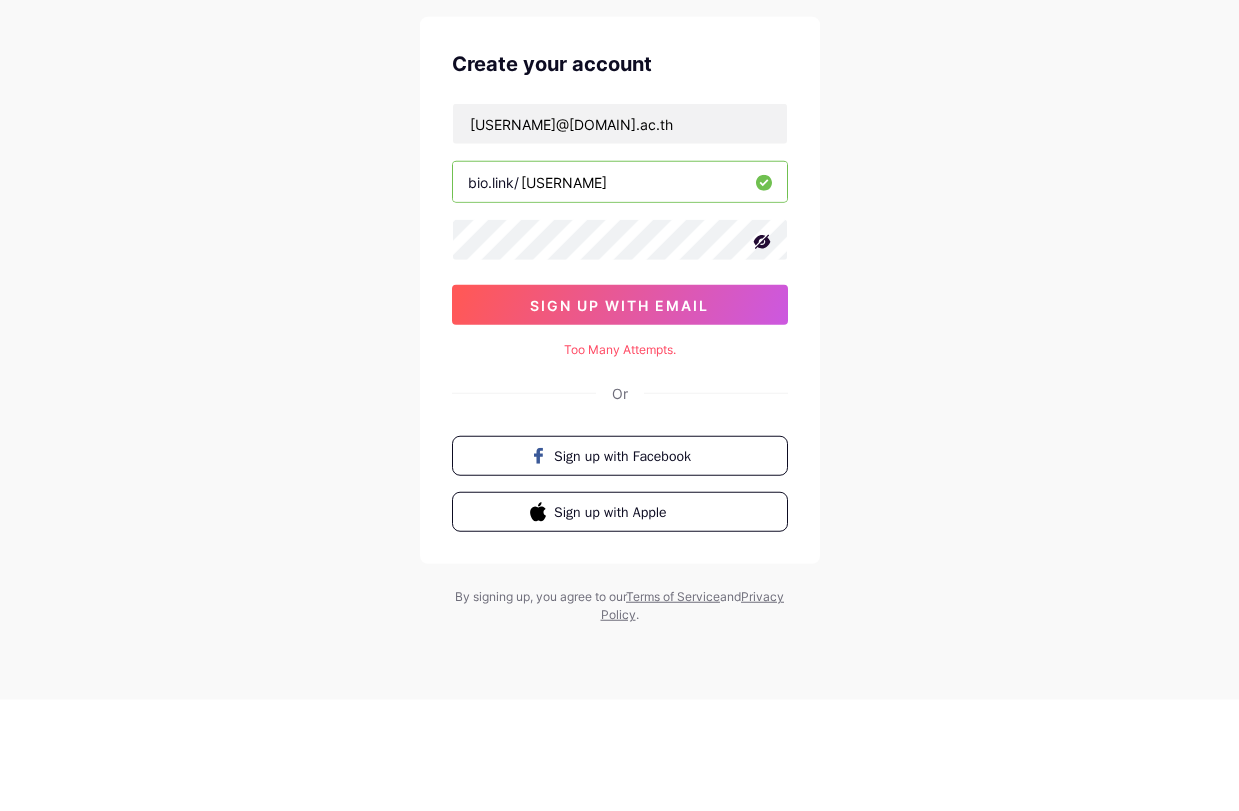 click on "sign up with email" at bounding box center [620, 416] 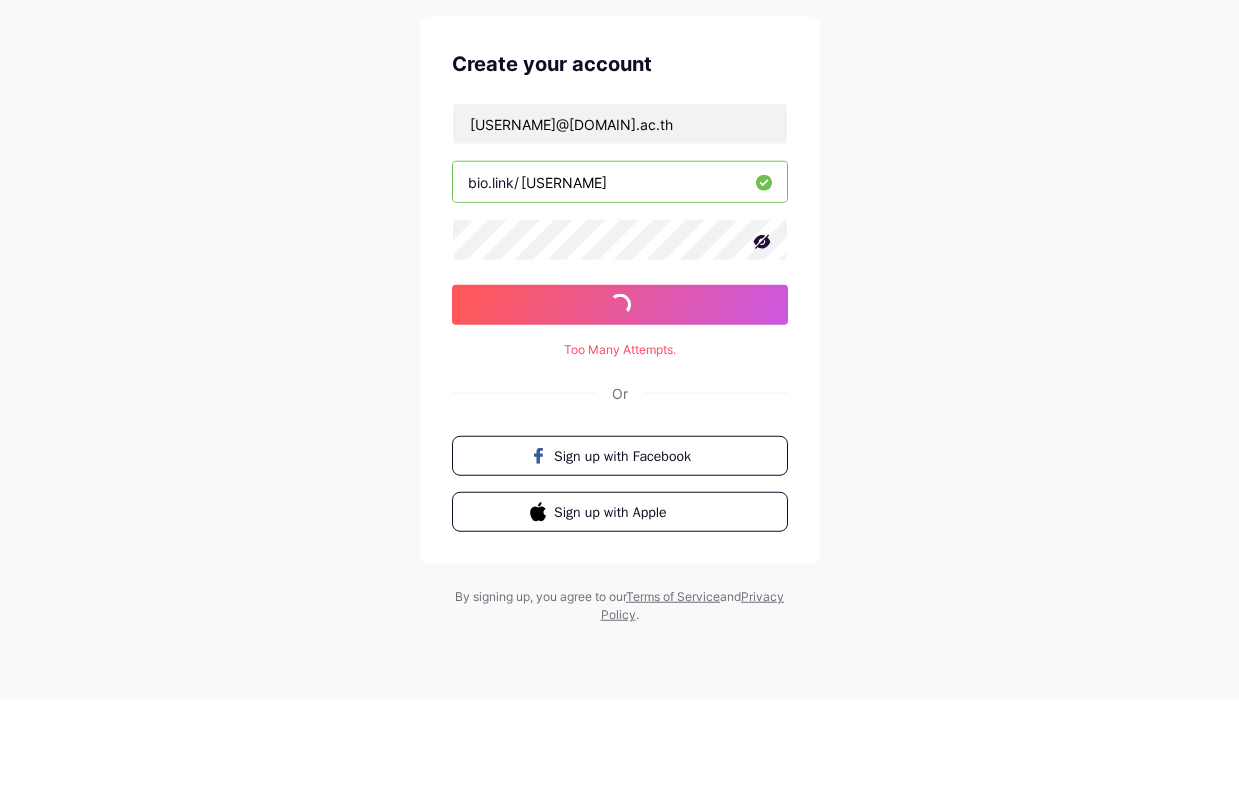 scroll, scrollTop: 73, scrollLeft: 0, axis: vertical 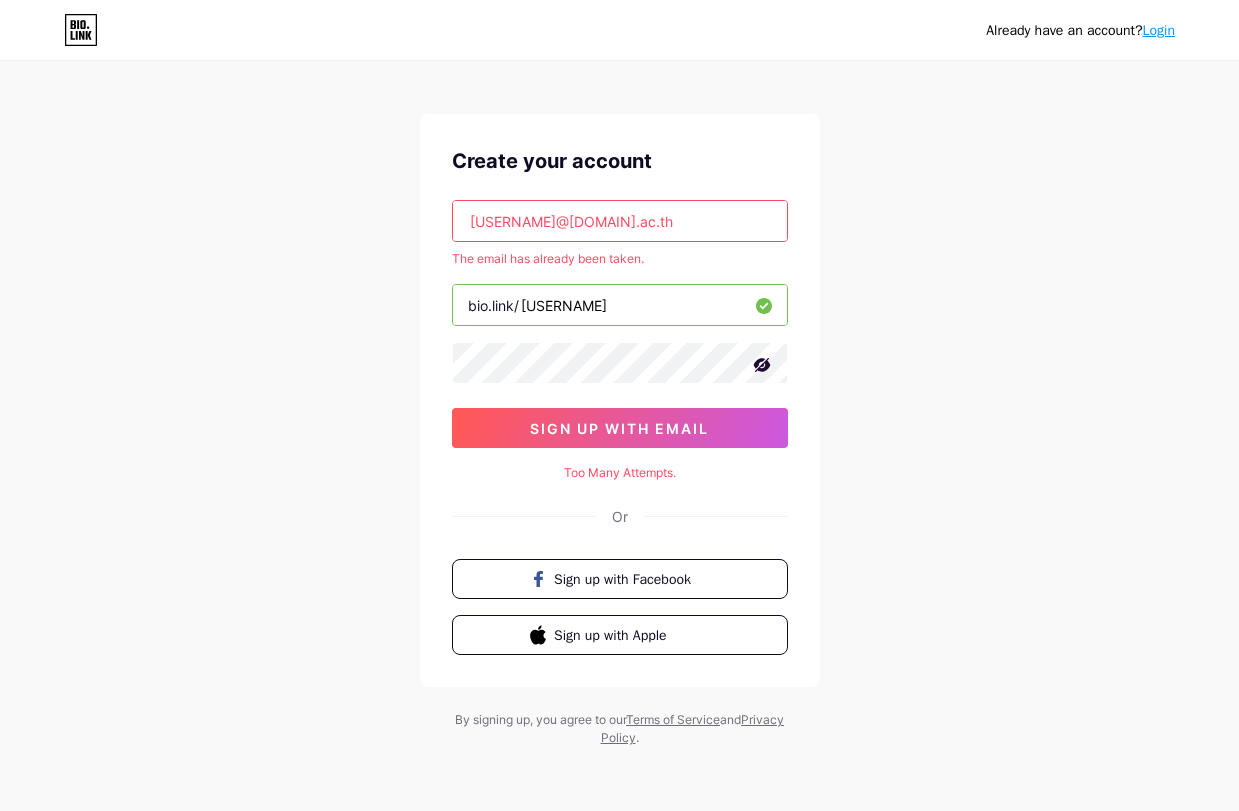 click on "thitiyaporn.ch@rmuti.ac.th" at bounding box center [620, 221] 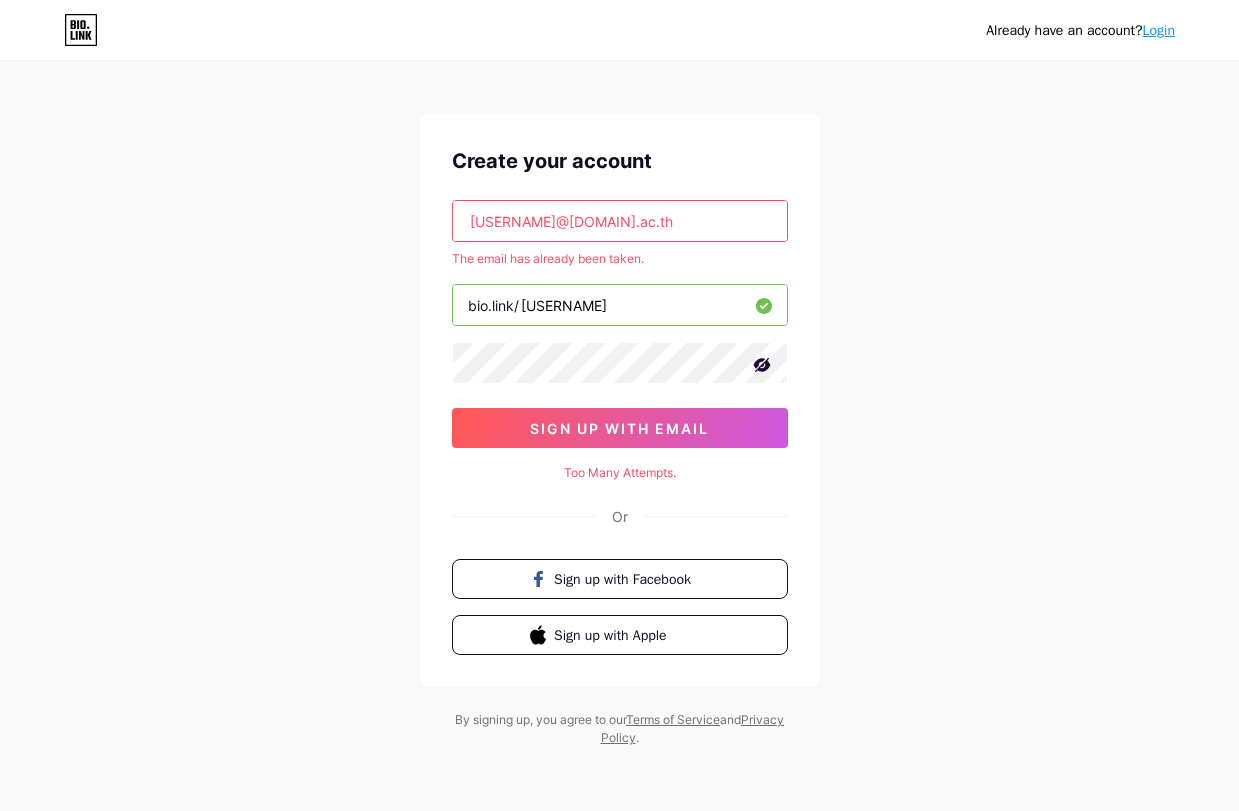 click on "thitiyaporn.ch@rmuti.ac.th" at bounding box center [620, 221] 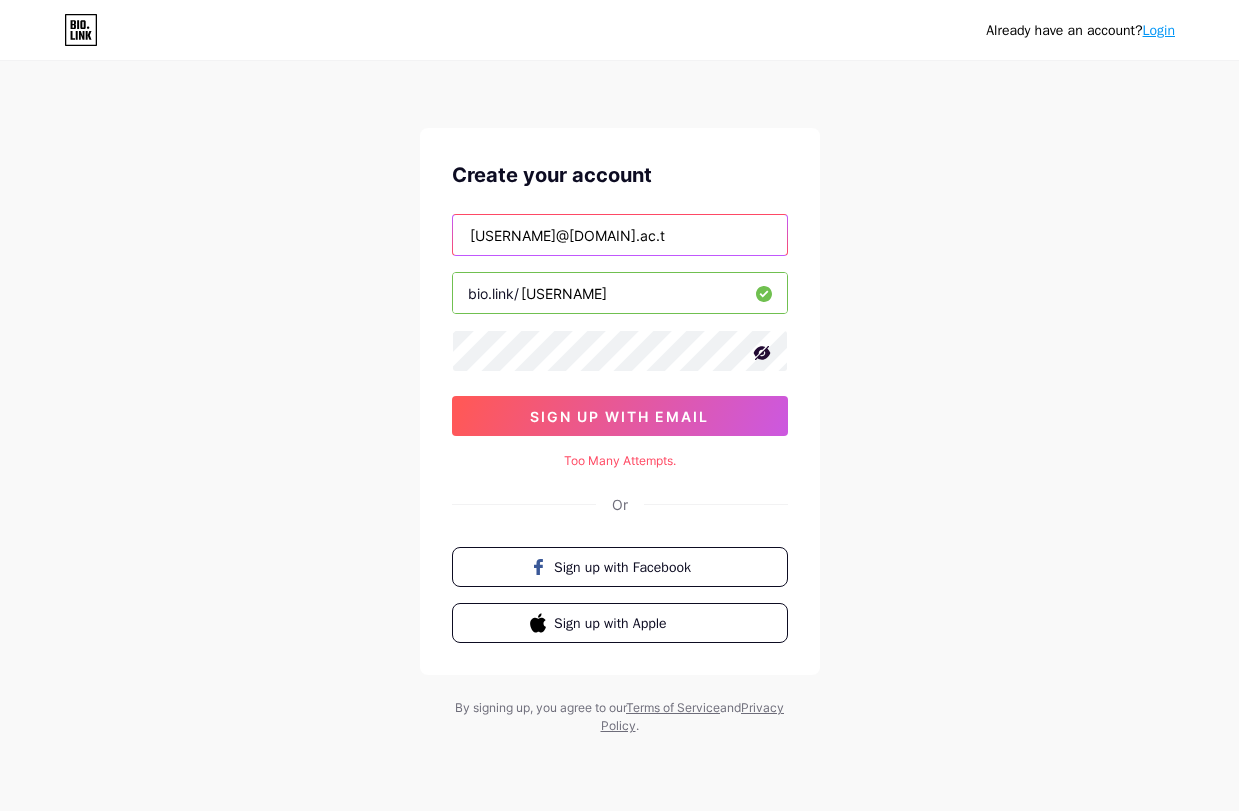 type on "thitiyaporn.ch@rmuti.ac.th" 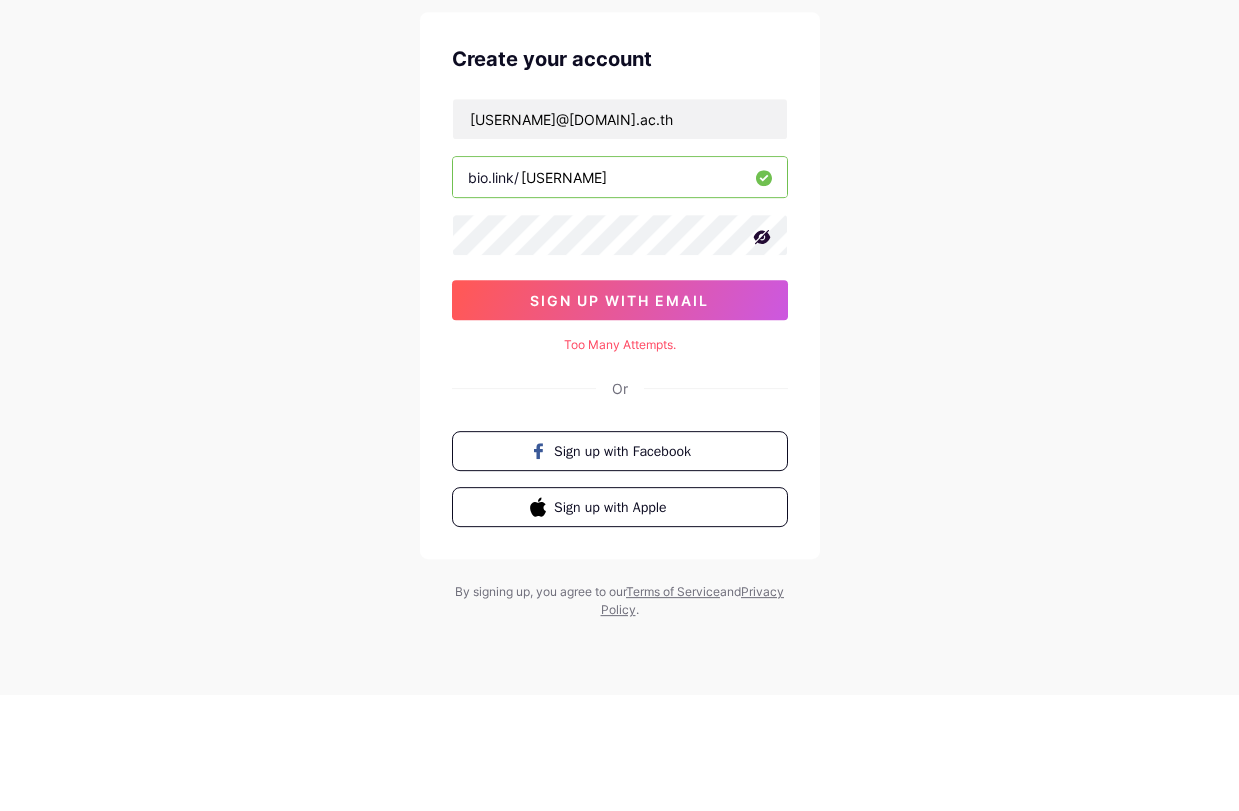 click on "sign up with email" at bounding box center [620, 416] 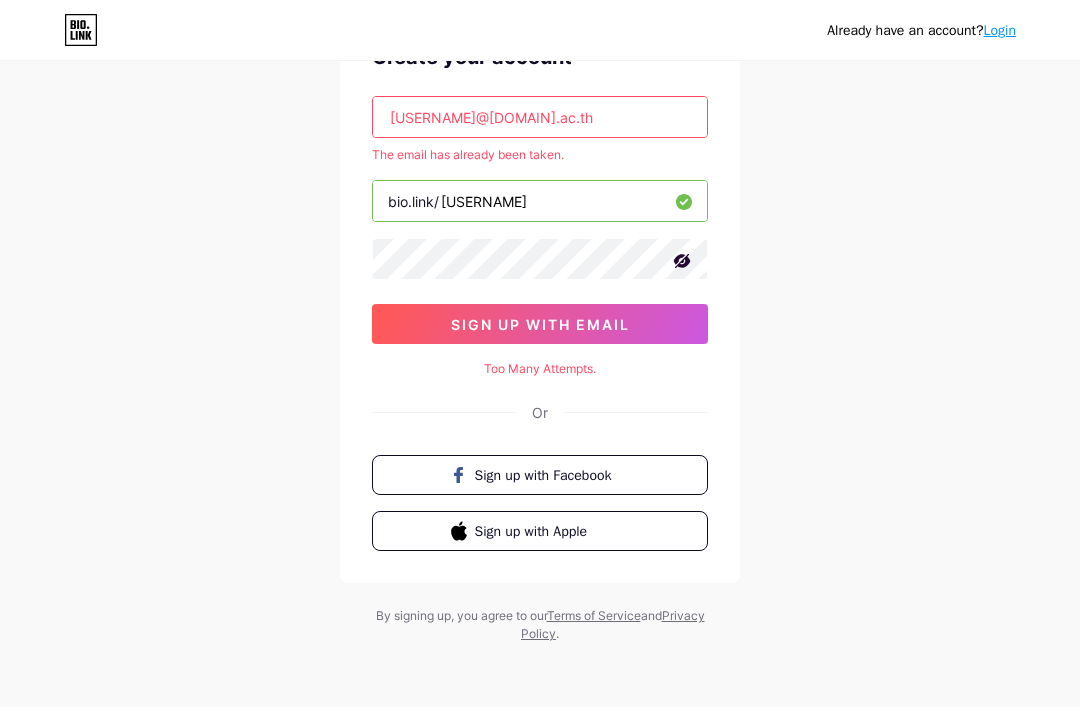 scroll, scrollTop: 0, scrollLeft: 0, axis: both 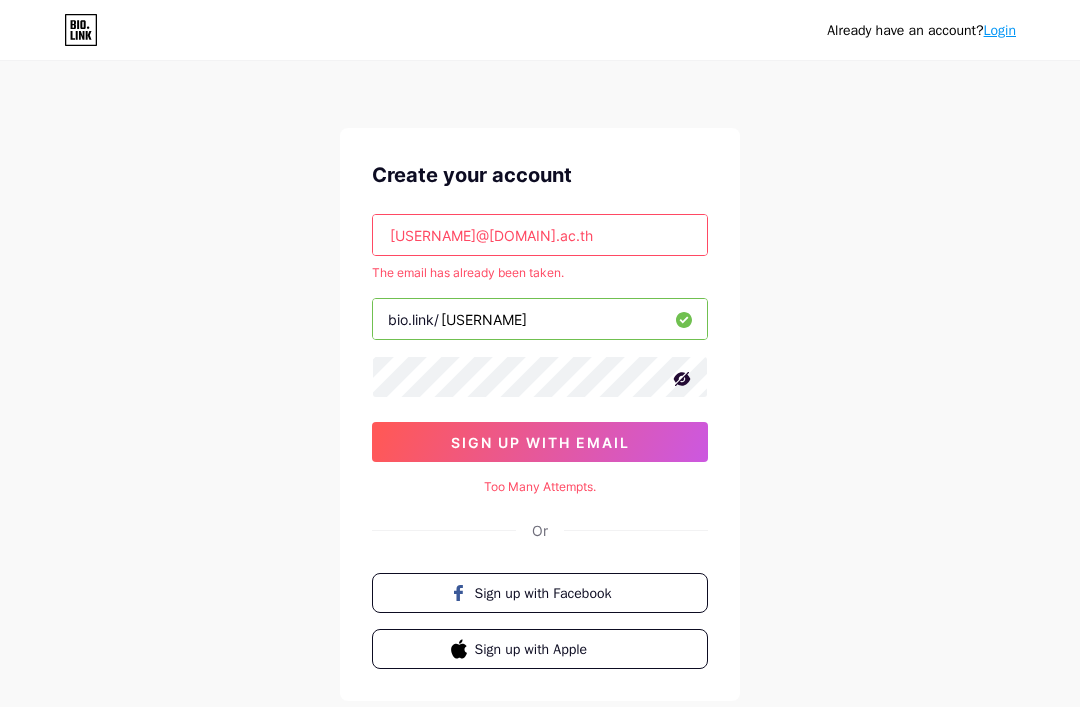 click on "Login" at bounding box center [1000, 30] 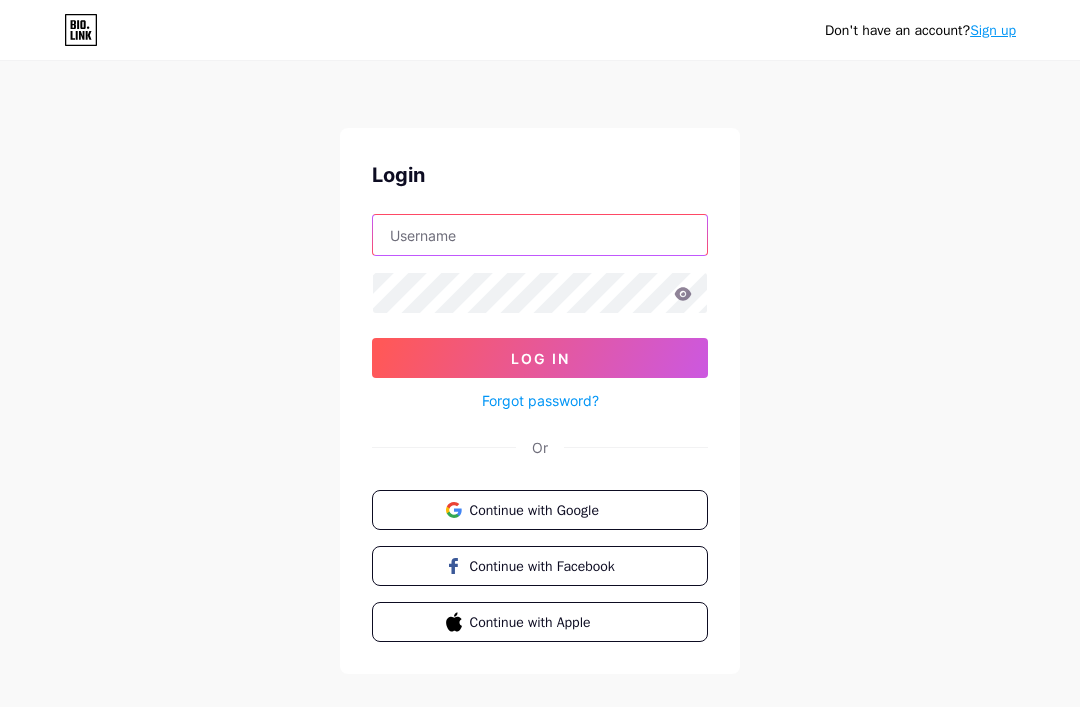 click at bounding box center (540, 235) 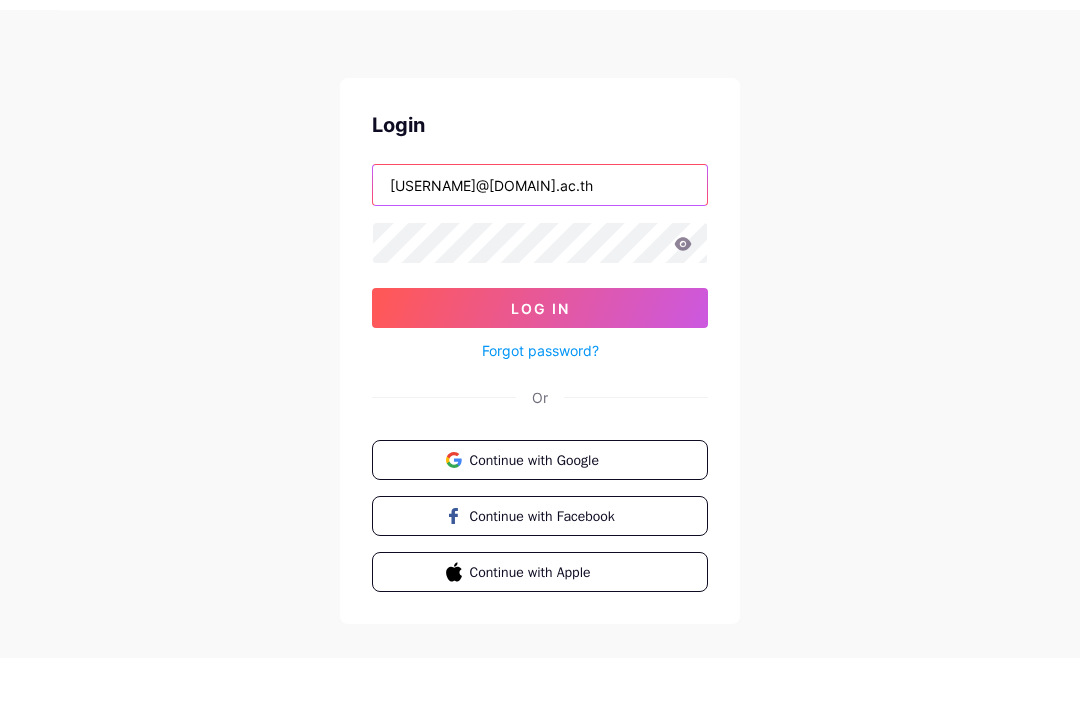 type on "thitiyaporn.ch@rmuti.ac.th" 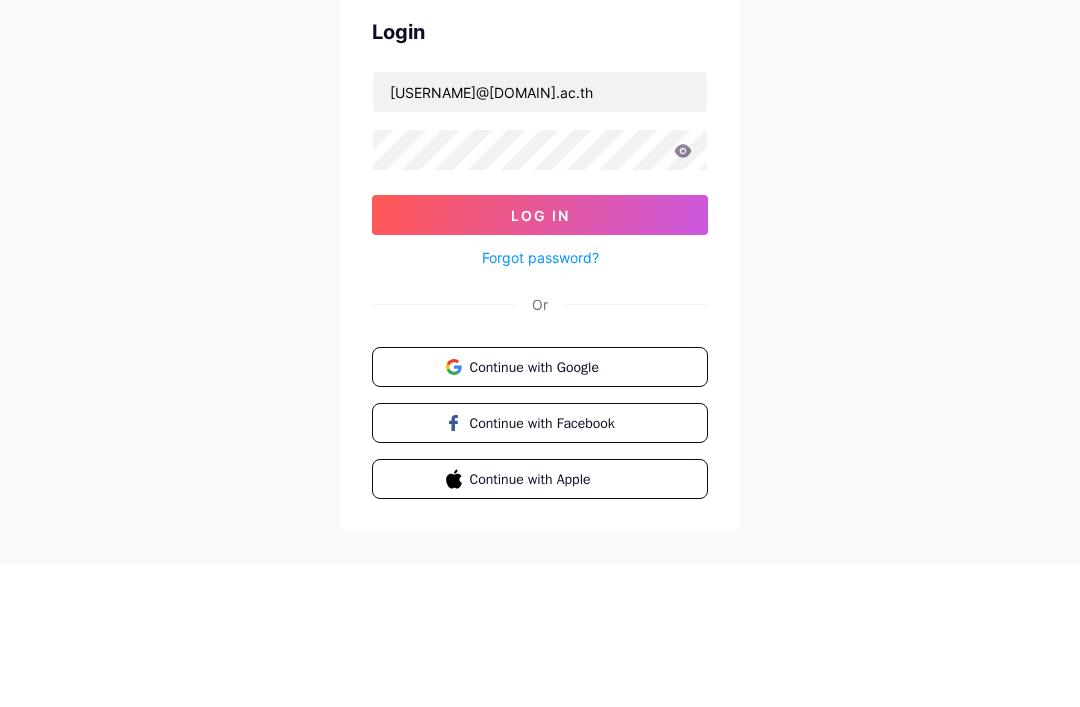 click on "Log In" at bounding box center [540, 358] 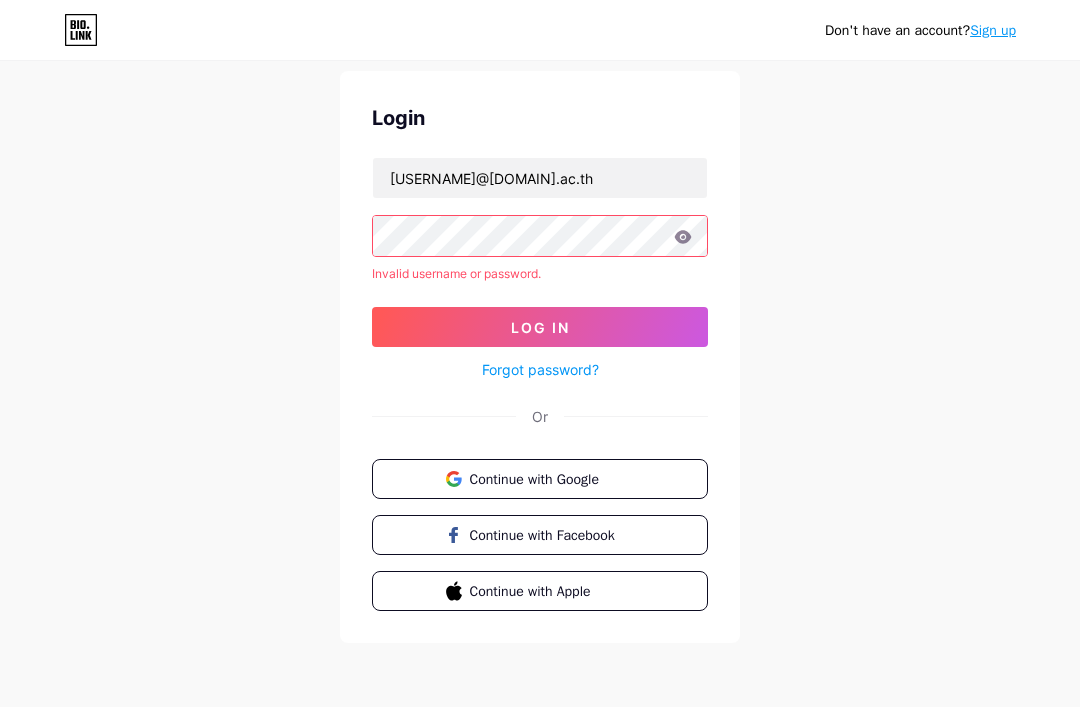 click 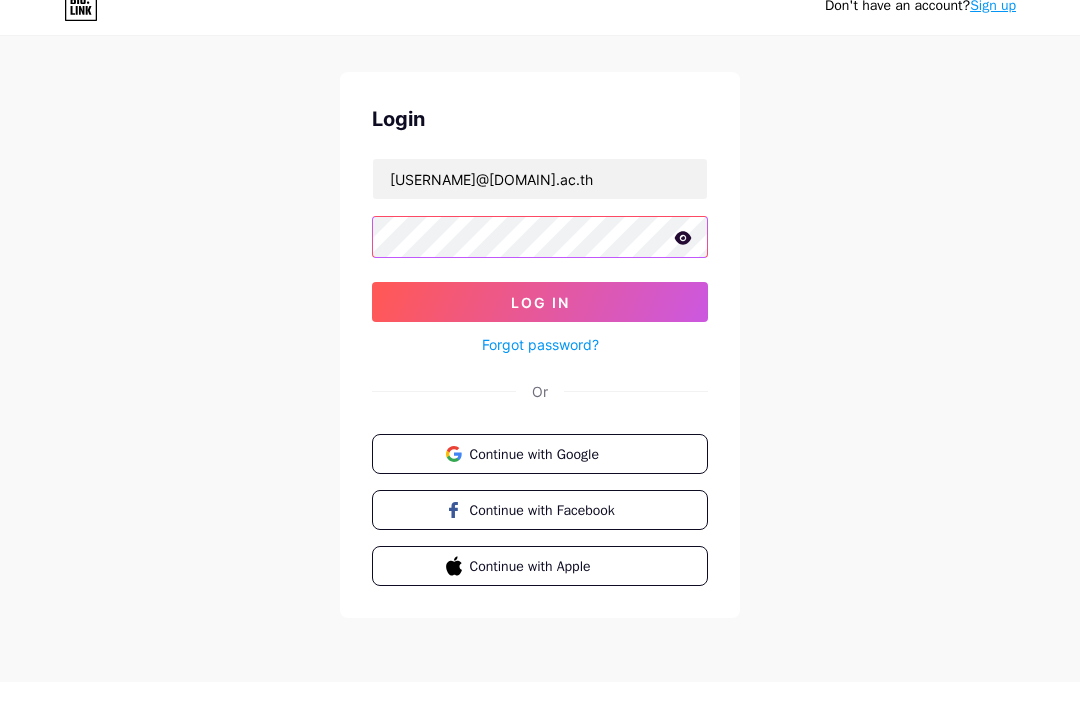 click on "Log In" at bounding box center (540, 327) 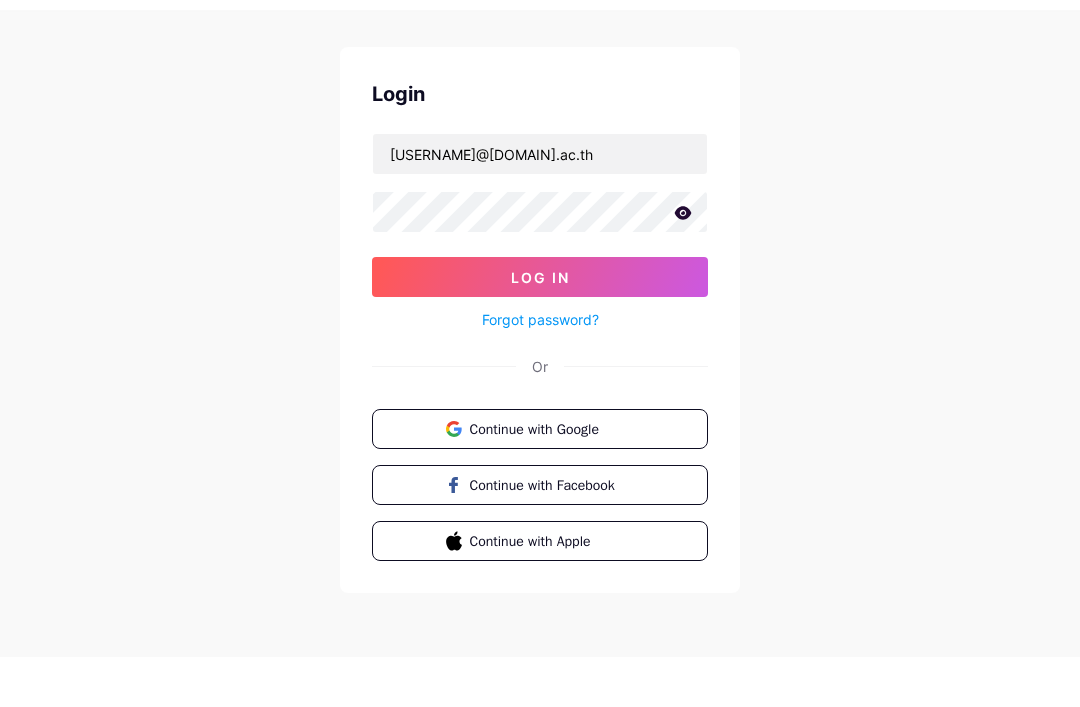 click on "Log In" at bounding box center (540, 327) 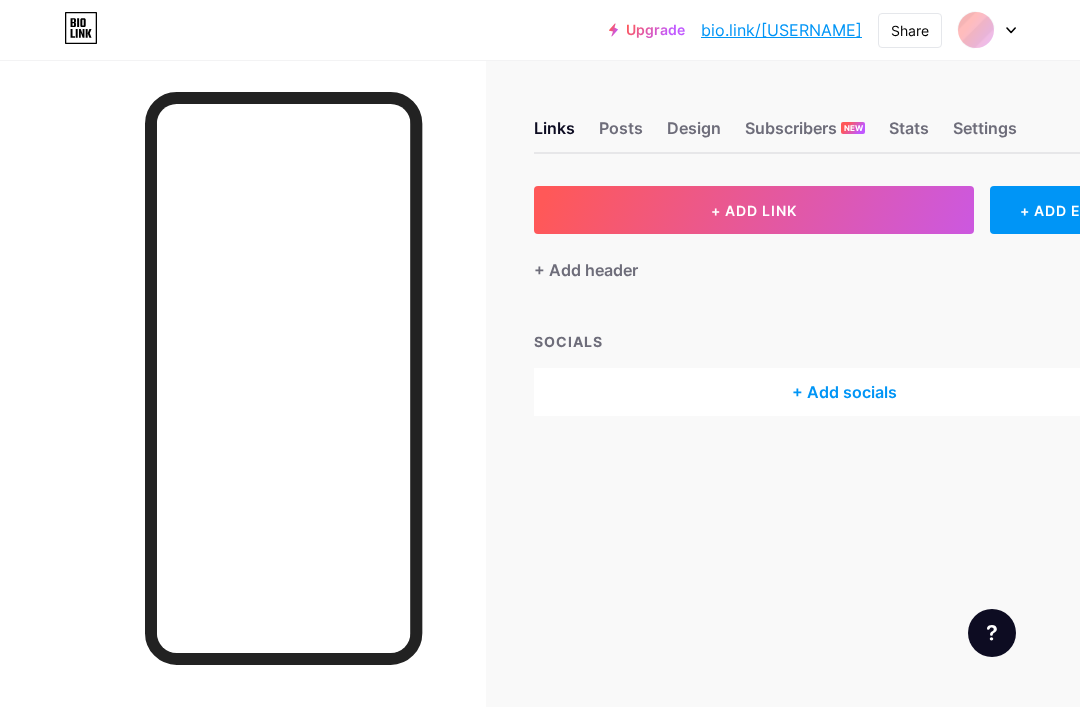 scroll, scrollTop: 0, scrollLeft: 0, axis: both 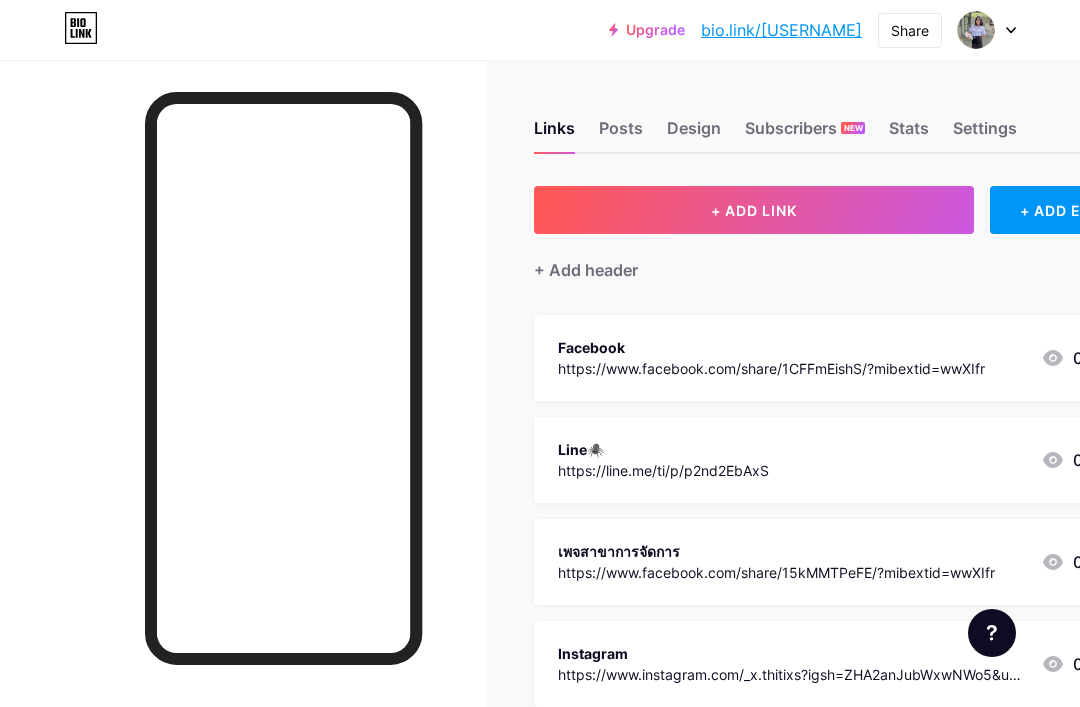 click on "Links
Posts
Design
Subscribers
NEW
Stats
Settings" at bounding box center (844, 119) 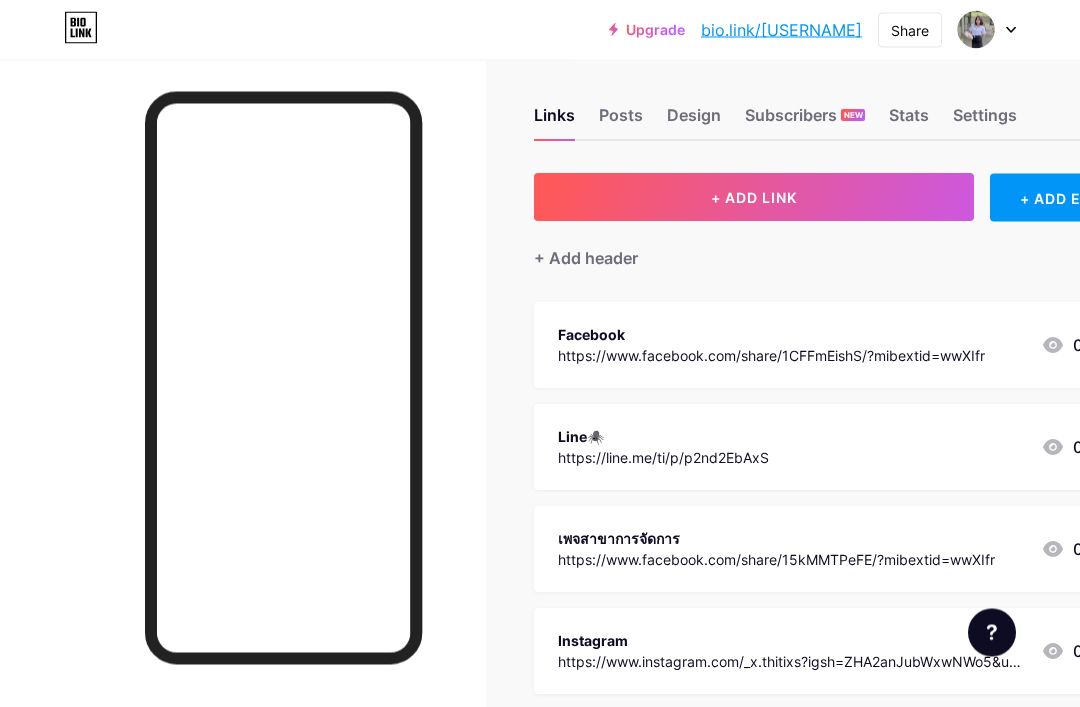 scroll, scrollTop: 0, scrollLeft: 0, axis: both 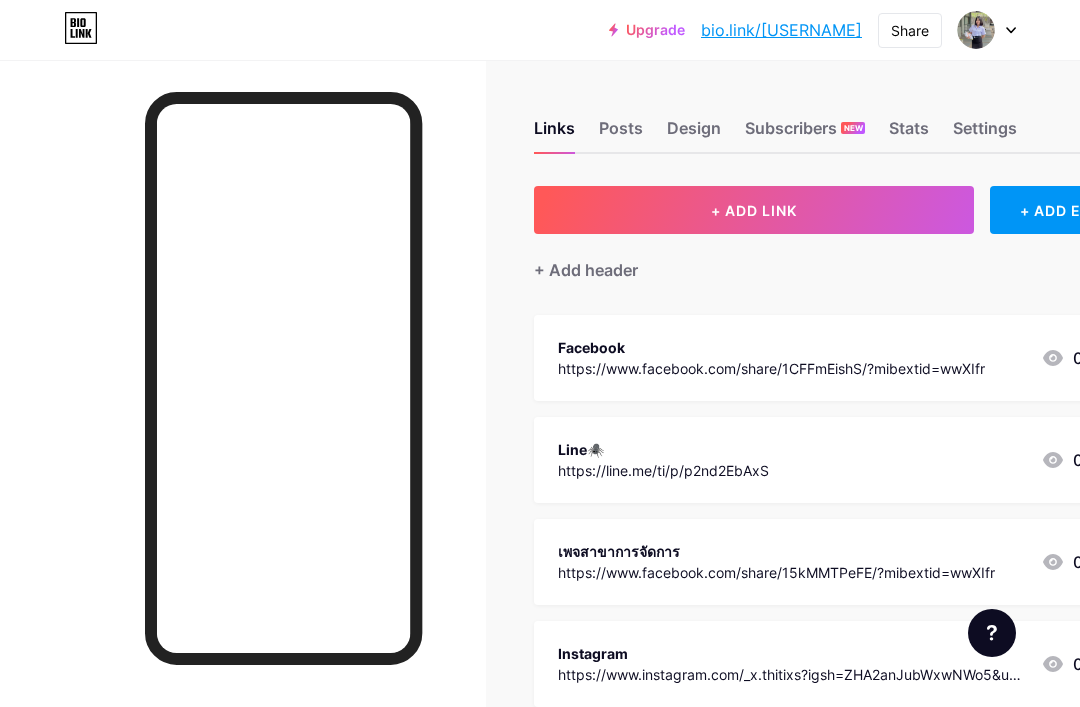 click on "Share" at bounding box center [910, 30] 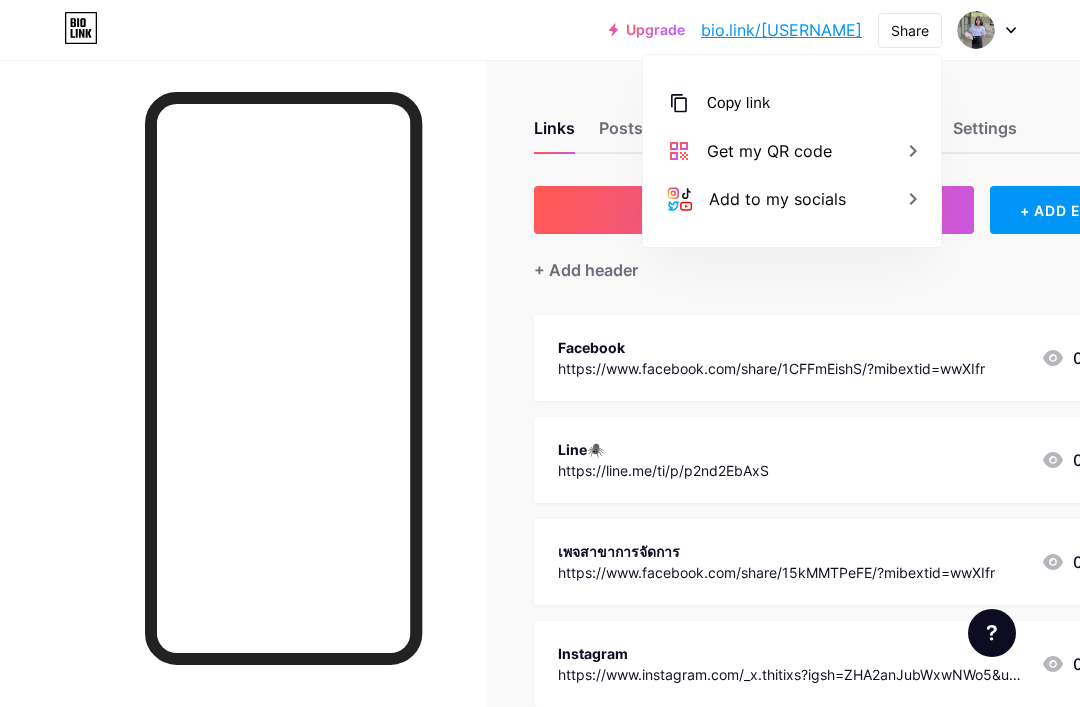 click on "Get my QR code" at bounding box center (792, 151) 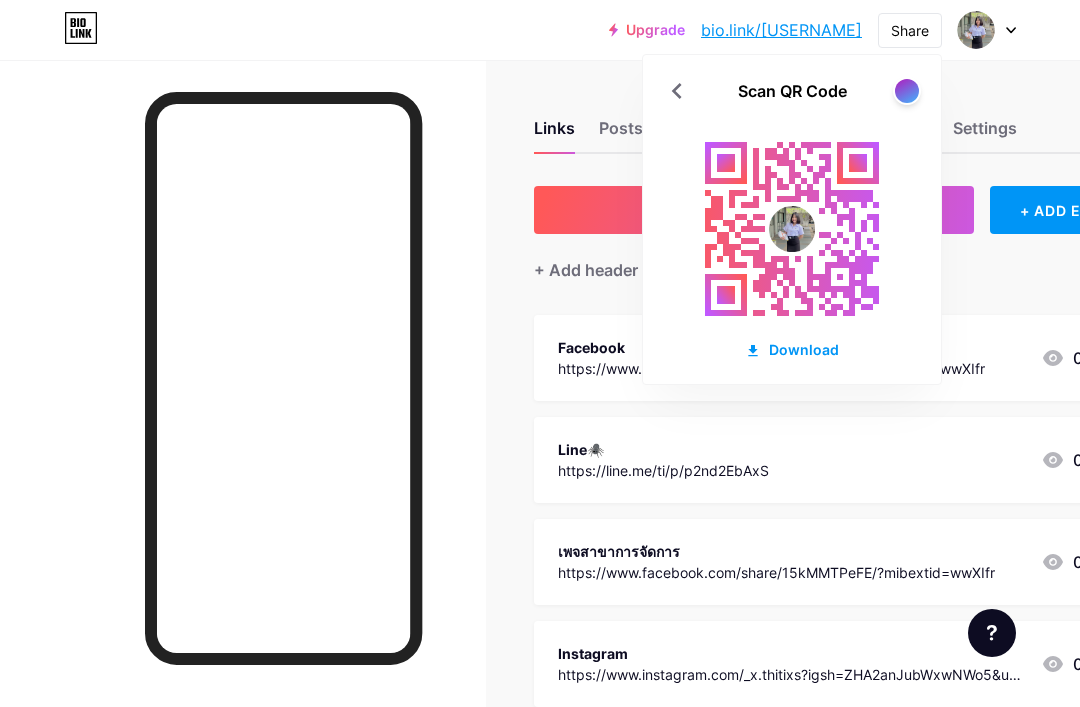 click at bounding box center [907, 91] 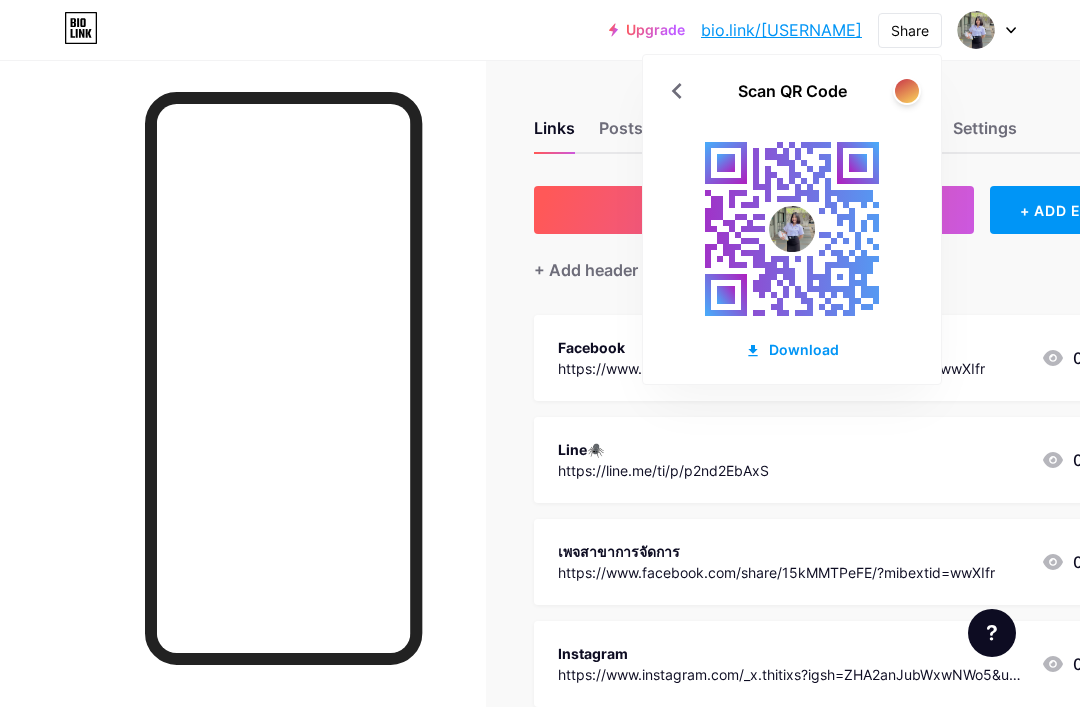 click at bounding box center [907, 91] 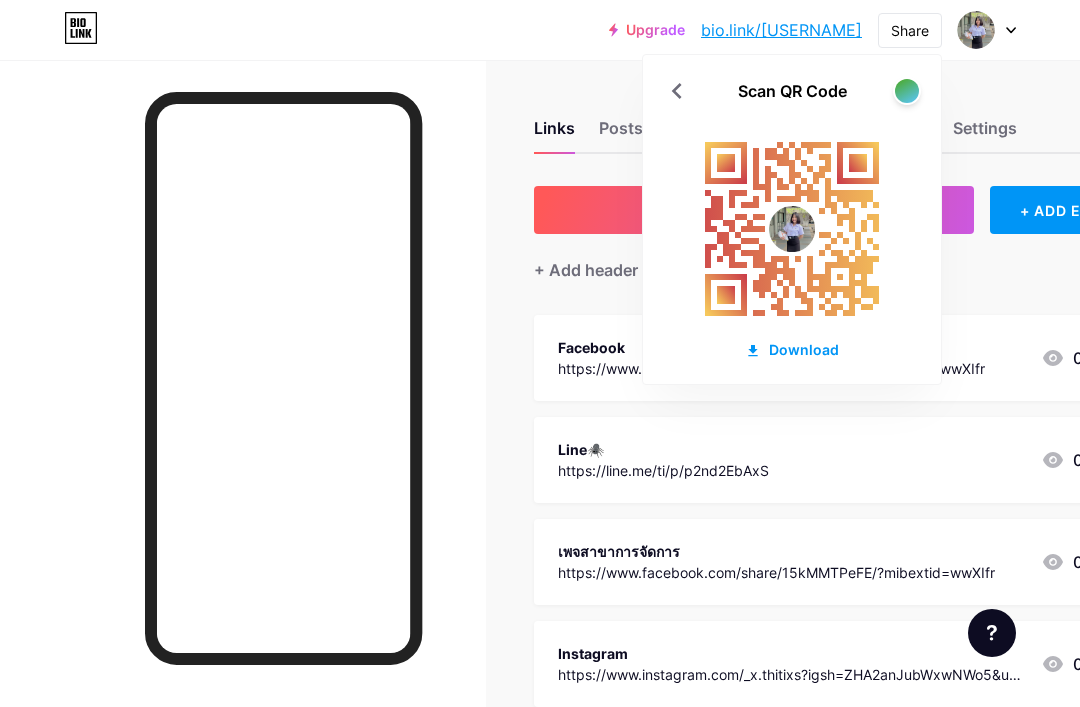click on "Download" at bounding box center [792, 349] 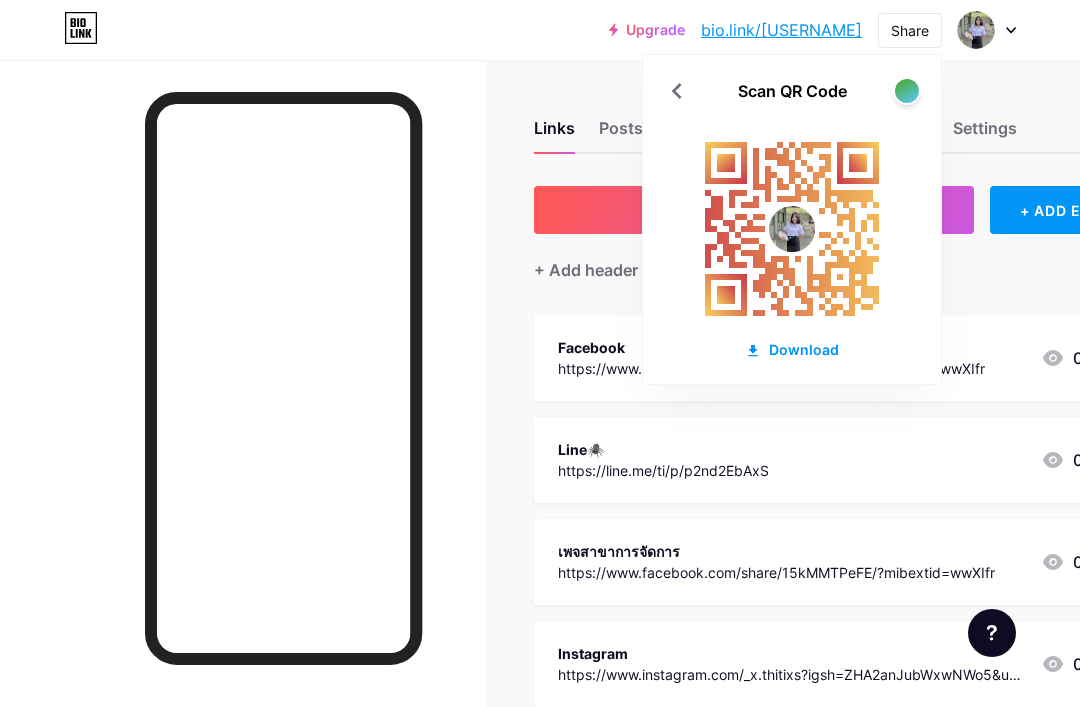 click on "Download" at bounding box center [792, 349] 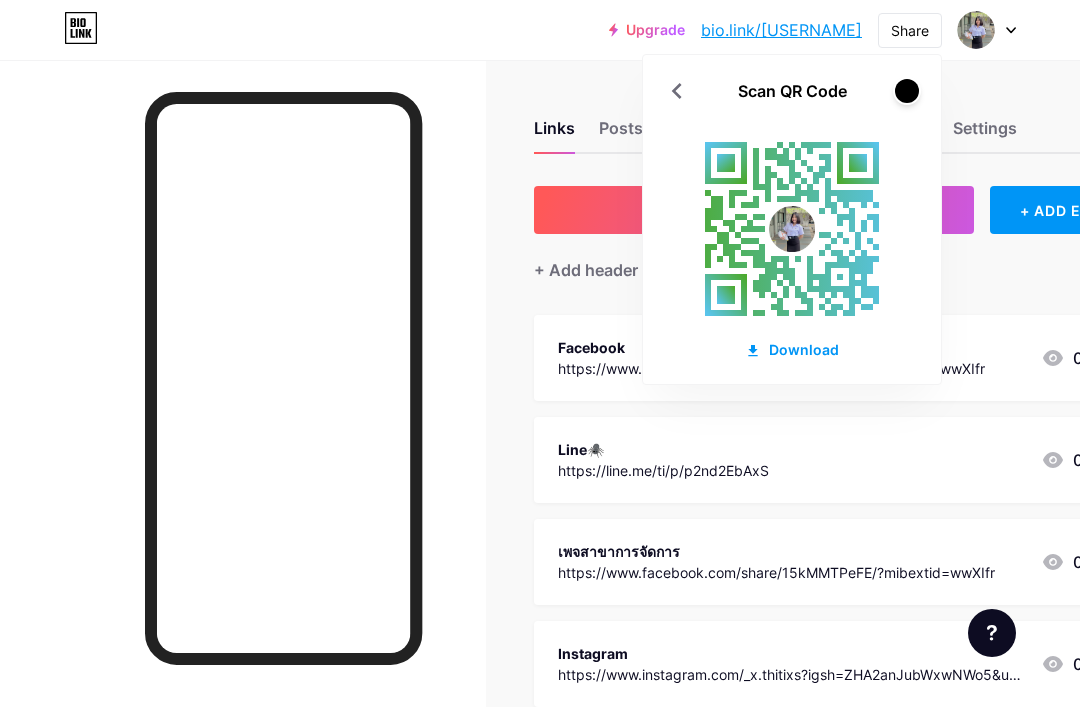 click at bounding box center (907, 91) 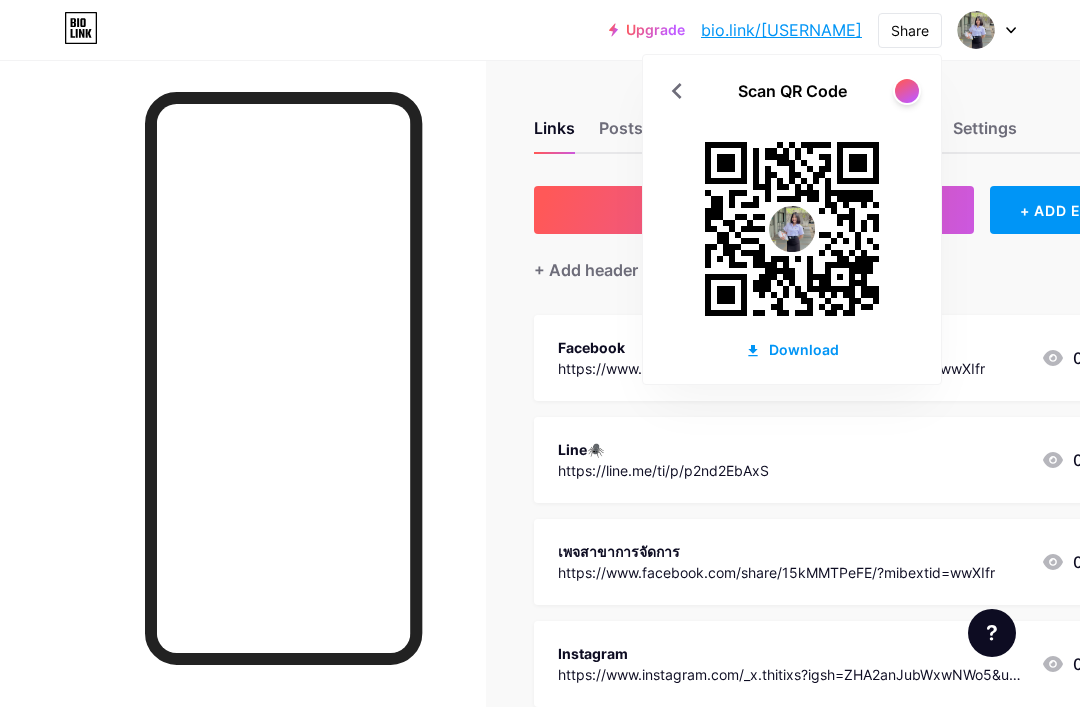 click at bounding box center (907, 91) 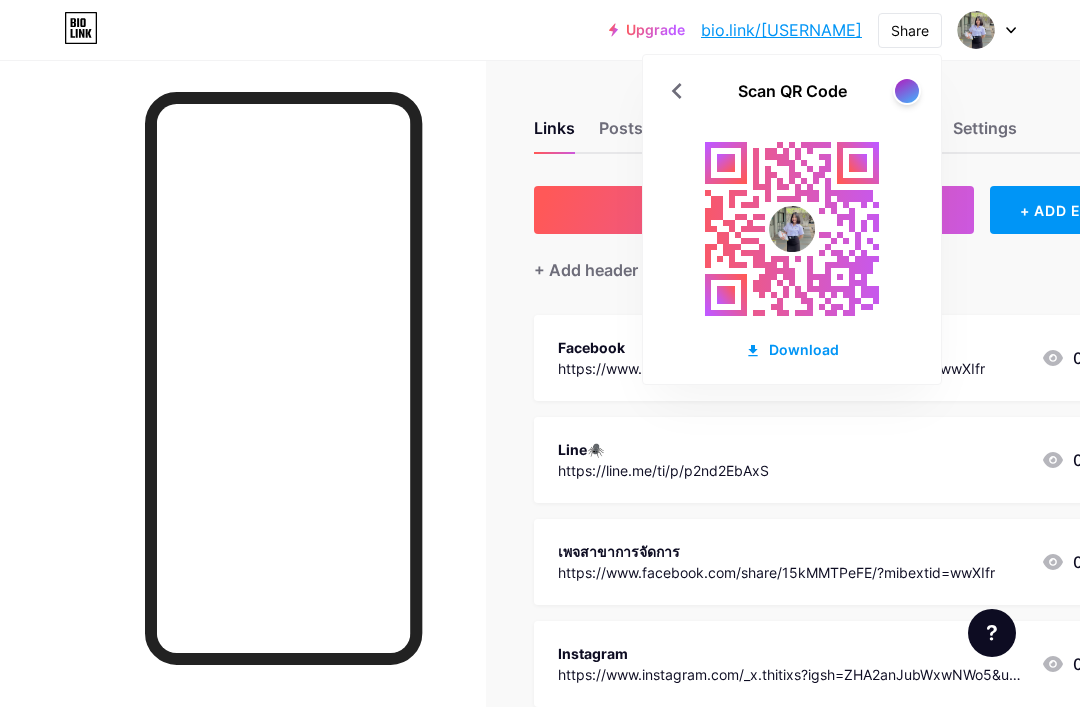 click at bounding box center (907, 91) 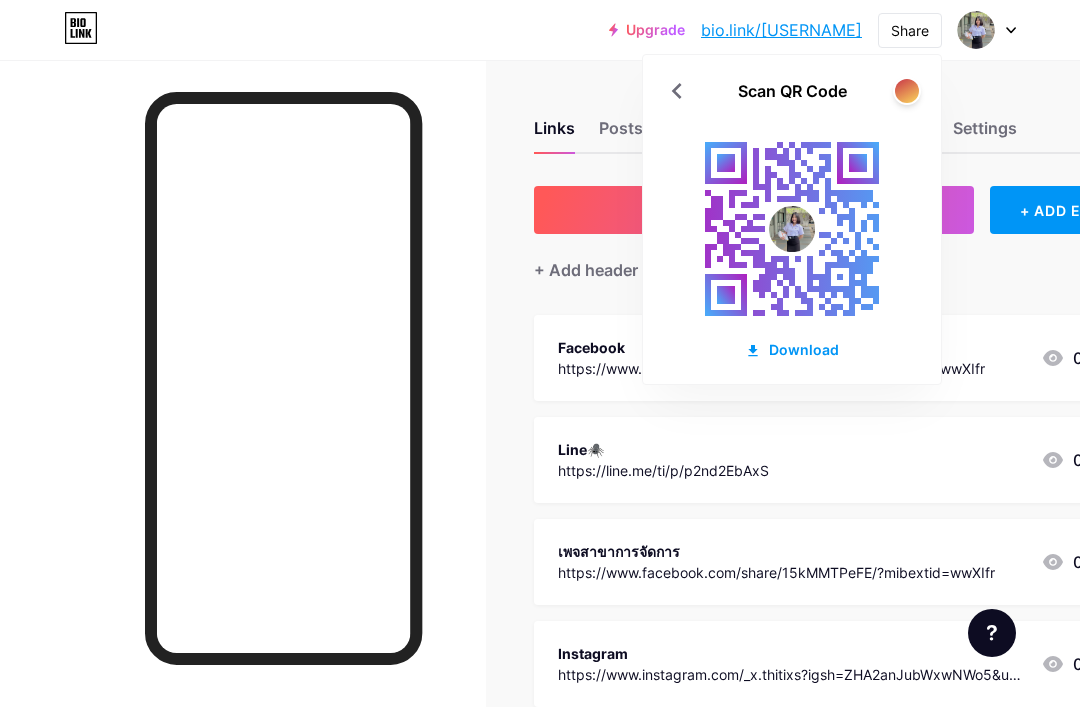 click at bounding box center (907, 91) 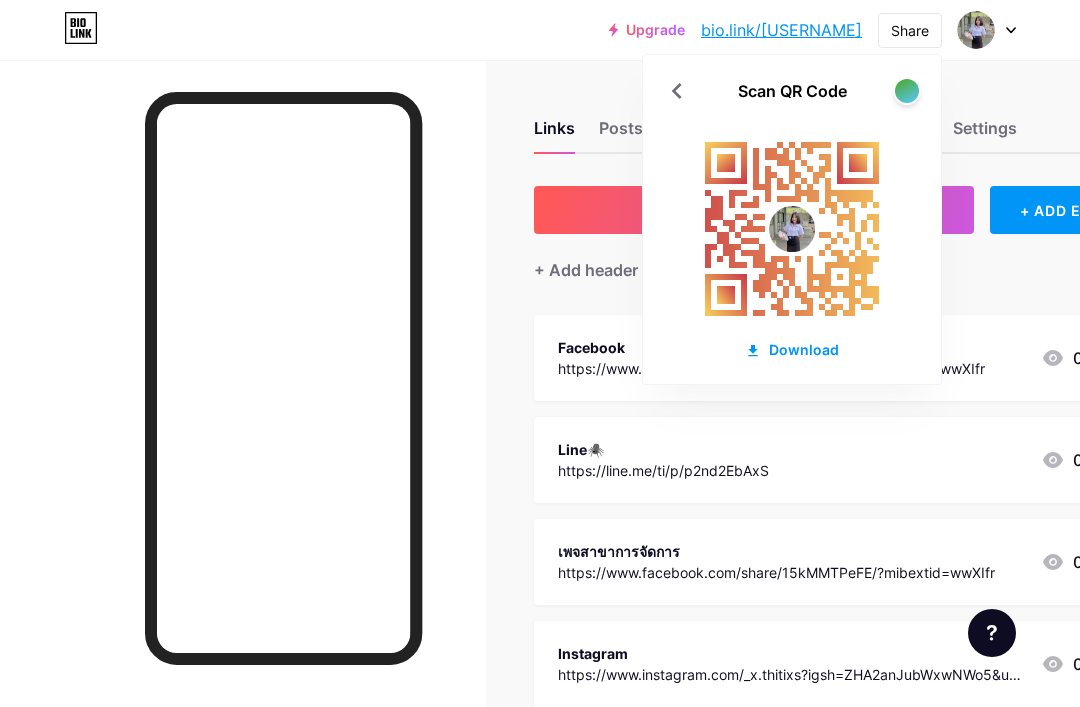 click on "Download" at bounding box center (792, 349) 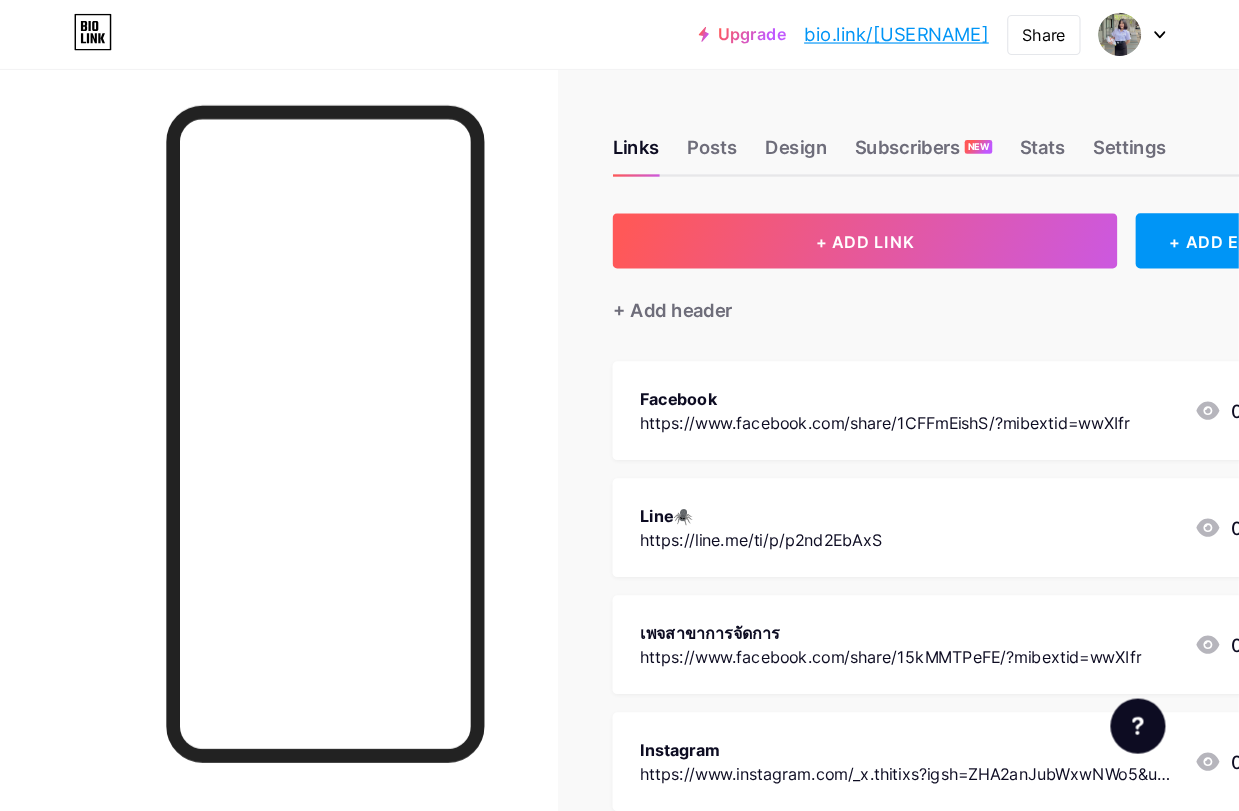 scroll, scrollTop: 0, scrollLeft: 0, axis: both 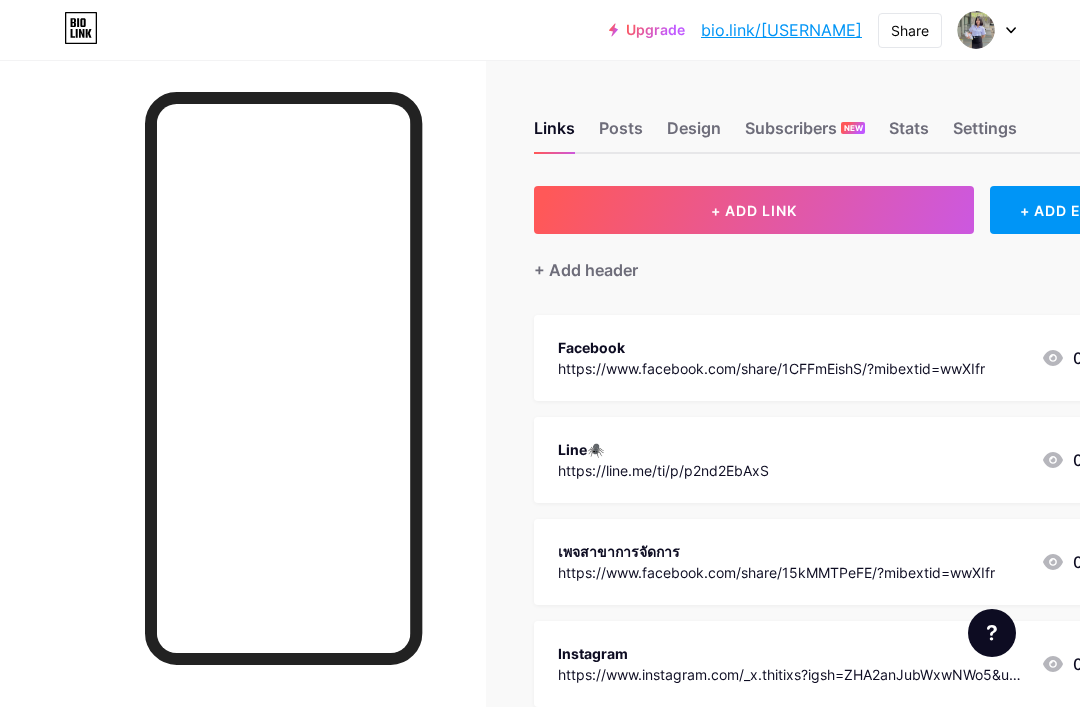 click at bounding box center (976, 30) 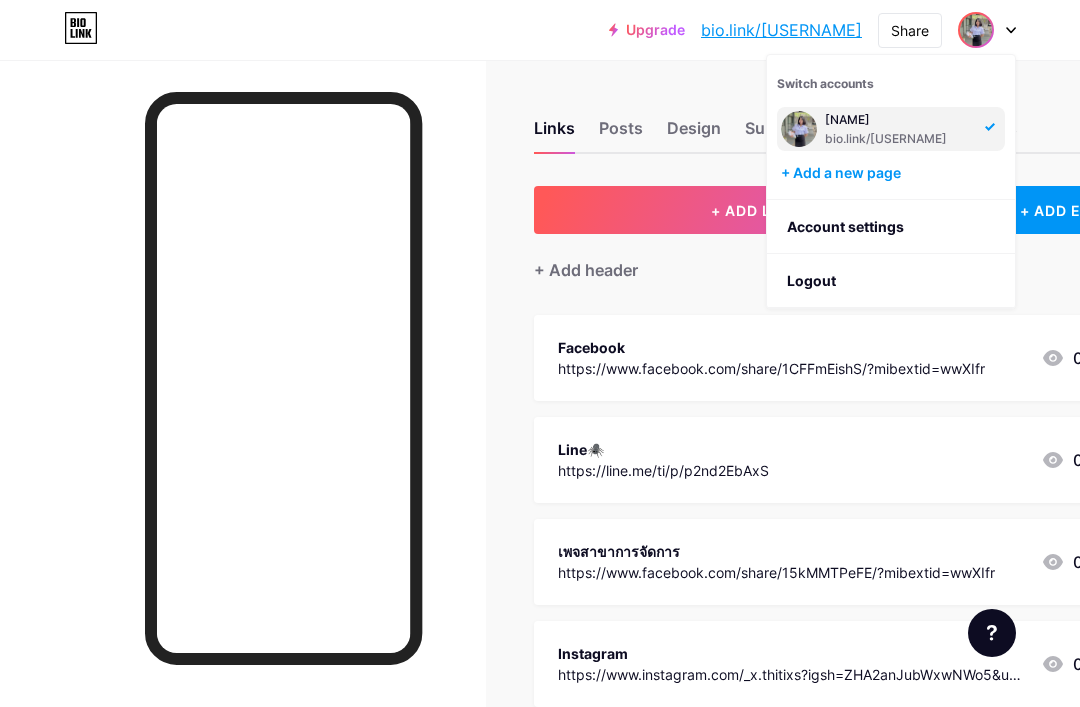 click on "Logout" at bounding box center (891, 281) 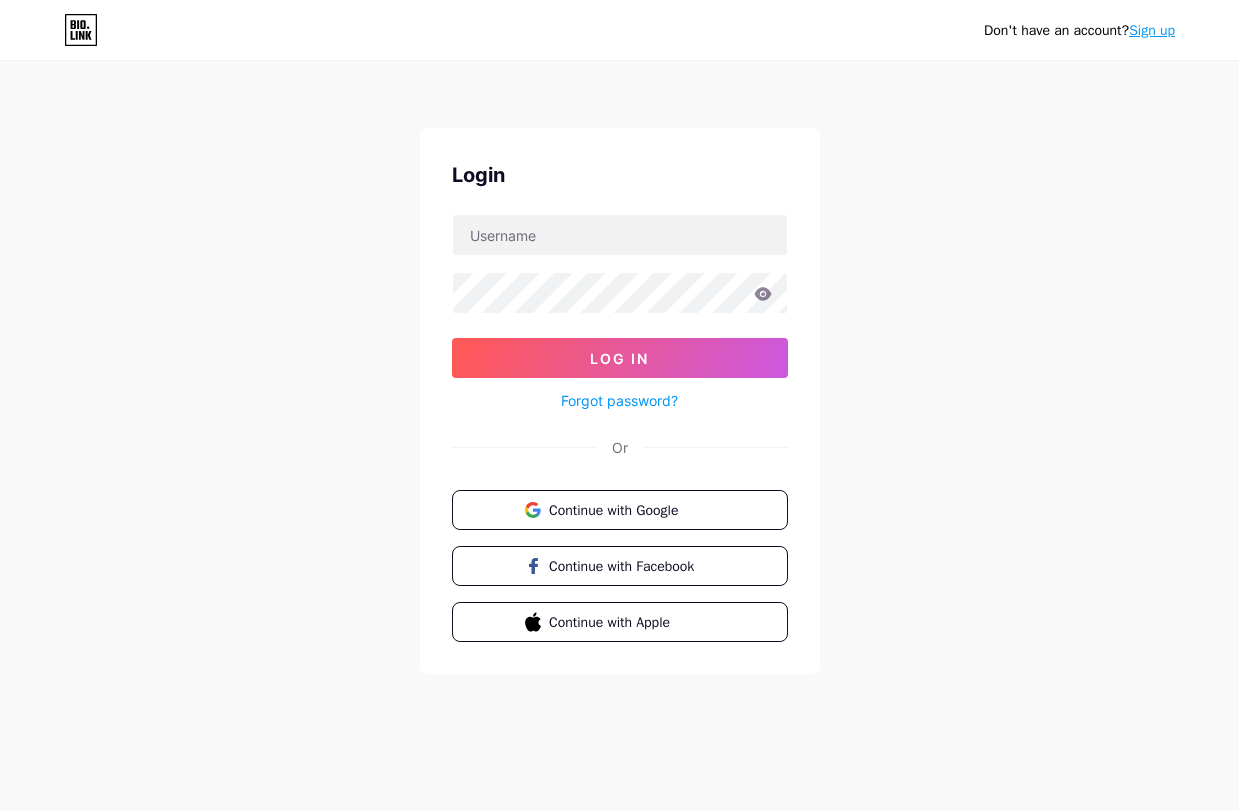 click on "Sign up" at bounding box center (1152, 30) 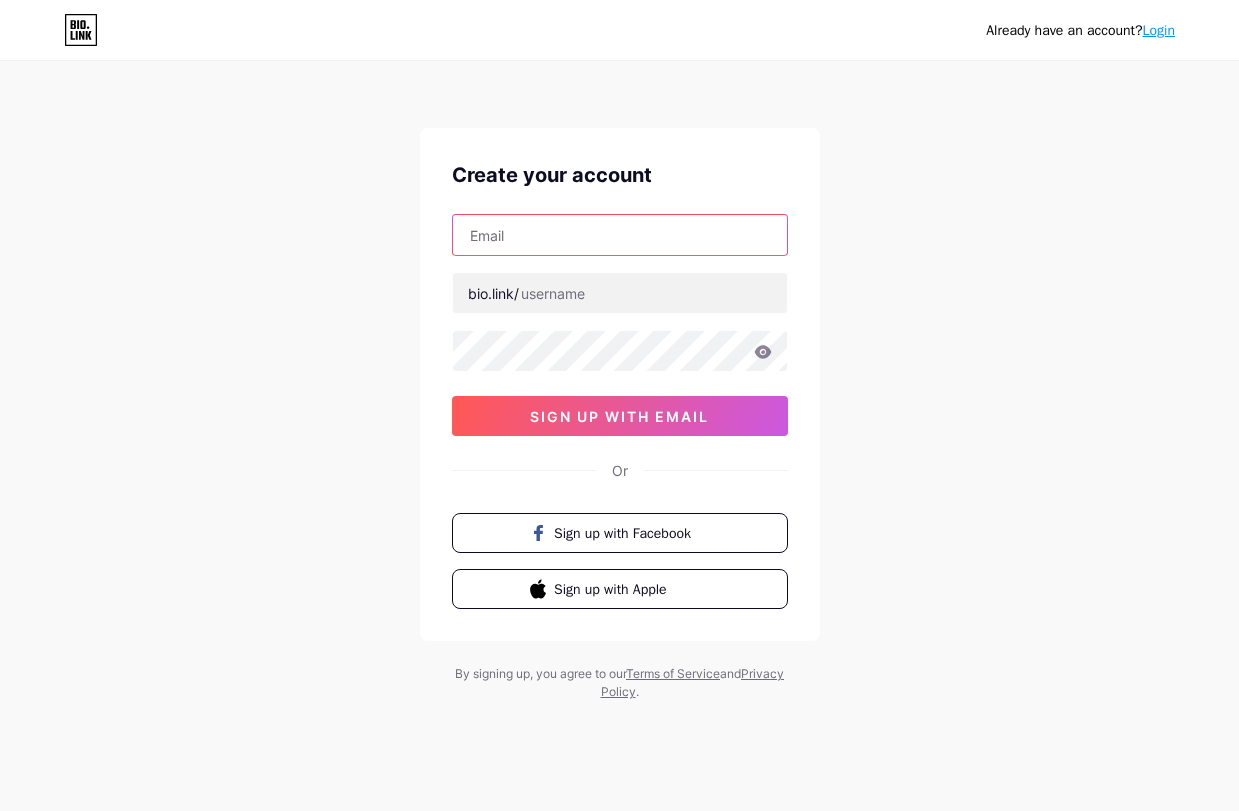 click at bounding box center [620, 235] 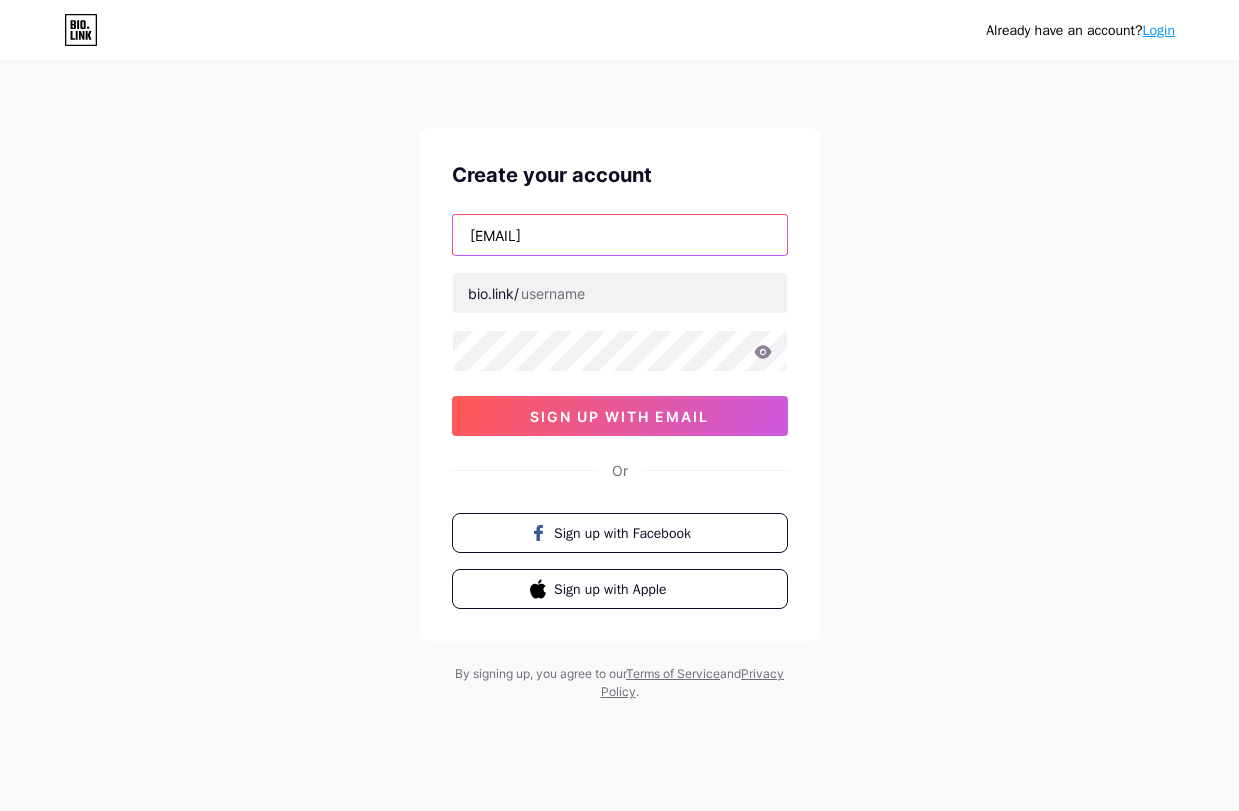 type on "nawapat.ma@rmuti.ac.th" 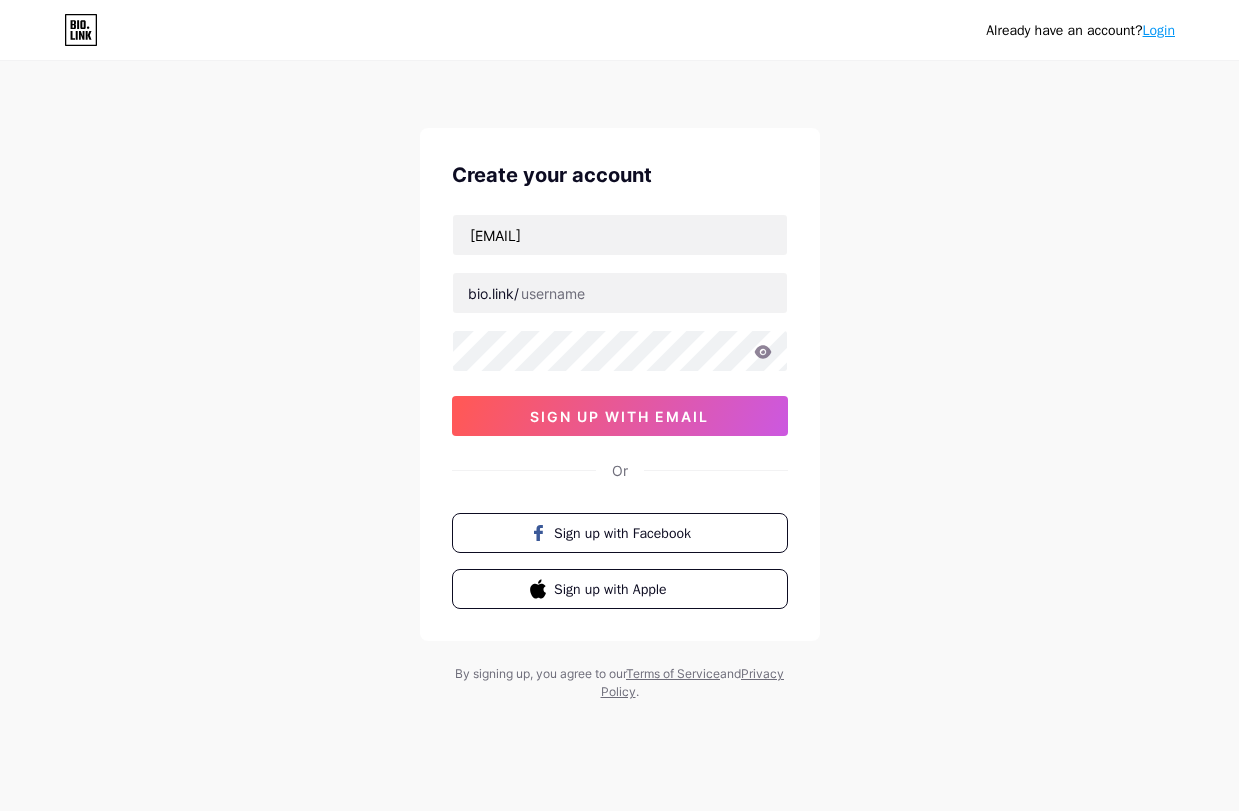 click at bounding box center (620, 293) 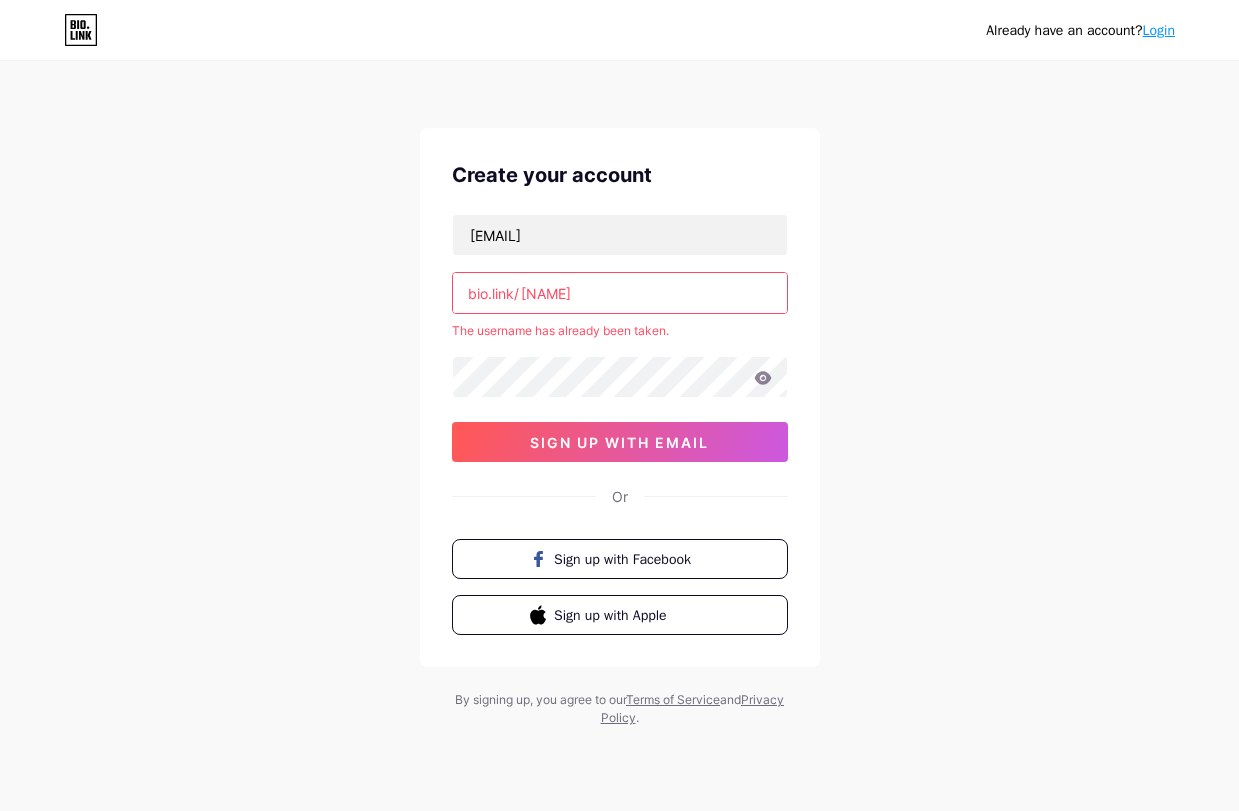 click on "nawapat" at bounding box center [620, 293] 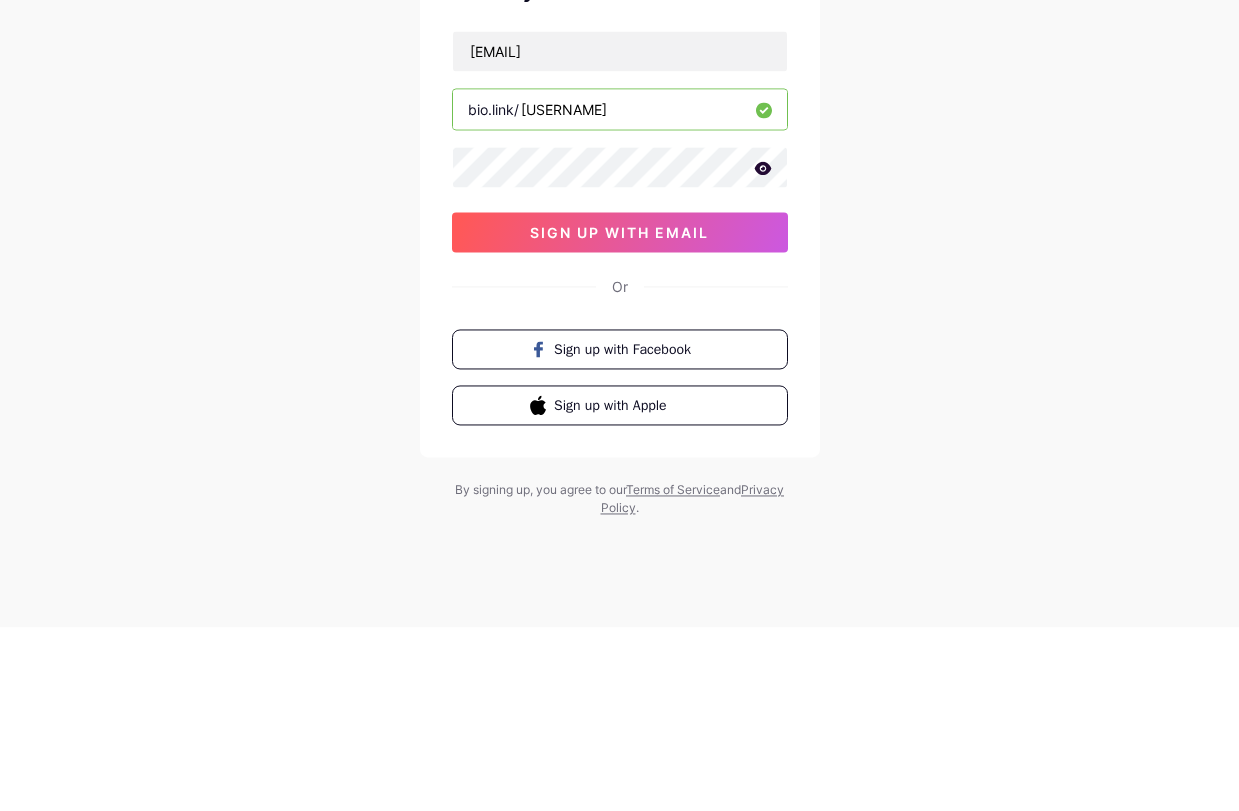 type on "nawapat_ma" 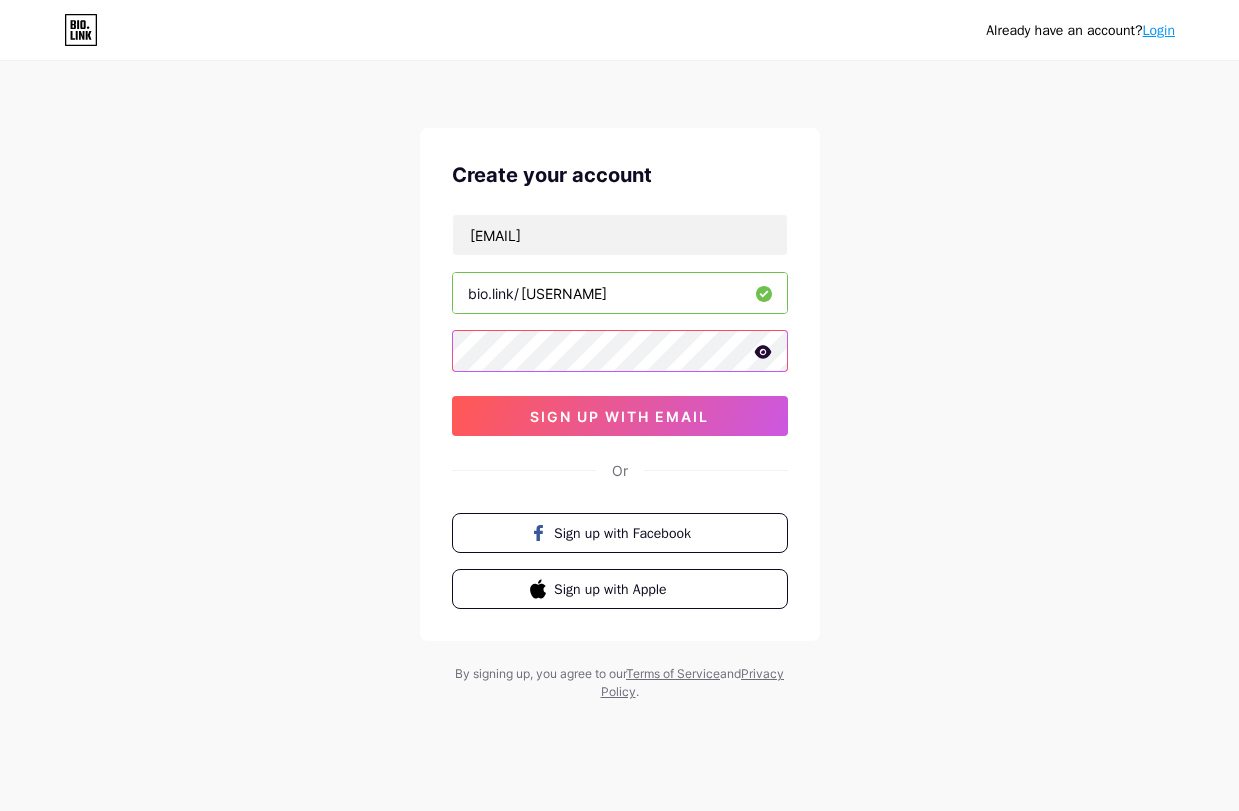 scroll, scrollTop: 73, scrollLeft: 0, axis: vertical 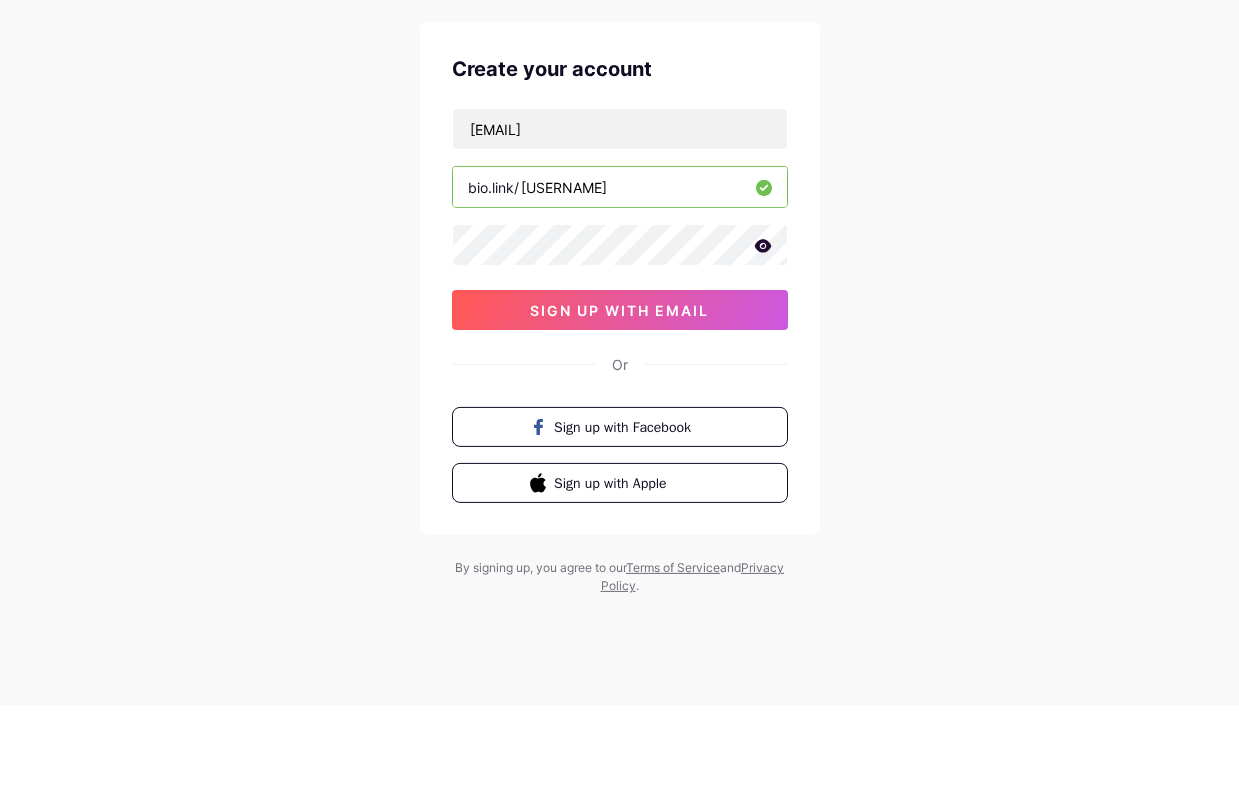 click 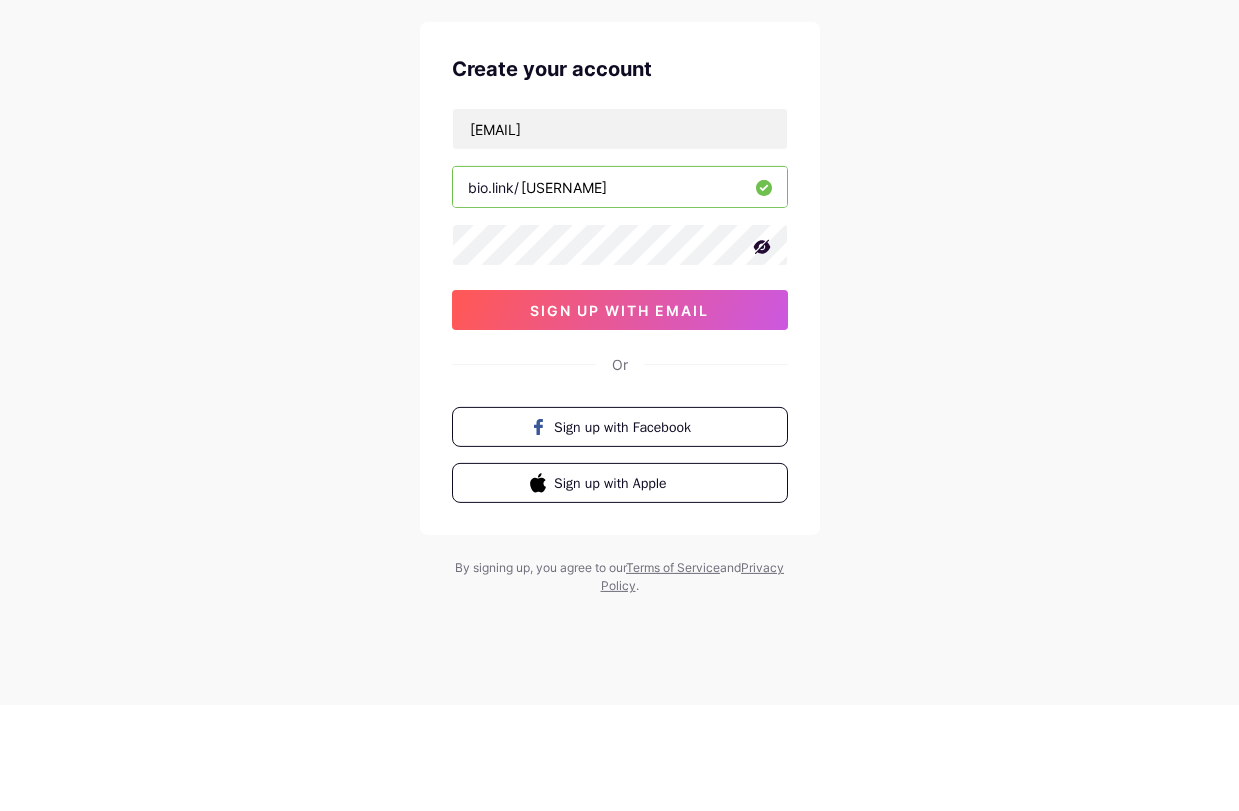 scroll, scrollTop: 73, scrollLeft: 0, axis: vertical 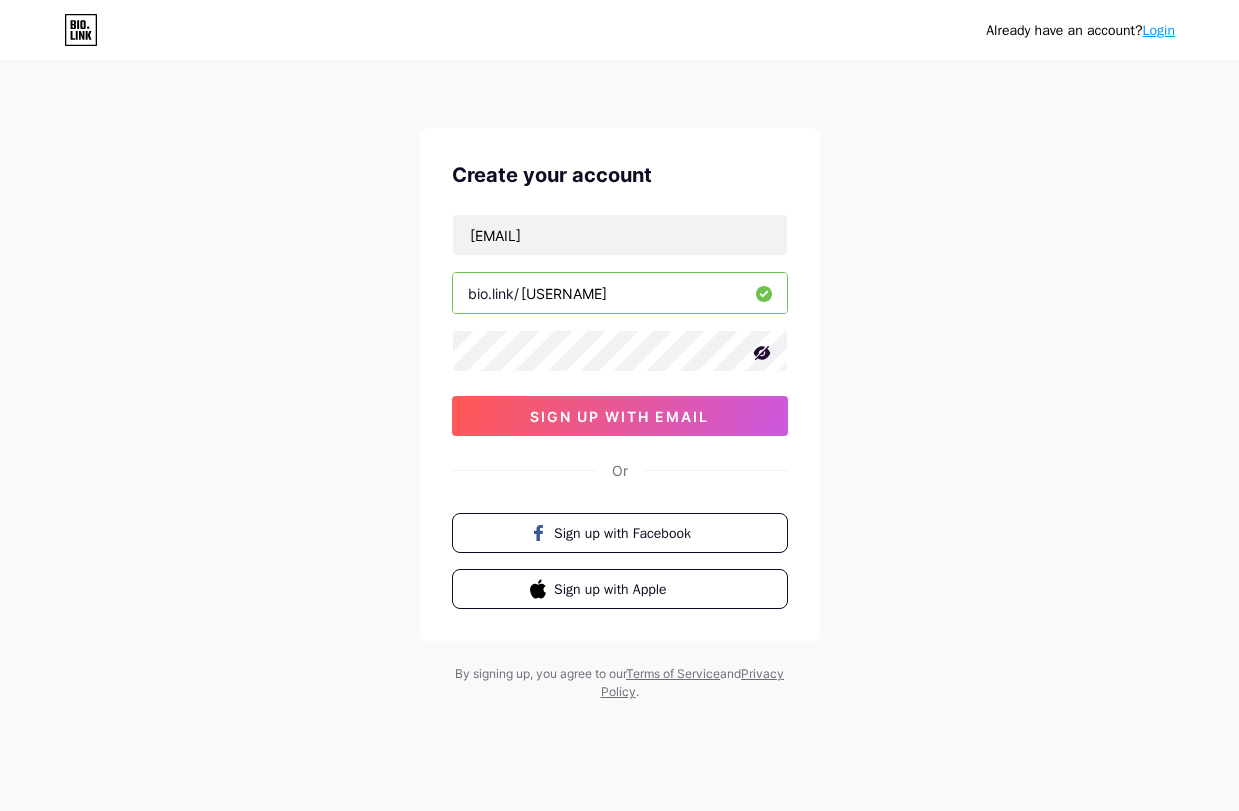 click on "sign up with email" at bounding box center [620, 416] 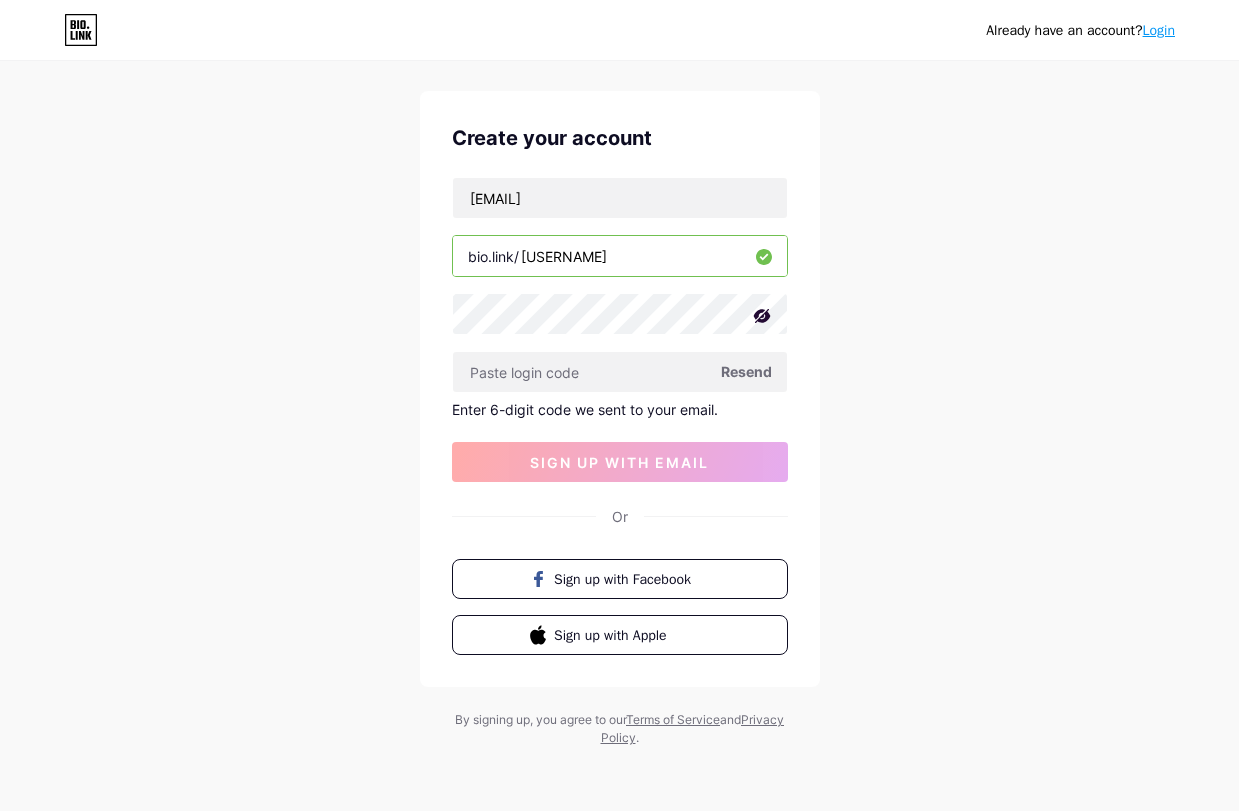 click at bounding box center [620, 372] 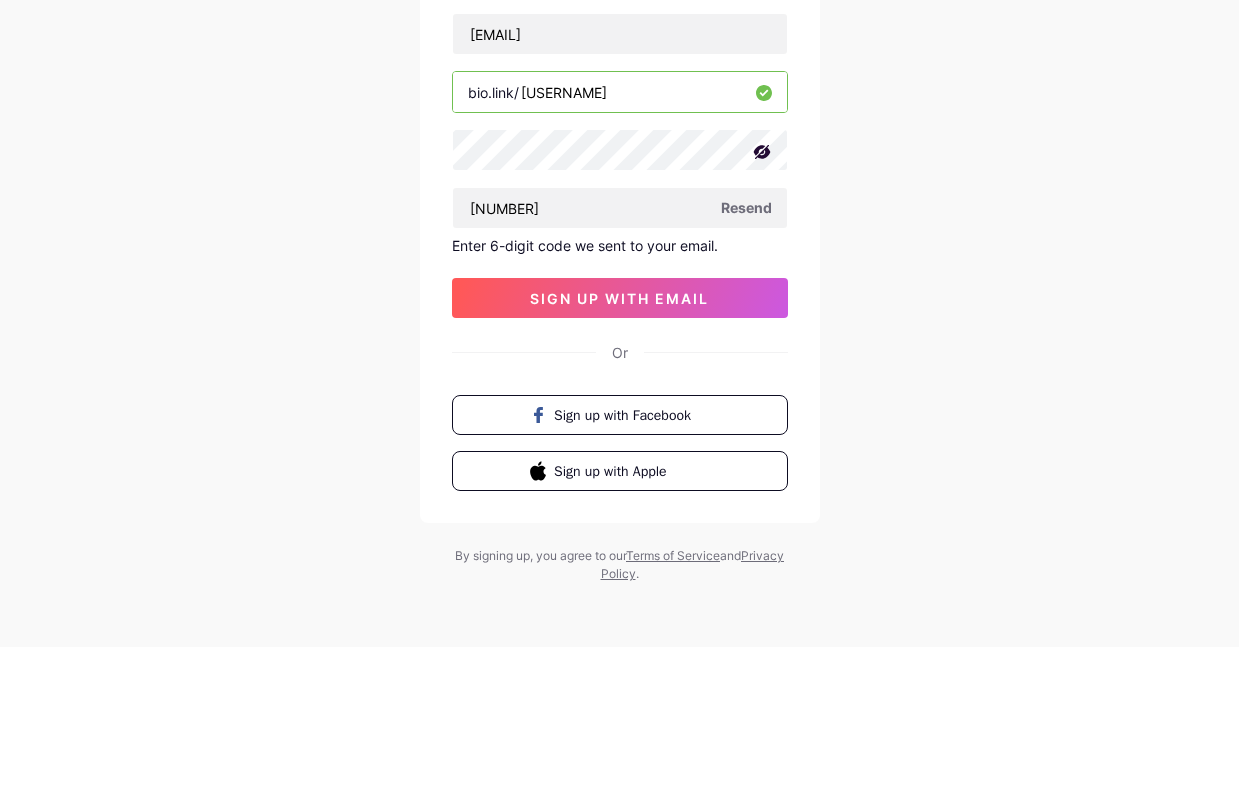 type on "877835" 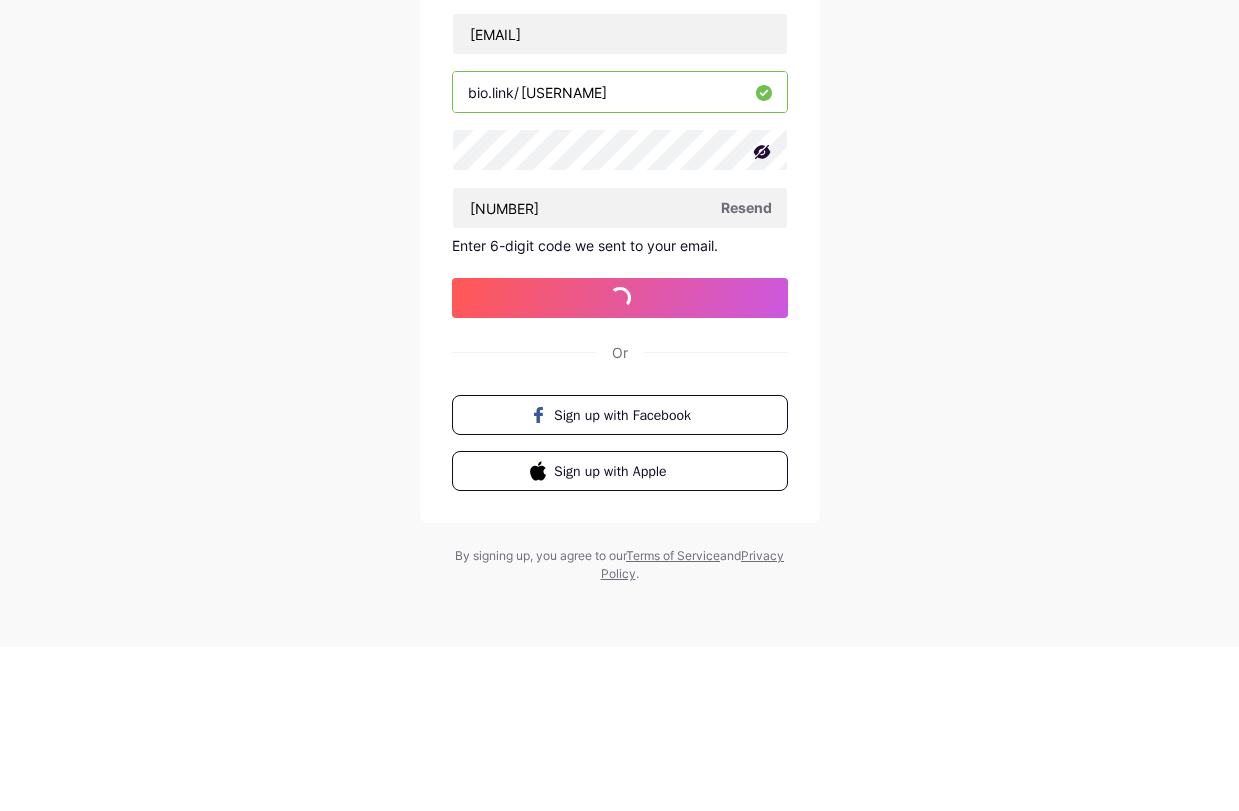 scroll, scrollTop: 73, scrollLeft: 0, axis: vertical 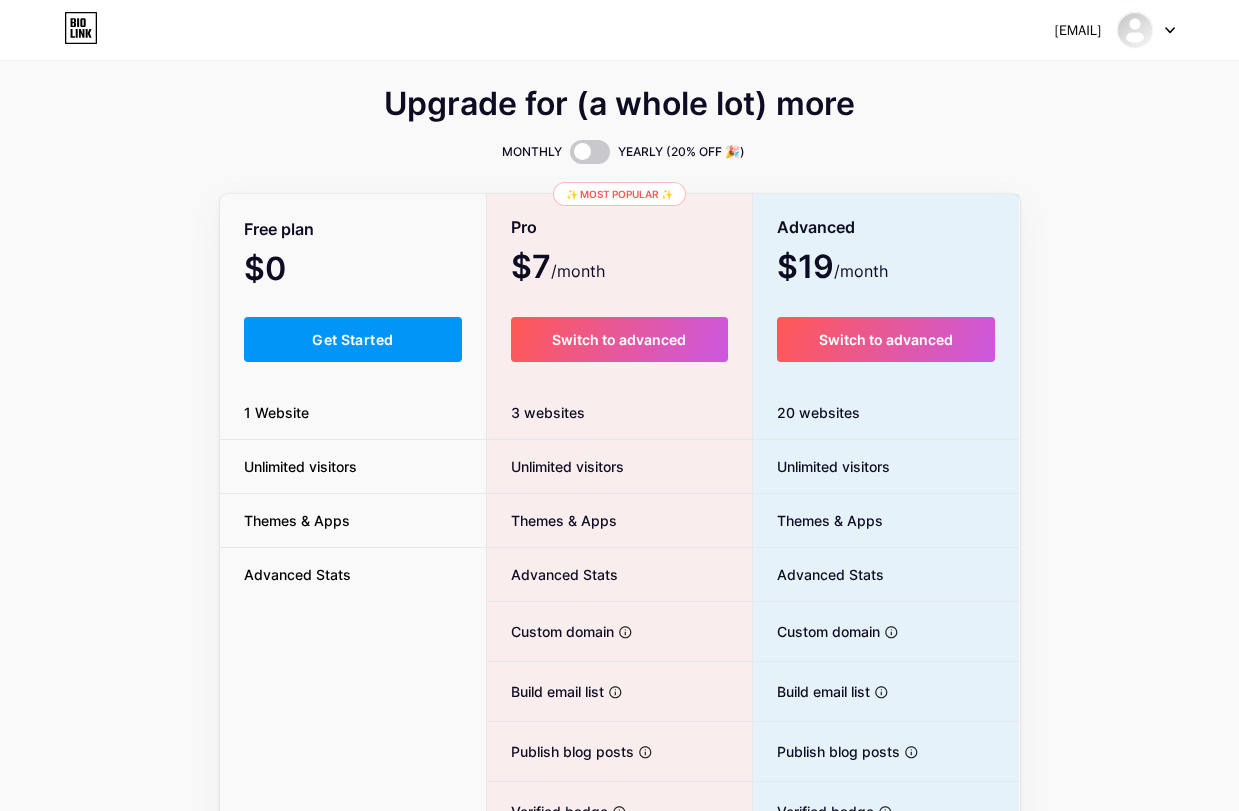 click on "Get Started" at bounding box center (353, 339) 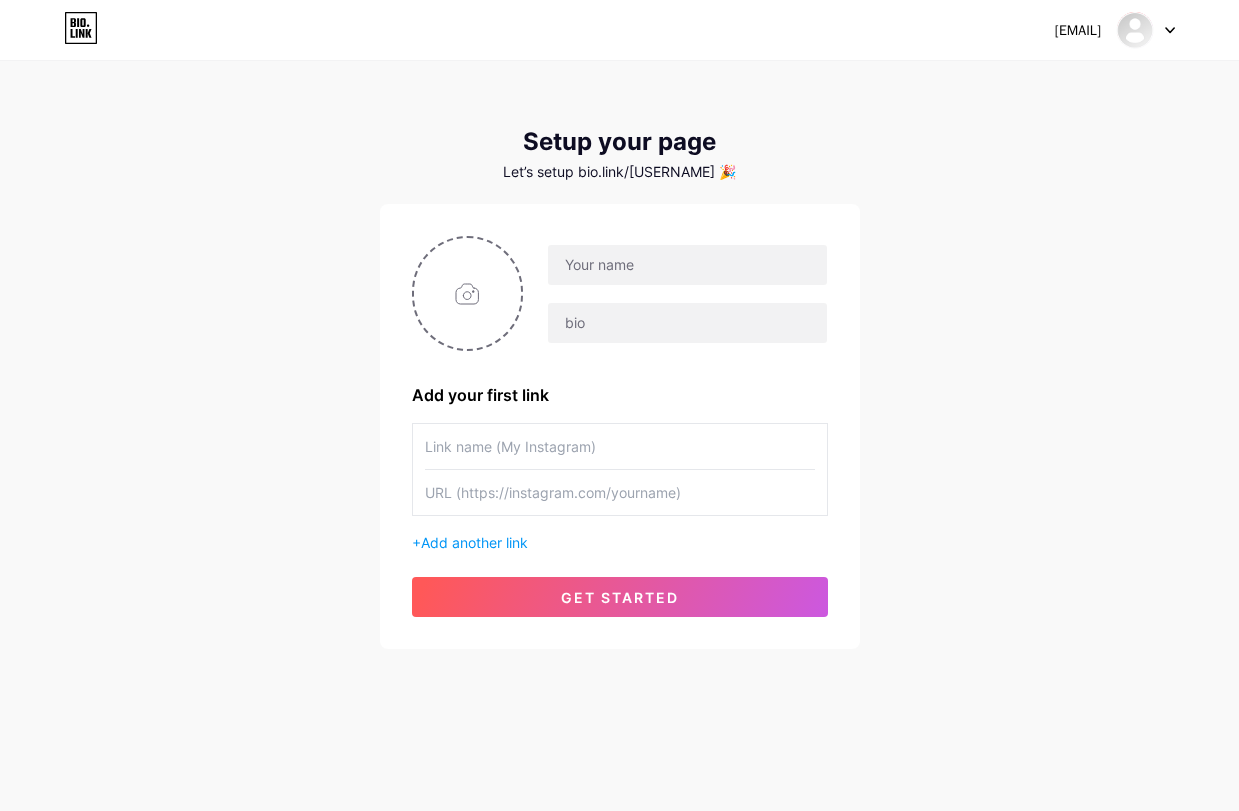 click at bounding box center (468, 293) 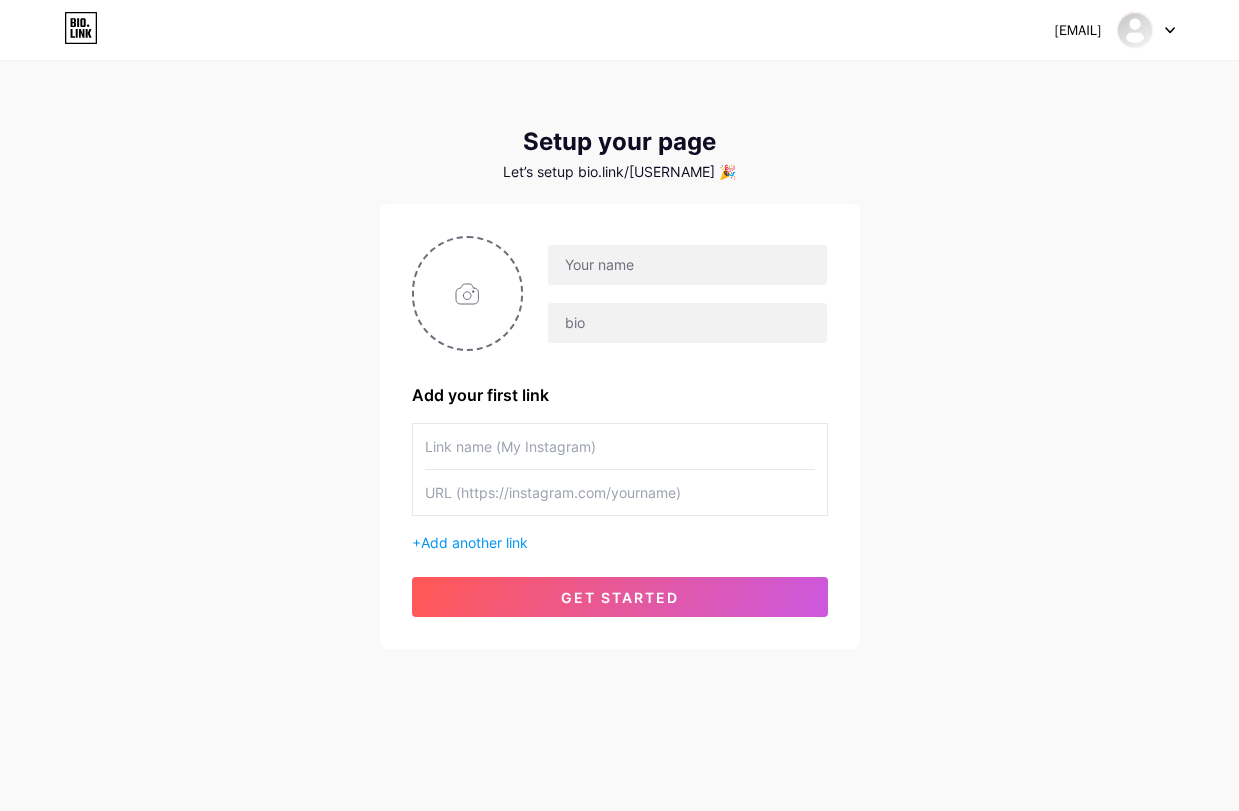type on "C:\fakepath\IMG_3683.jpeg" 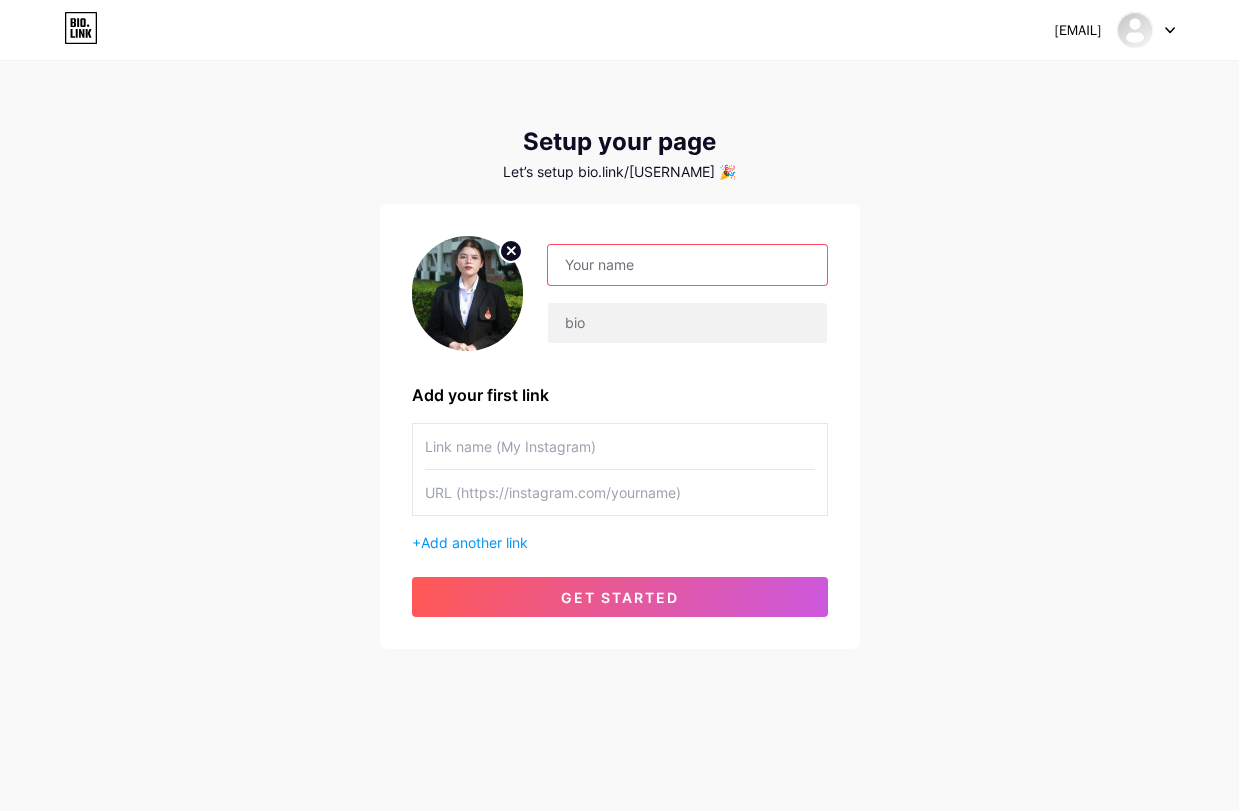 click at bounding box center (687, 265) 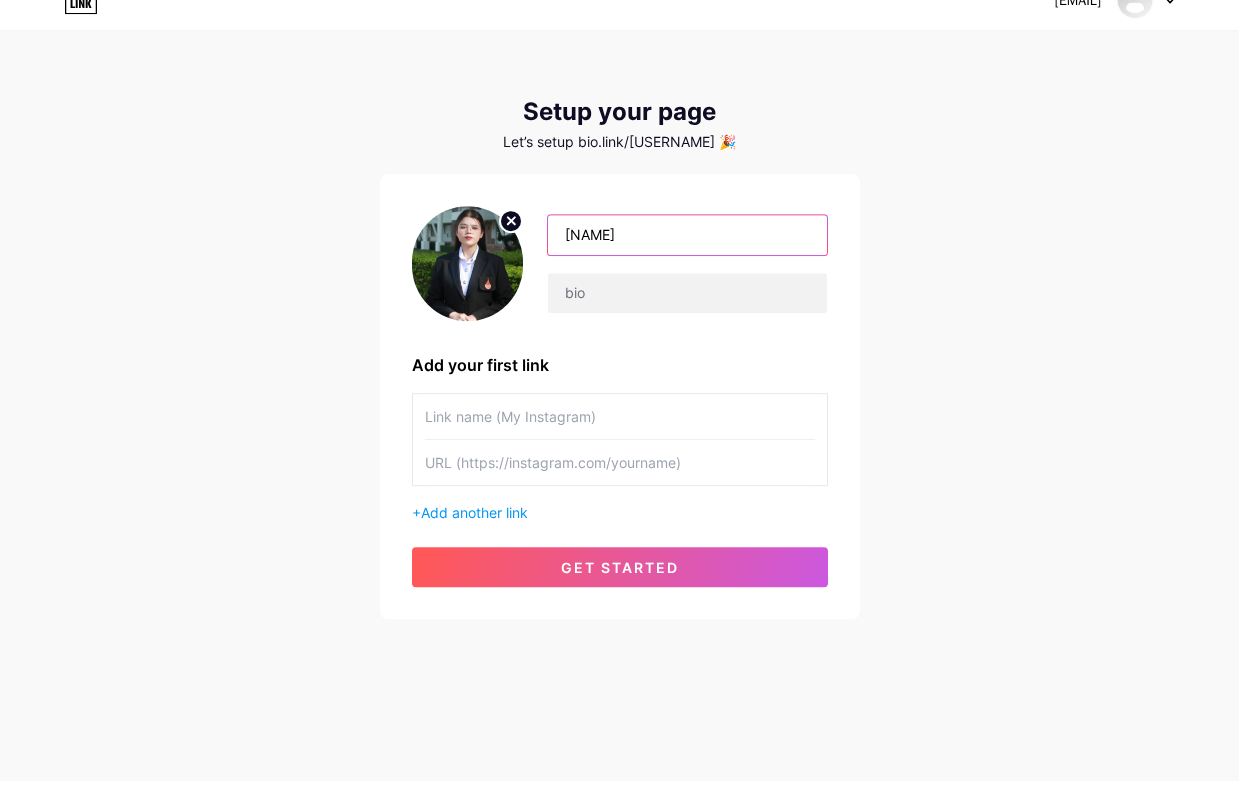 type on "Nawapat.ma" 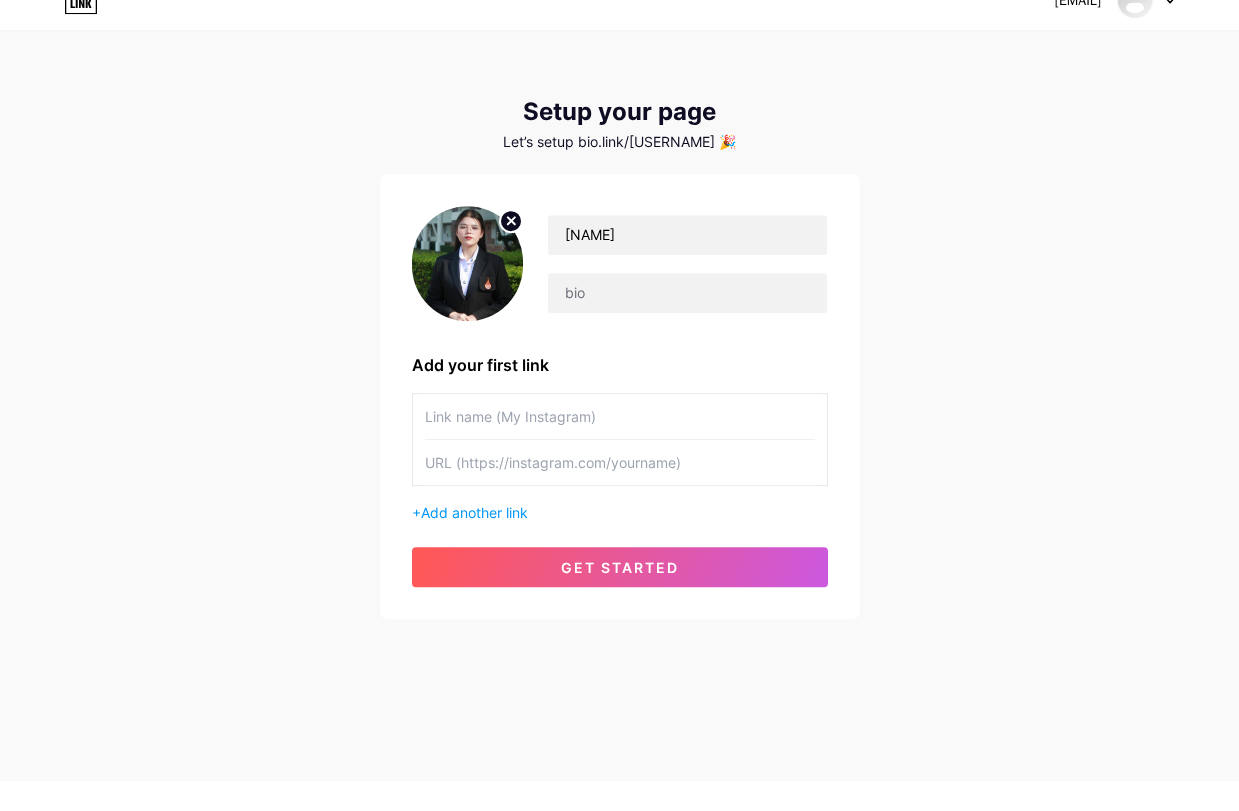 click at bounding box center [687, 323] 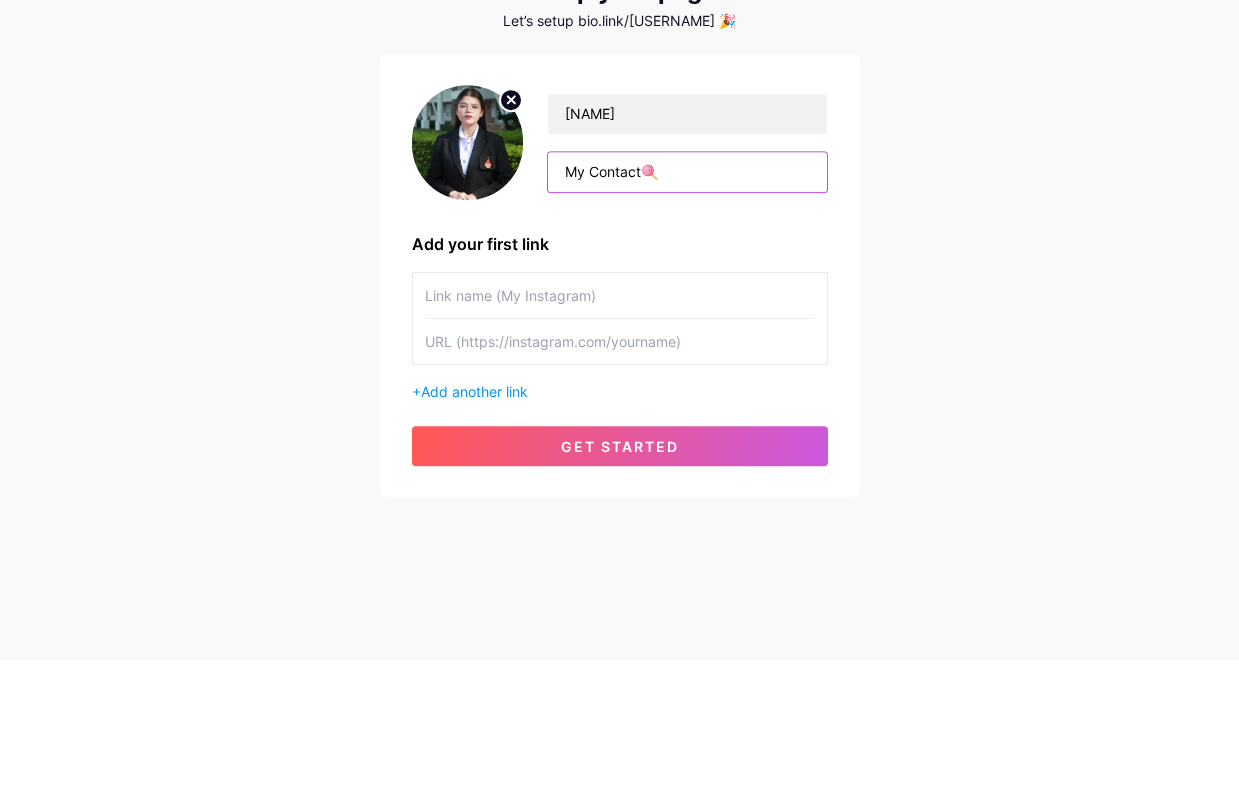 type on "My Contact🍭" 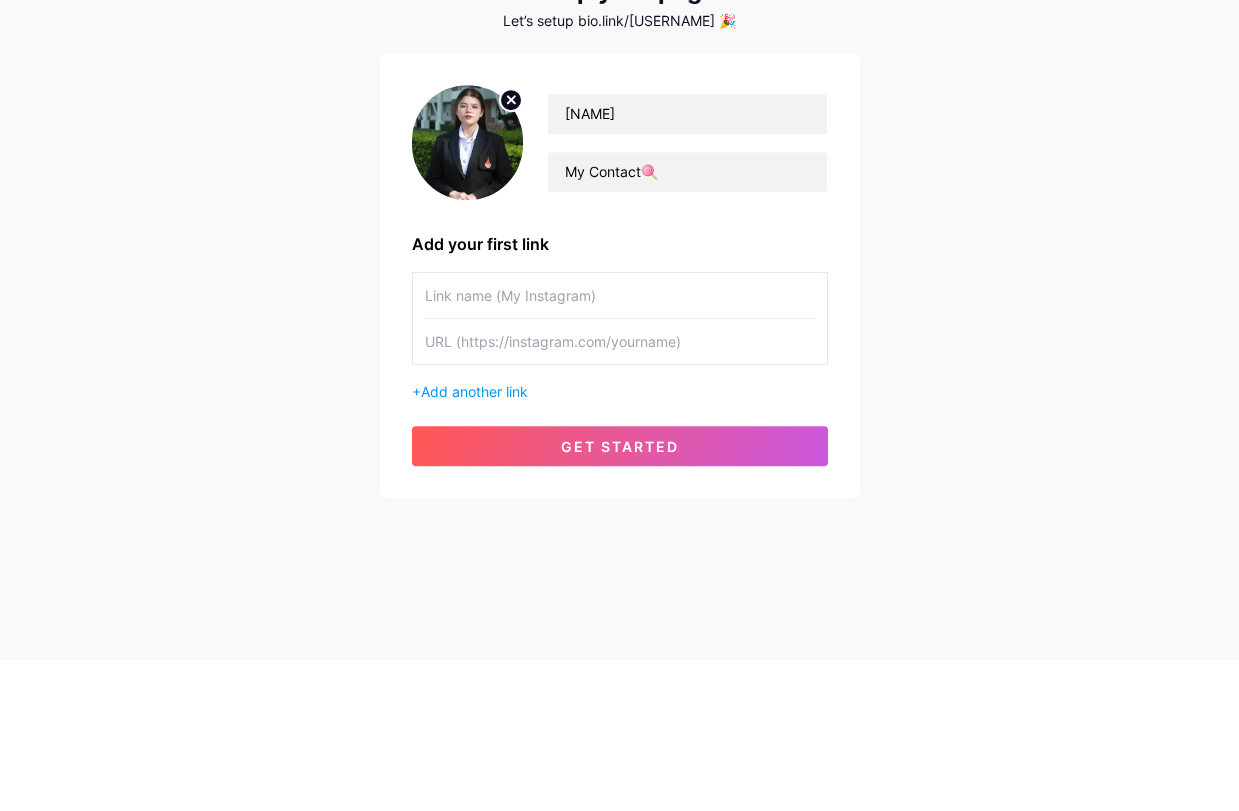 click at bounding box center [620, 446] 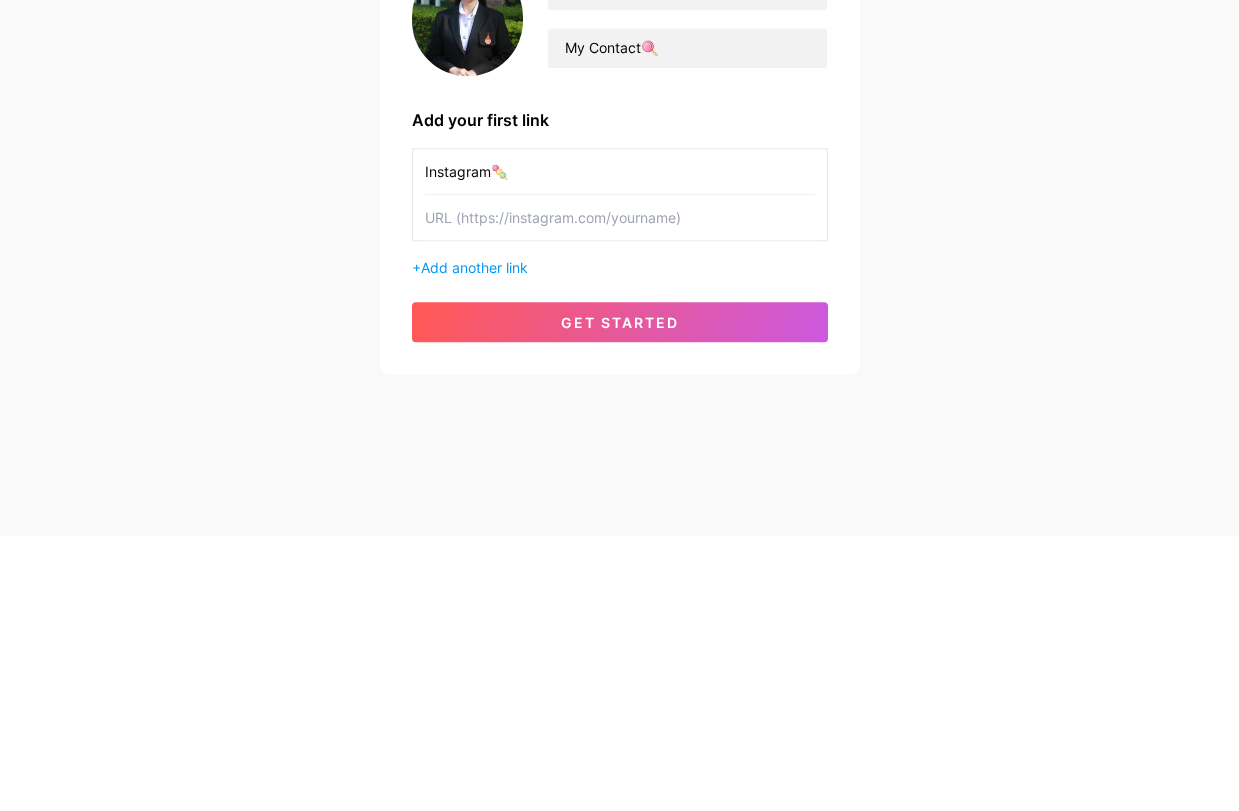type on "Instagram🍡" 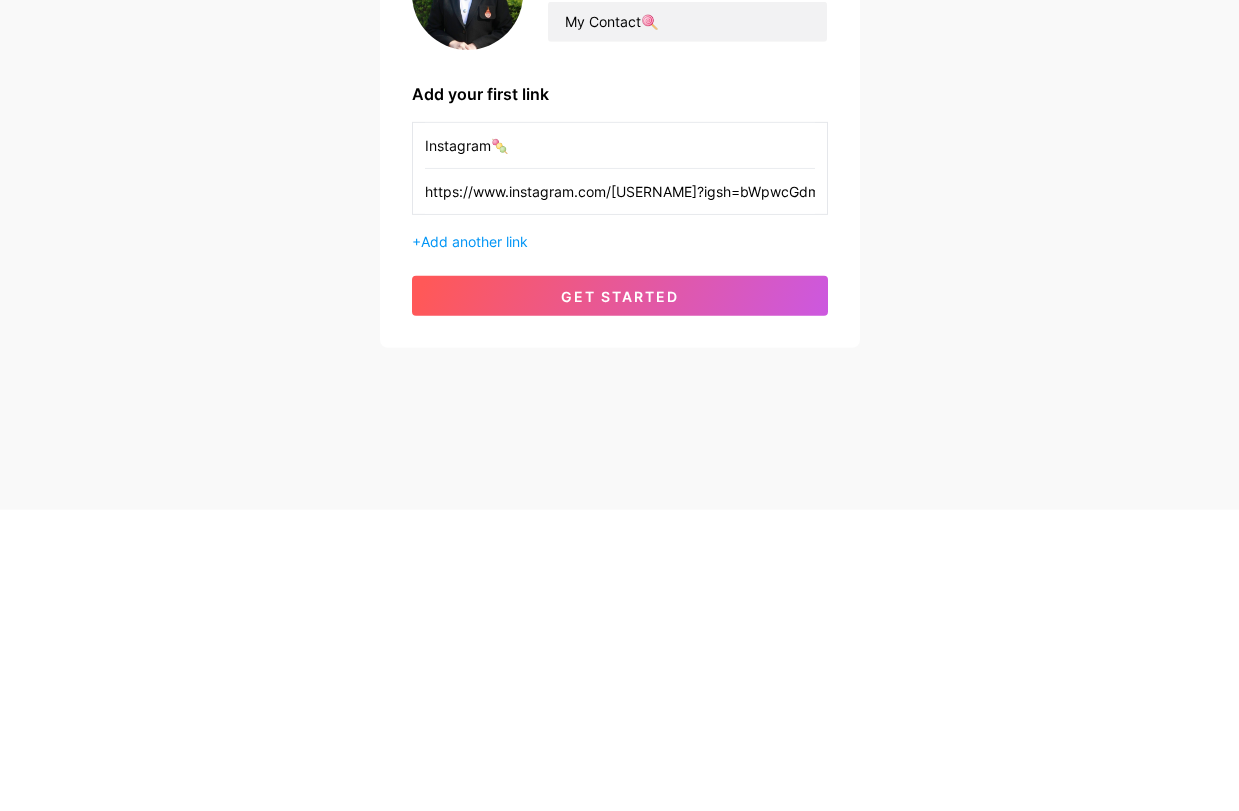 type on "https://www.instagram.com/monta._.on?igsh=bWpwcGdmMXlzM2U3" 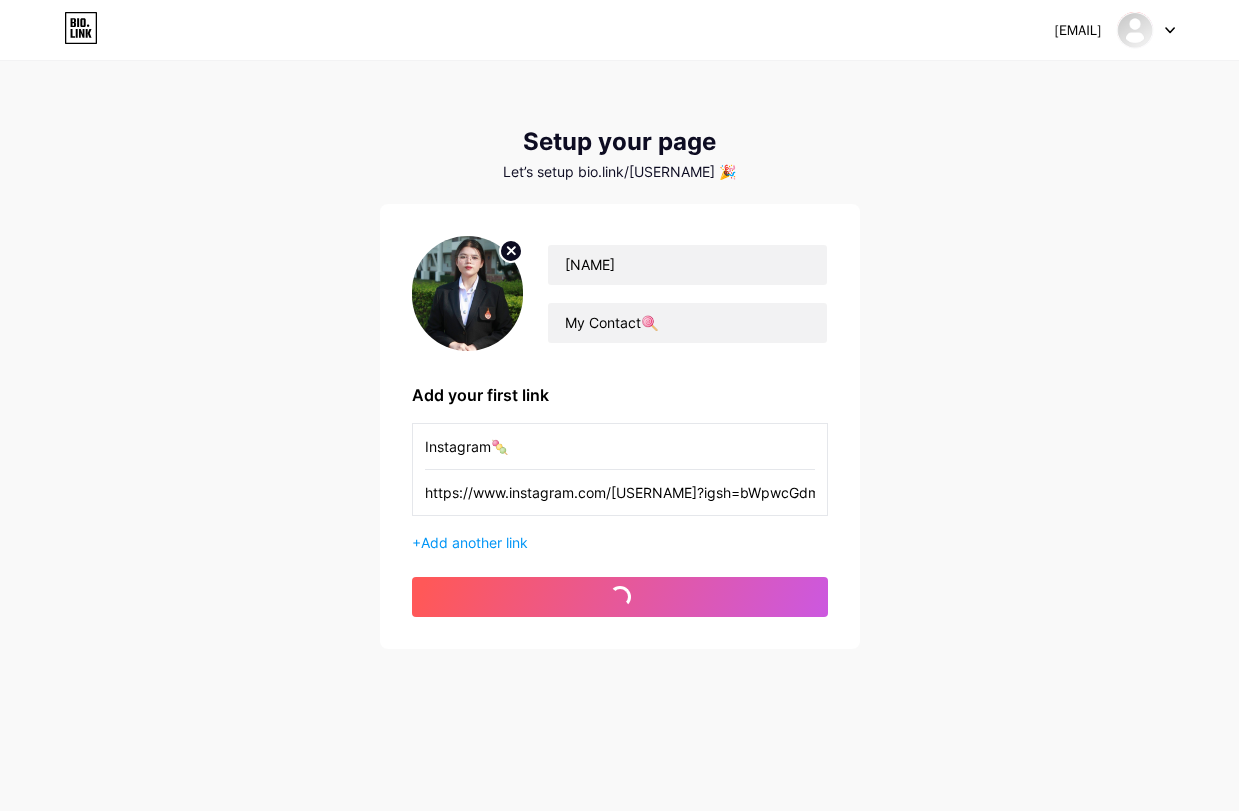 scroll, scrollTop: 0, scrollLeft: 0, axis: both 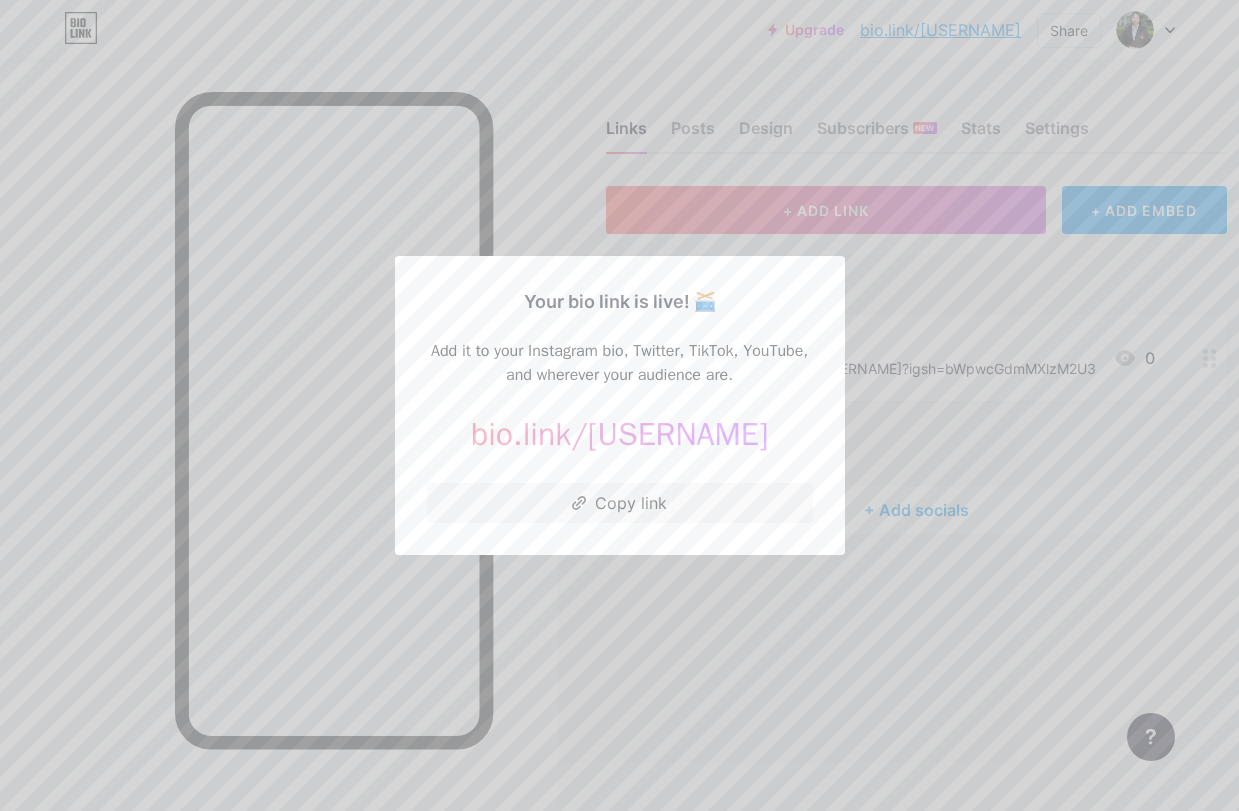 click at bounding box center (619, 405) 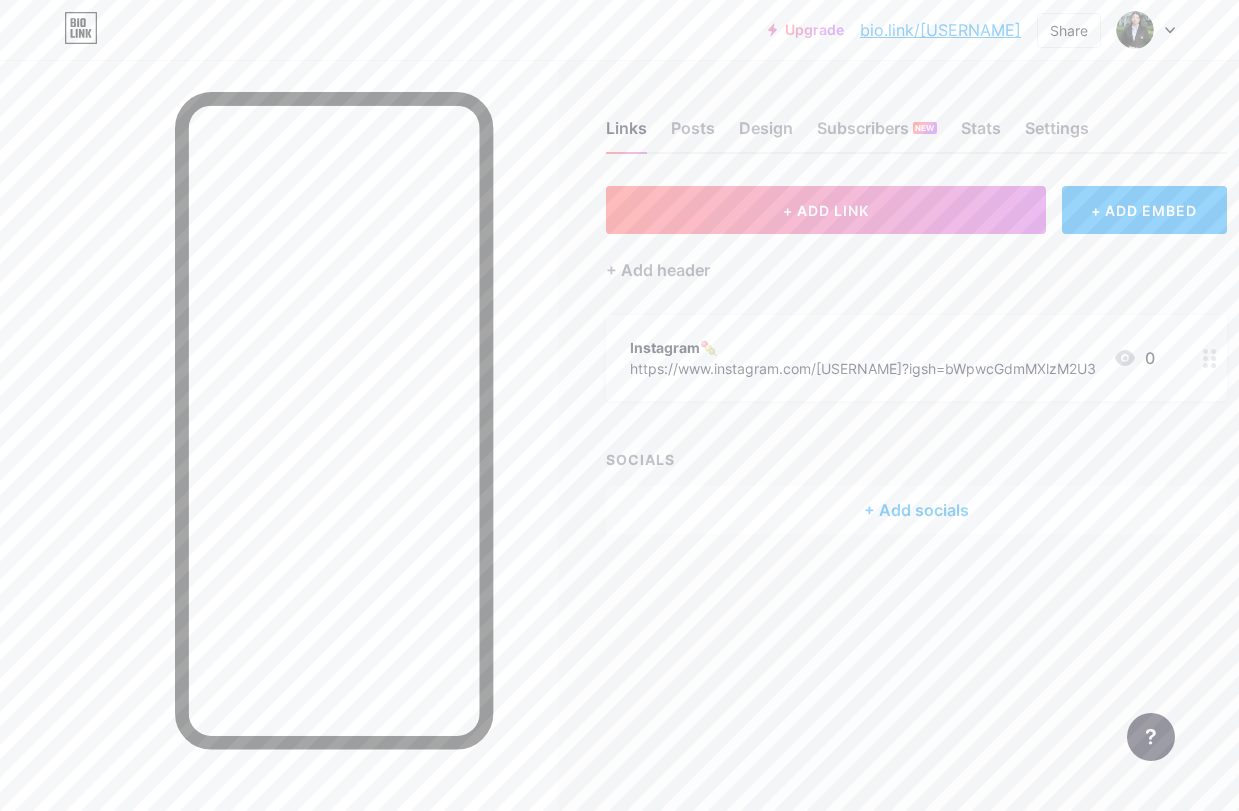 click on "+ ADD LINK" at bounding box center (826, 210) 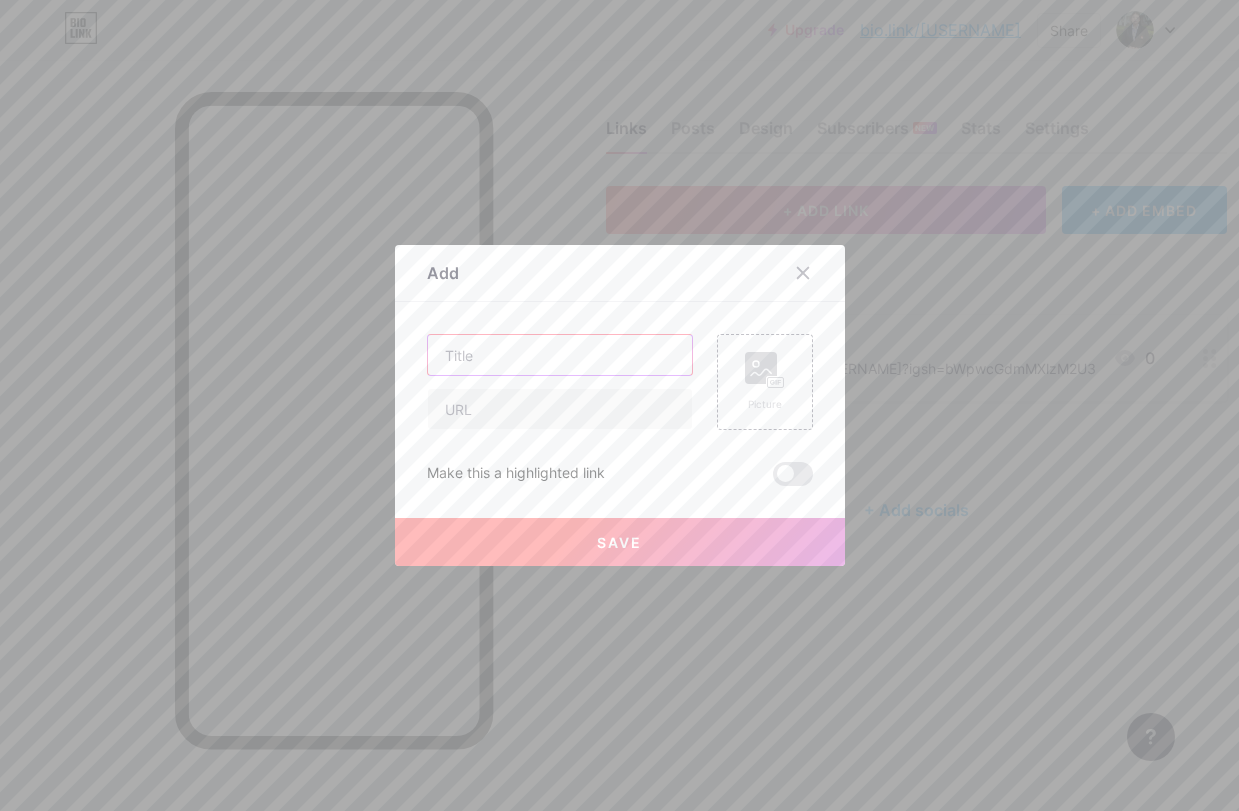 click at bounding box center [560, 355] 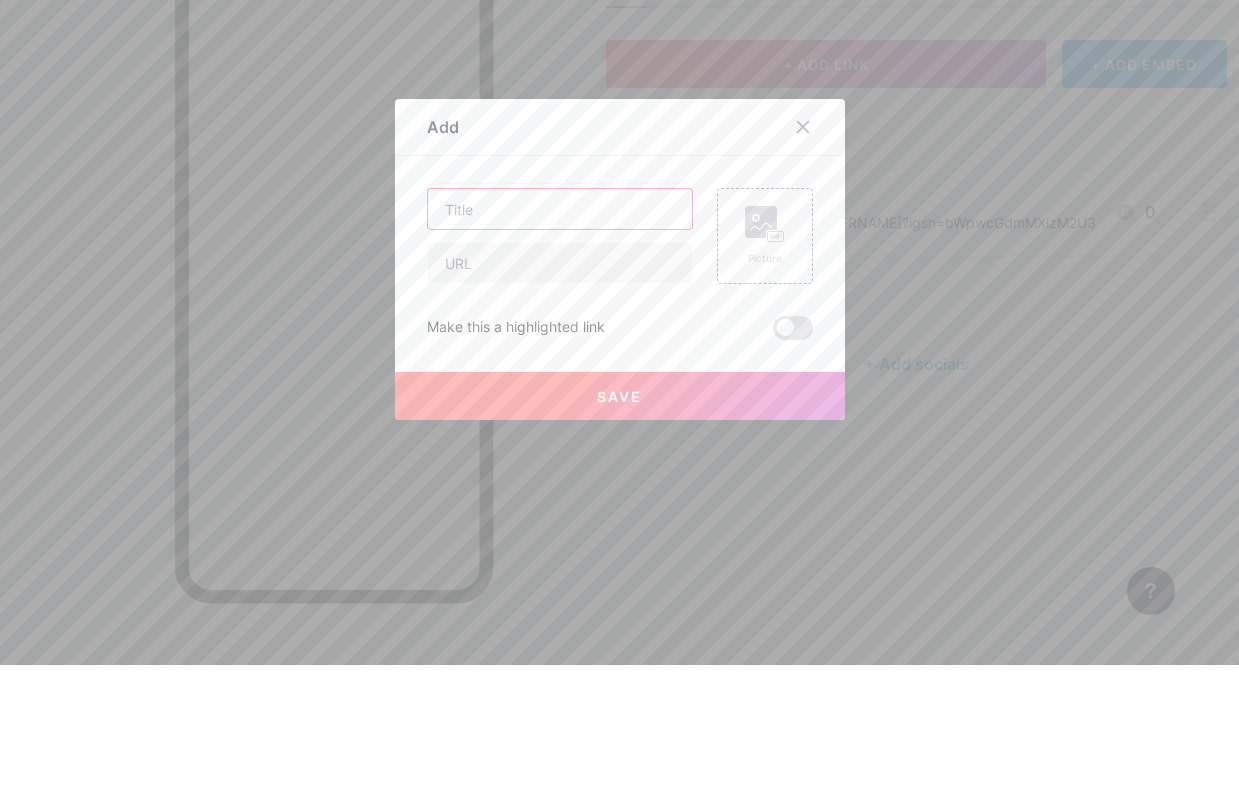scroll, scrollTop: 0, scrollLeft: 0, axis: both 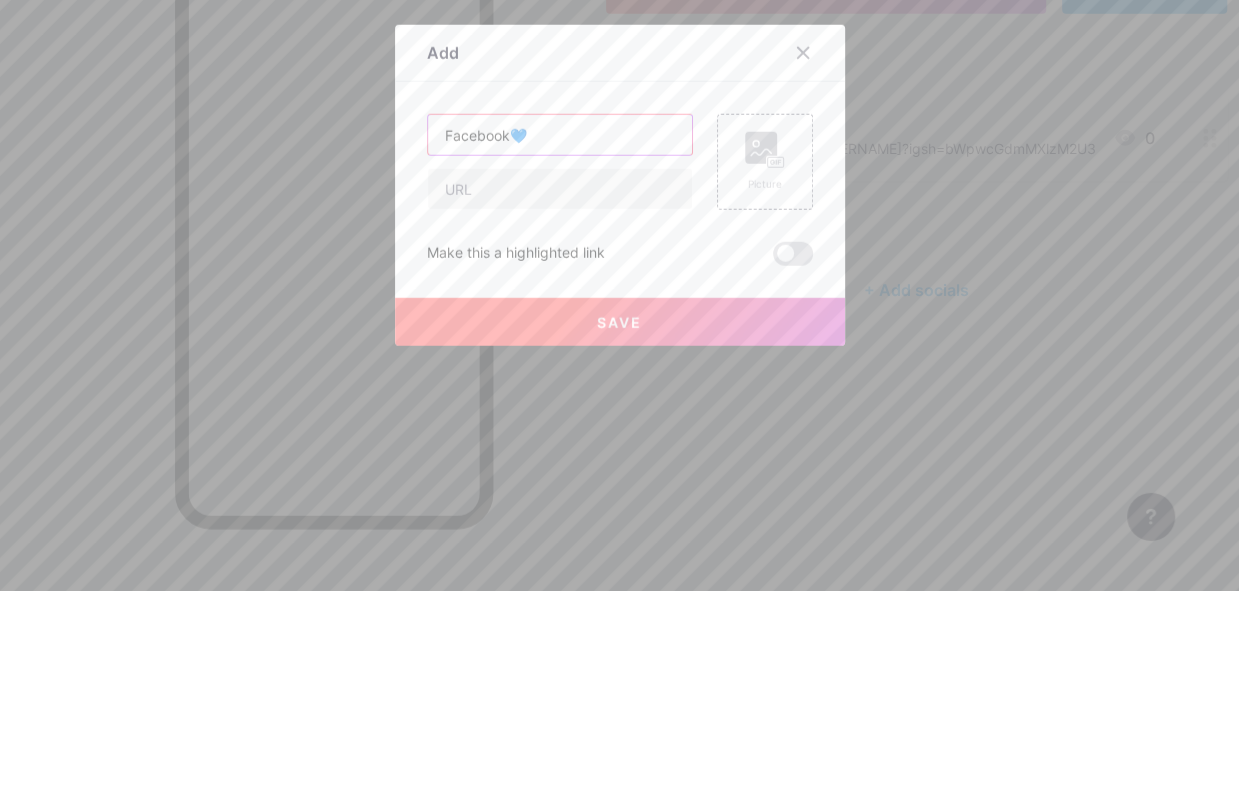 type on "Facebook💙" 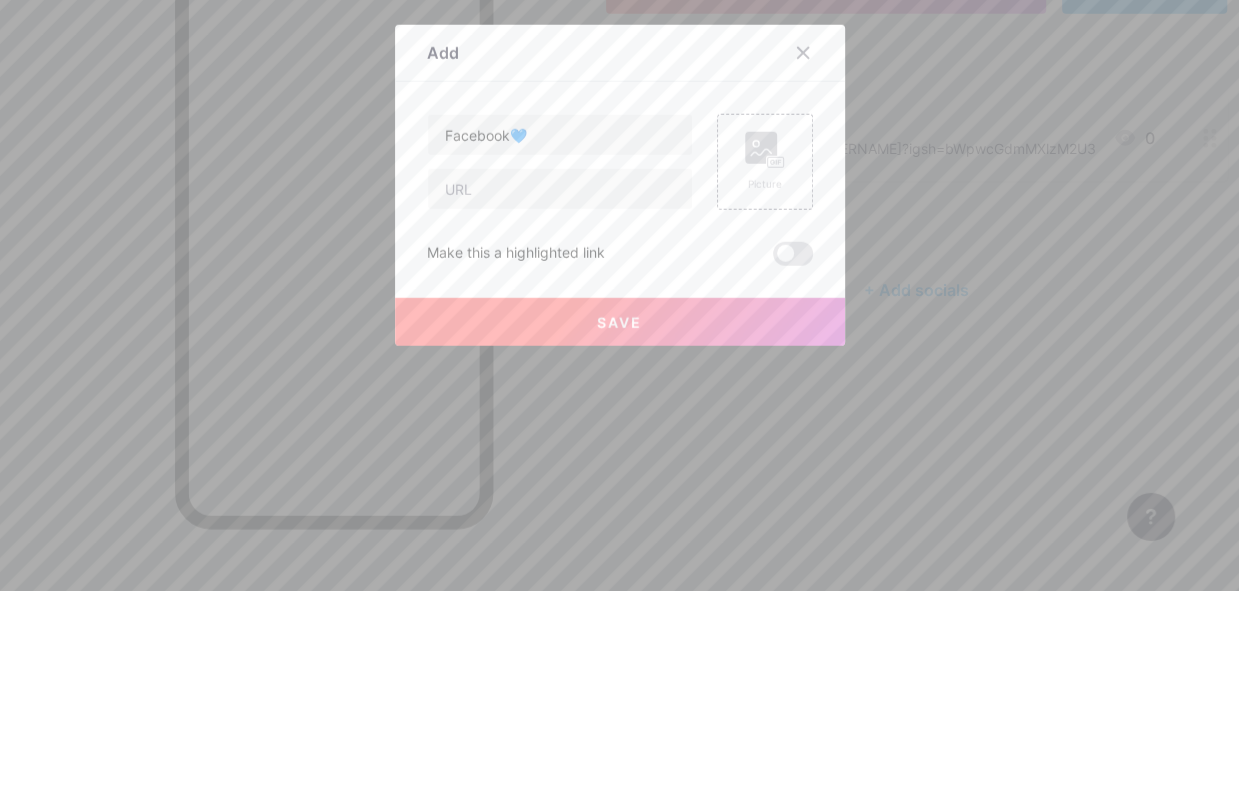 click at bounding box center [560, 409] 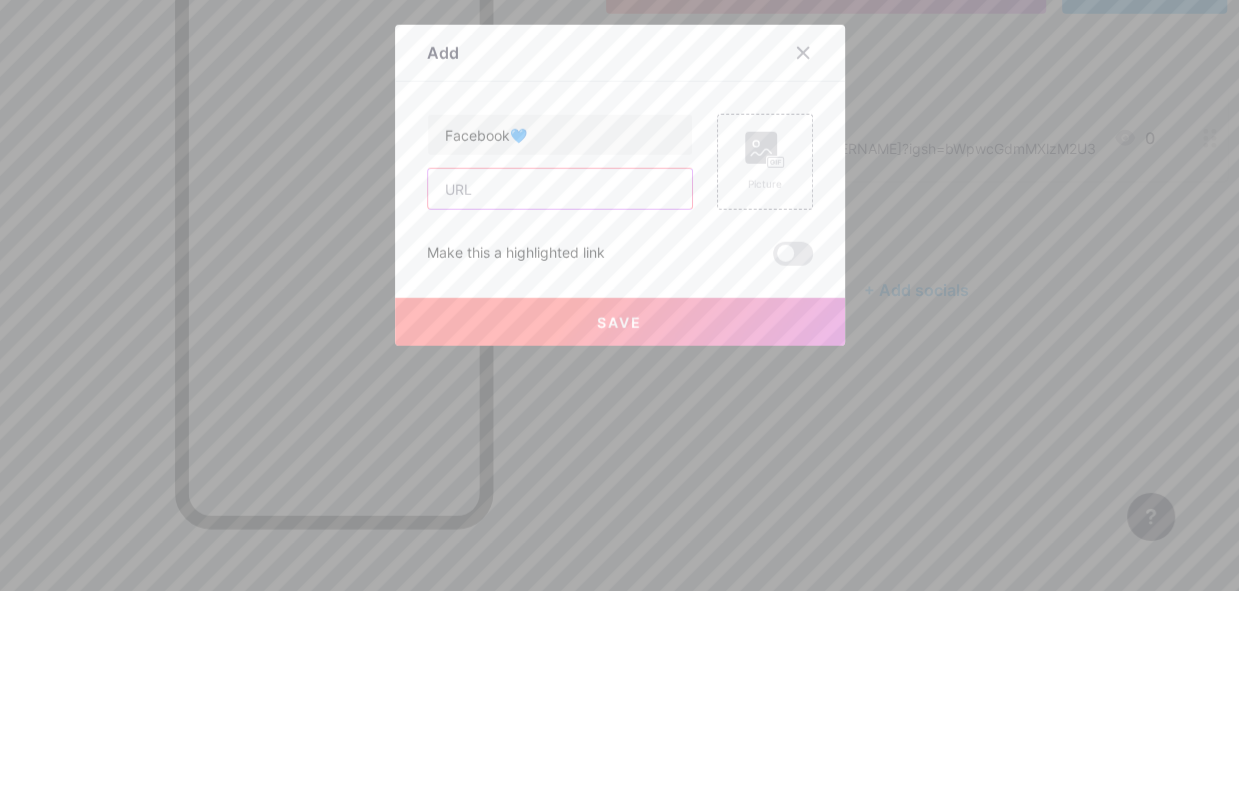 click at bounding box center (560, 409) 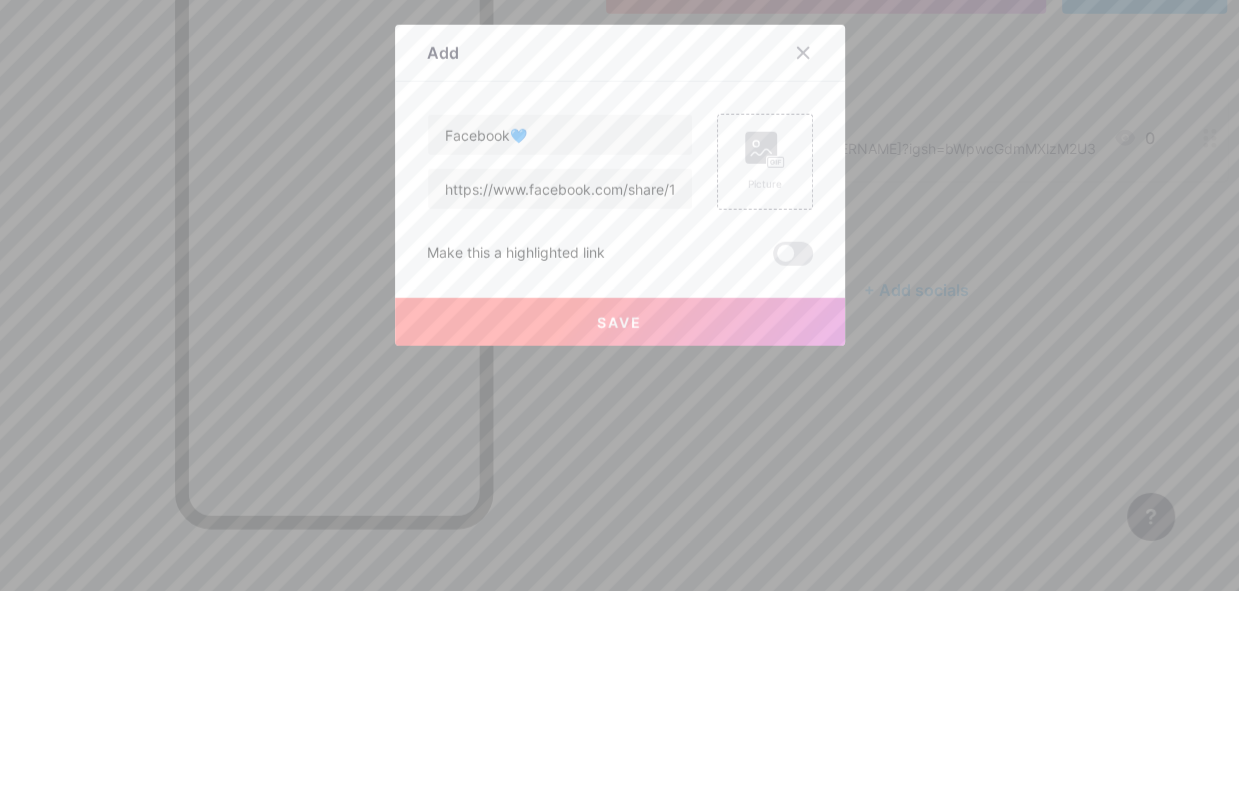 scroll, scrollTop: 74, scrollLeft: 0, axis: vertical 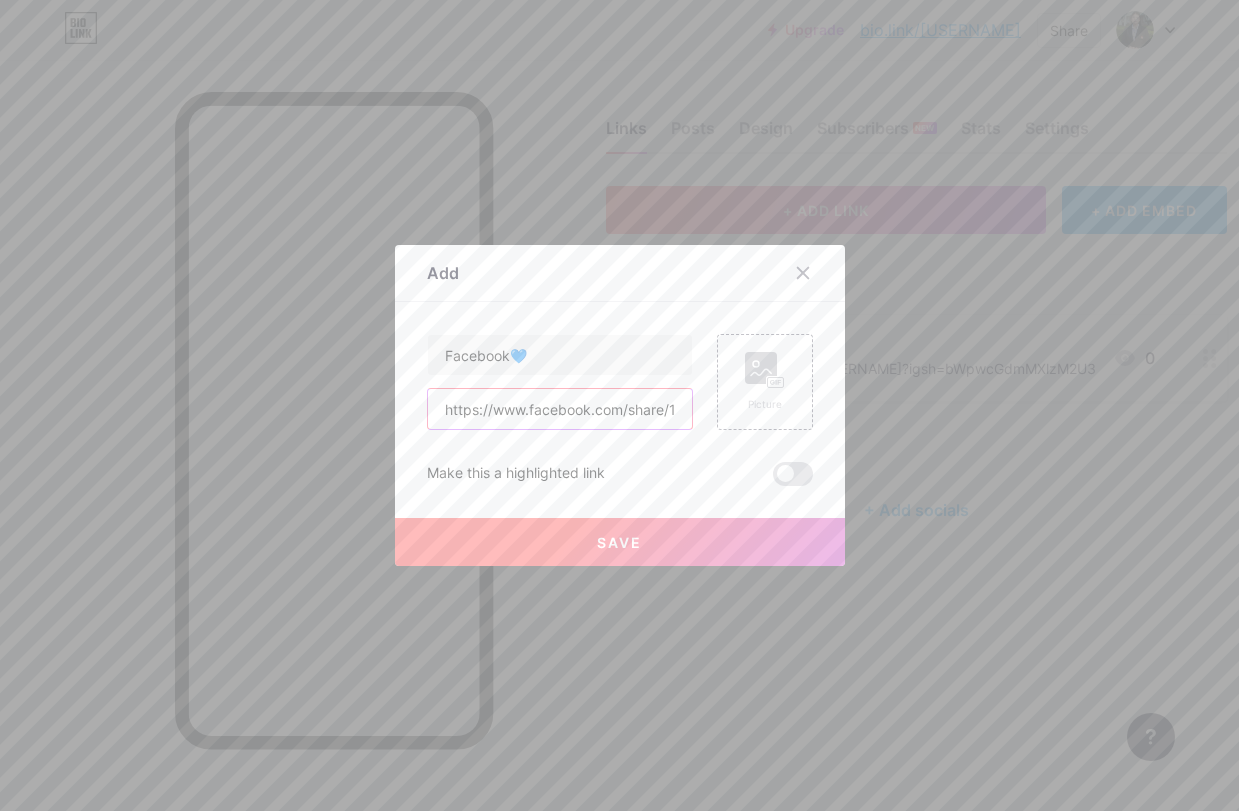 type on "https://www.facebook.com/share/19hZE8tzJR/?mibextid=wwXIfr" 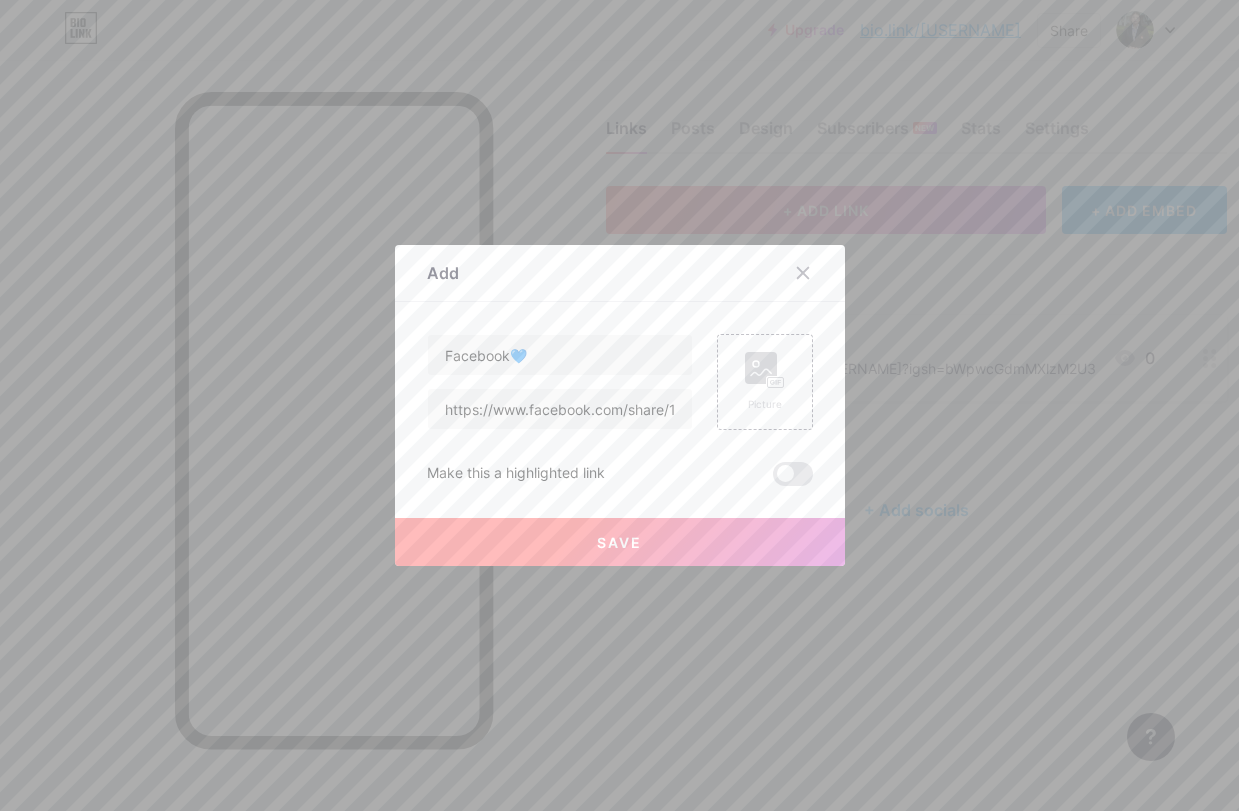 click on "Save" at bounding box center (620, 542) 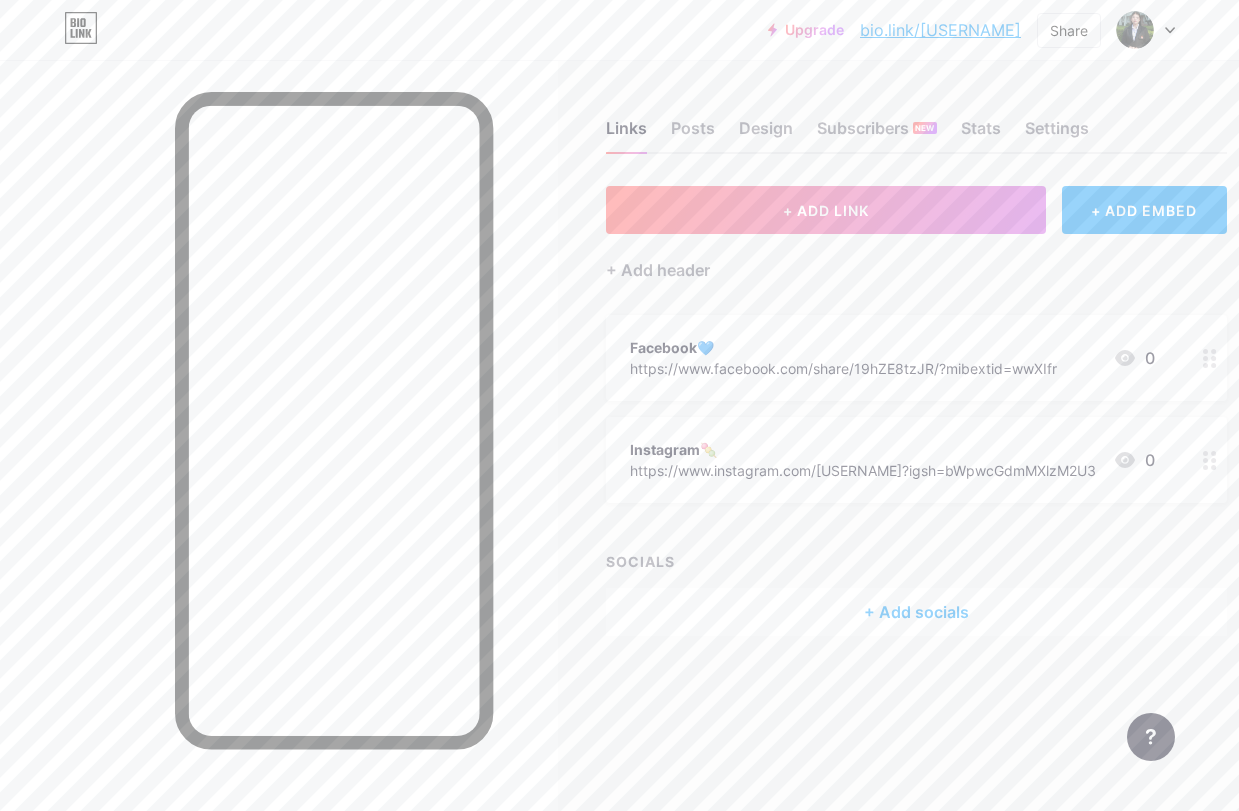 click on "+ ADD LINK" at bounding box center (826, 210) 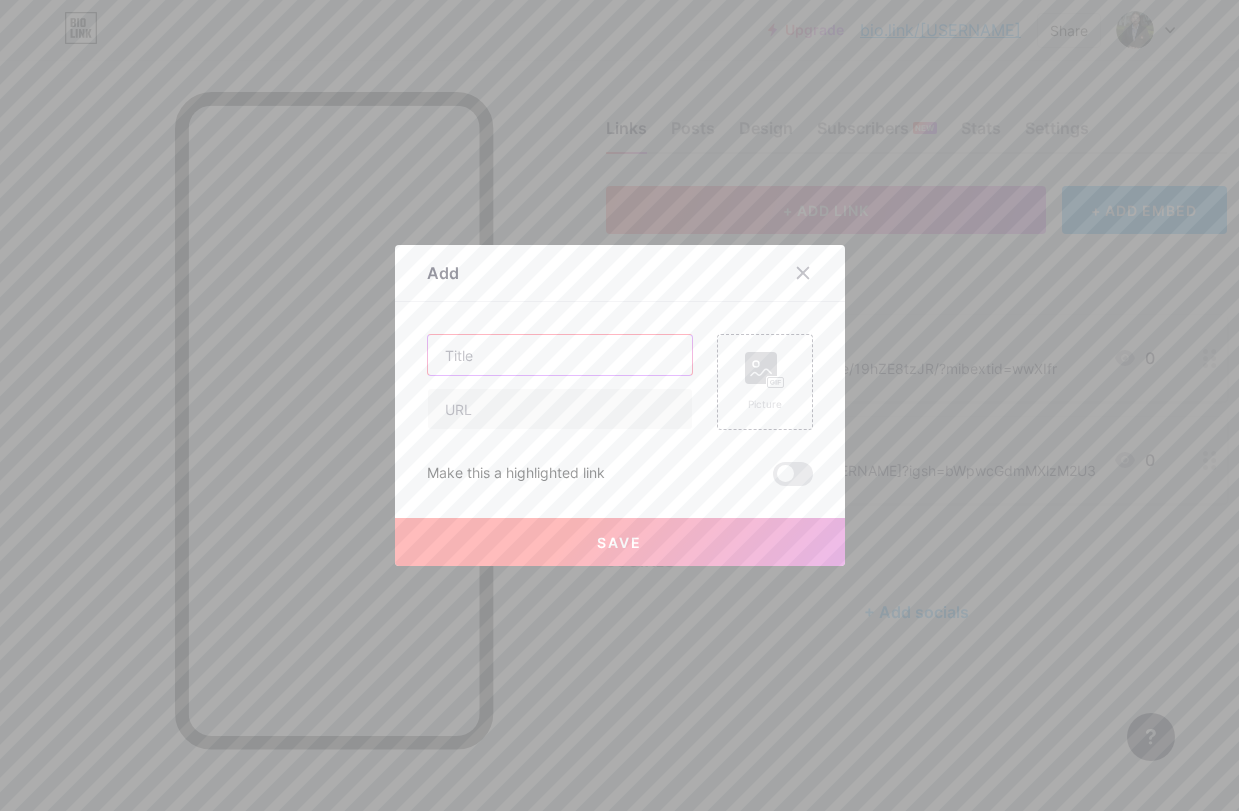 click at bounding box center (560, 355) 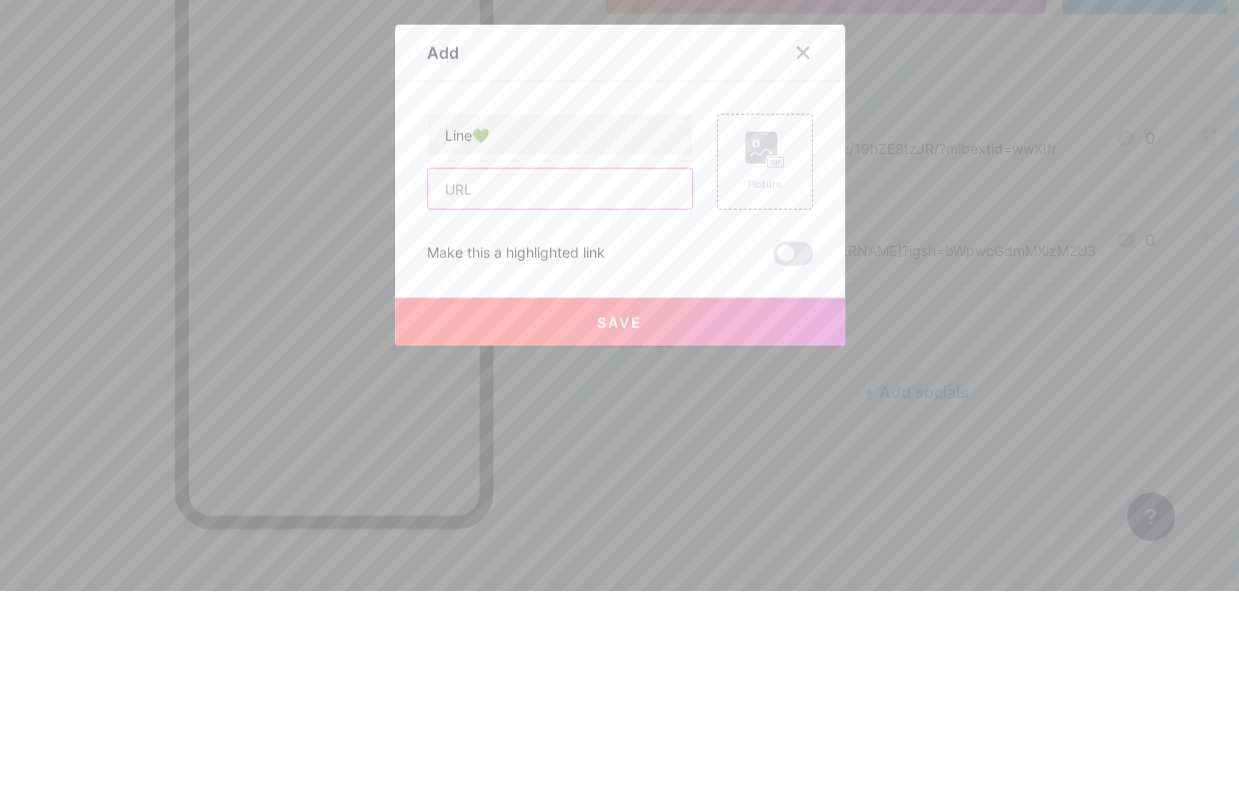 click at bounding box center (560, 409) 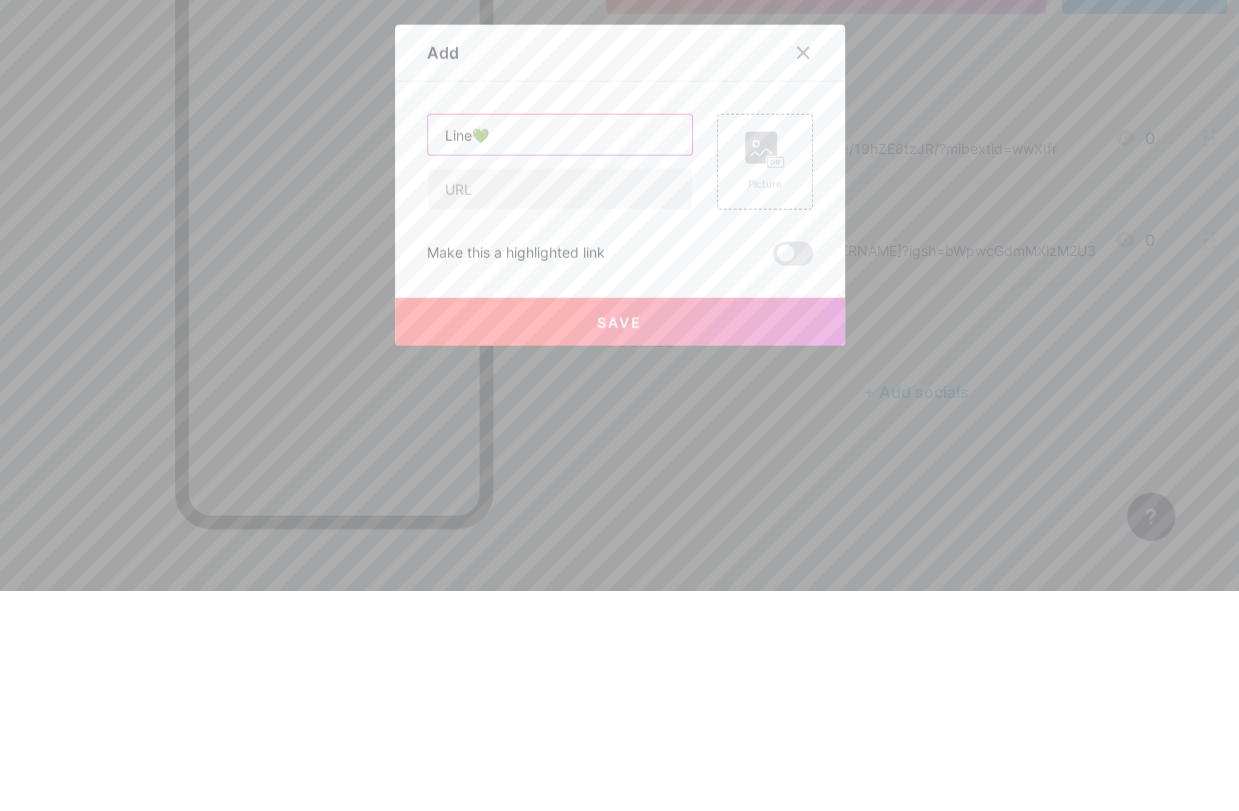 click on "Line💚" at bounding box center [560, 355] 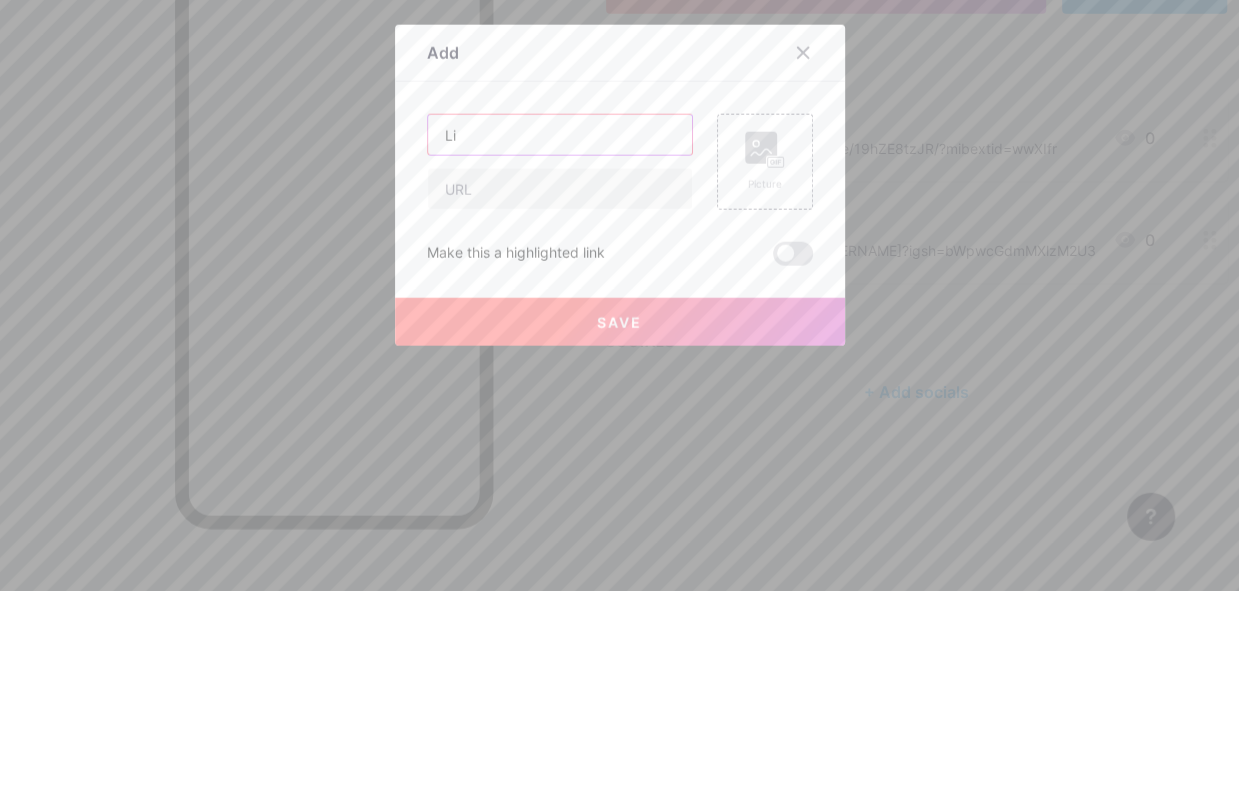 type on "L" 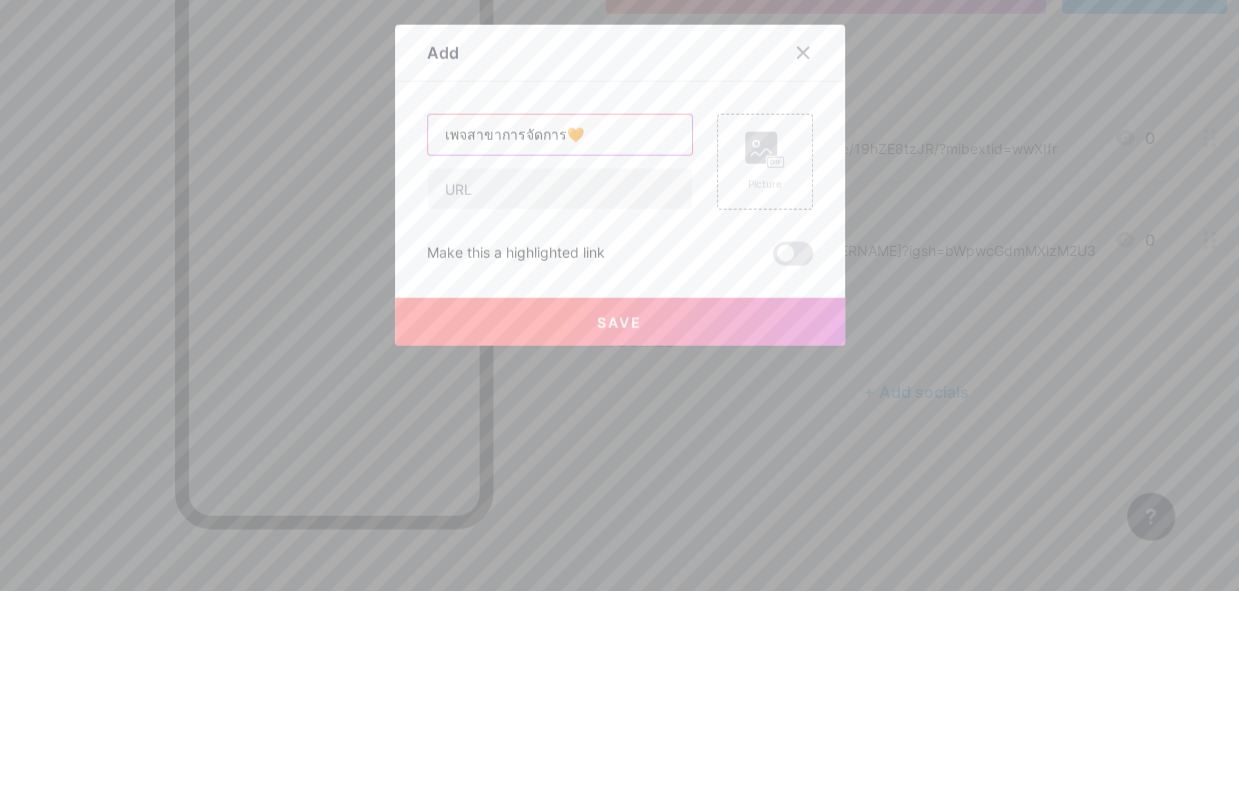 type on "เพจสาขาการจัดการ🧡" 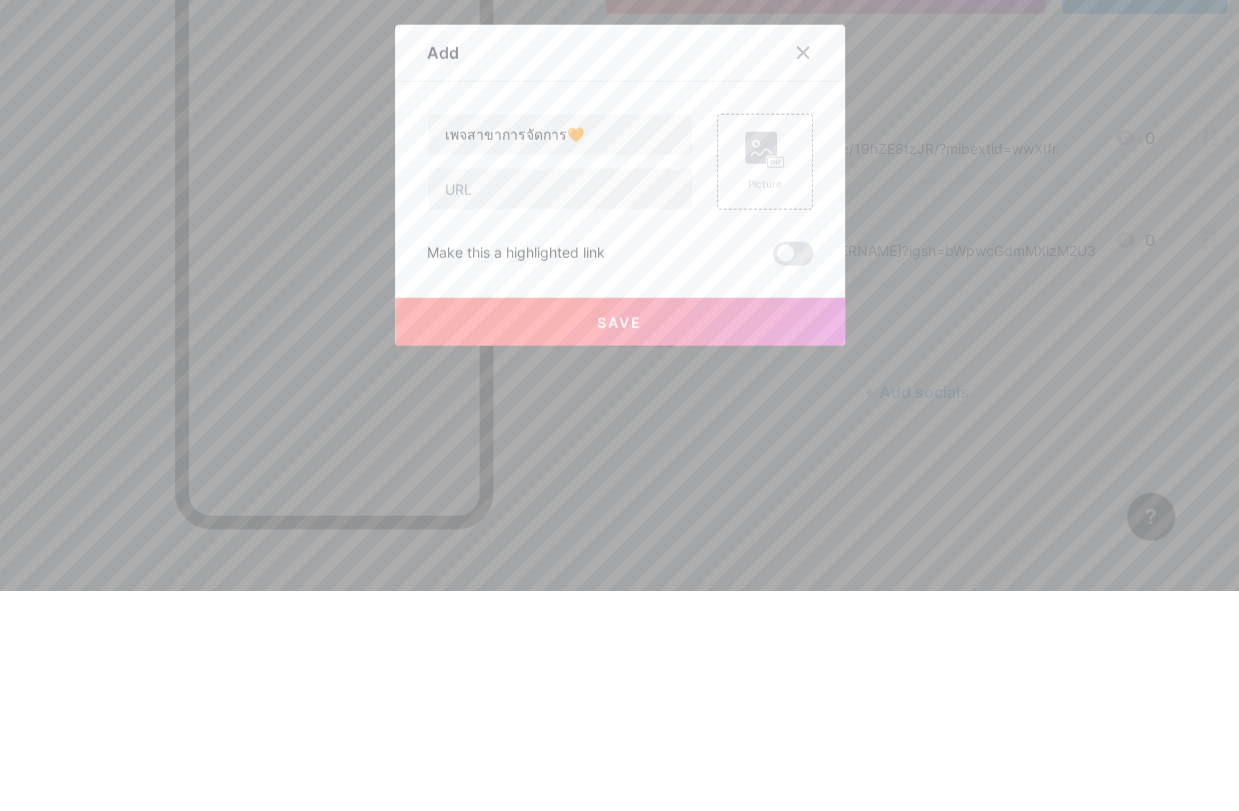 click at bounding box center (560, 409) 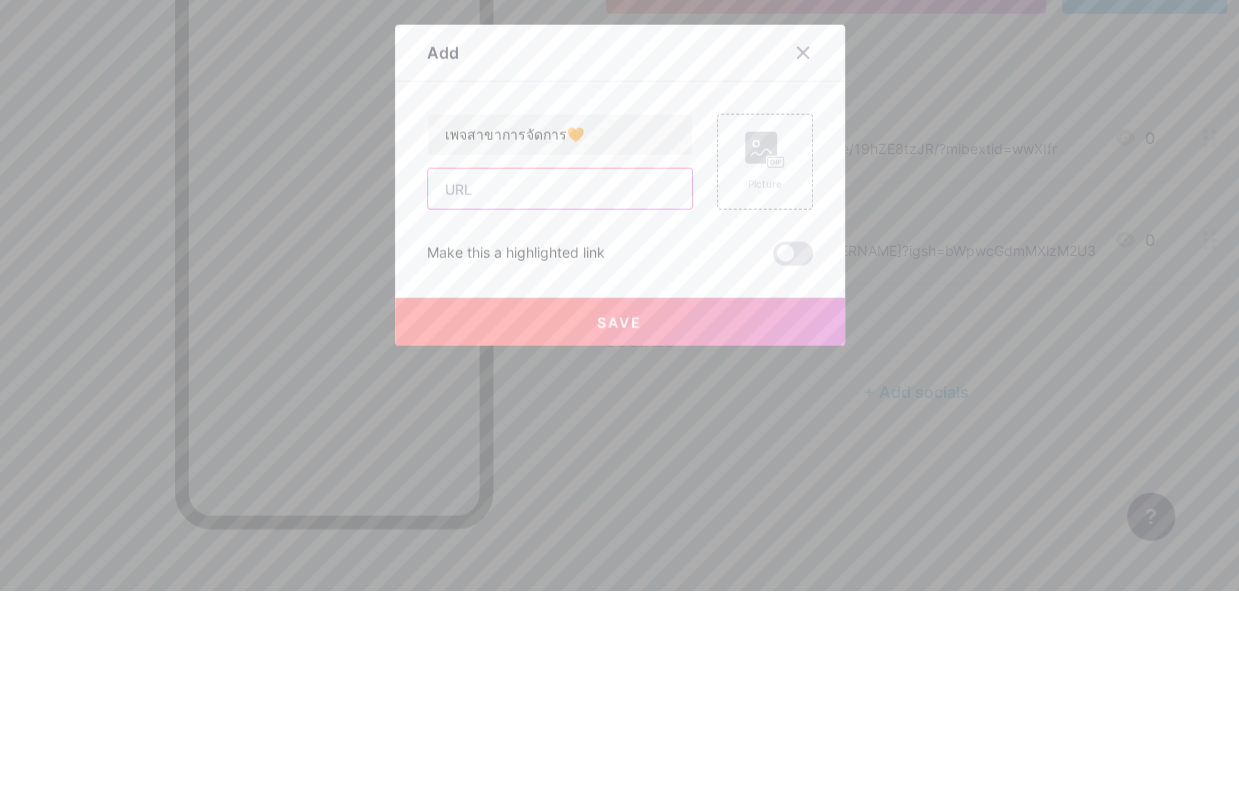click at bounding box center [560, 409] 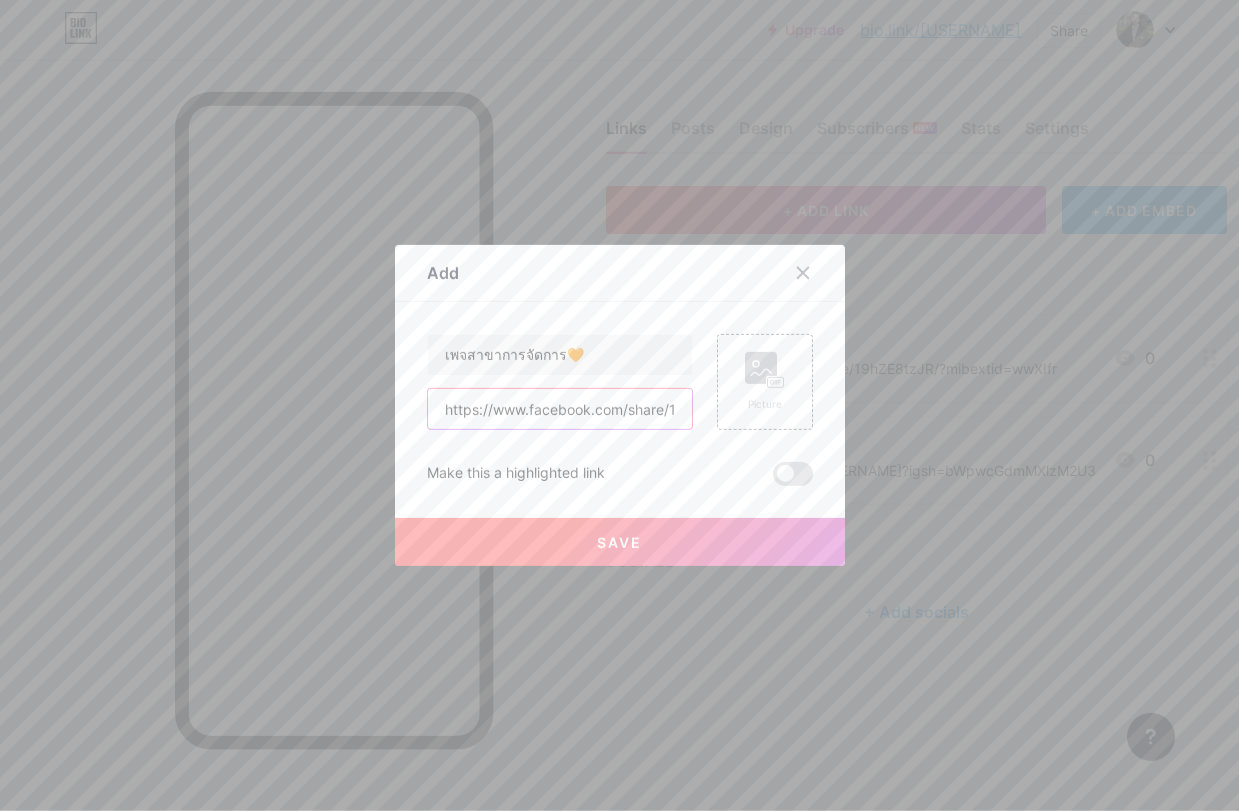 type on "https://www.facebook.com/share/1C6H8kXQY7/?mibextid=wwXIfr" 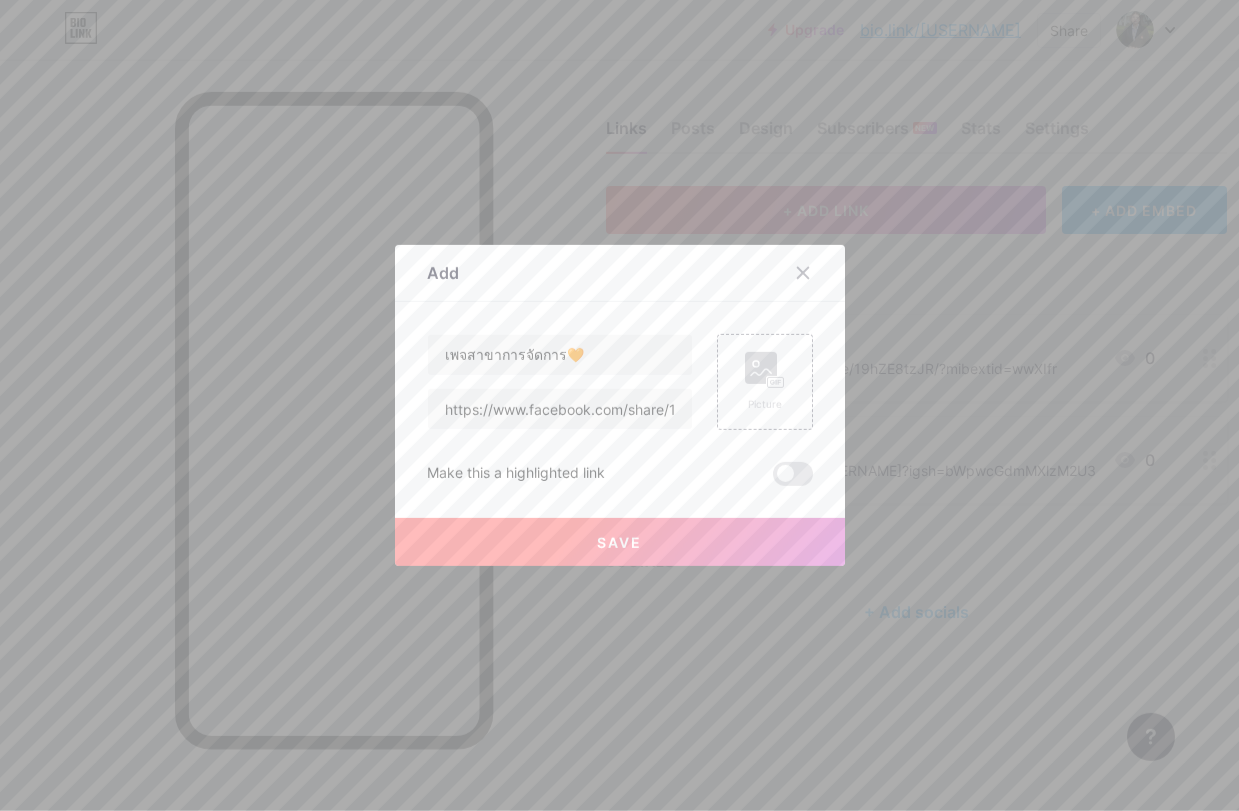 click on "Save" at bounding box center (620, 542) 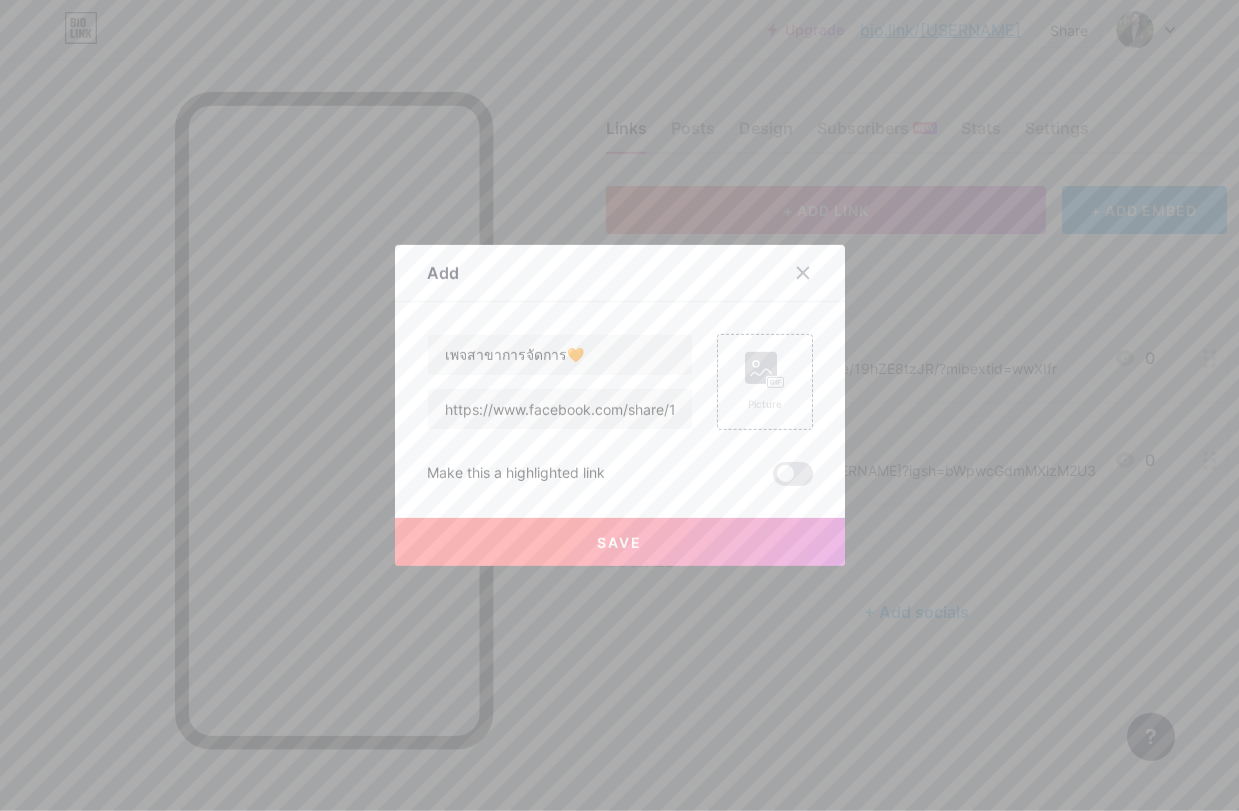 scroll, scrollTop: 74, scrollLeft: 0, axis: vertical 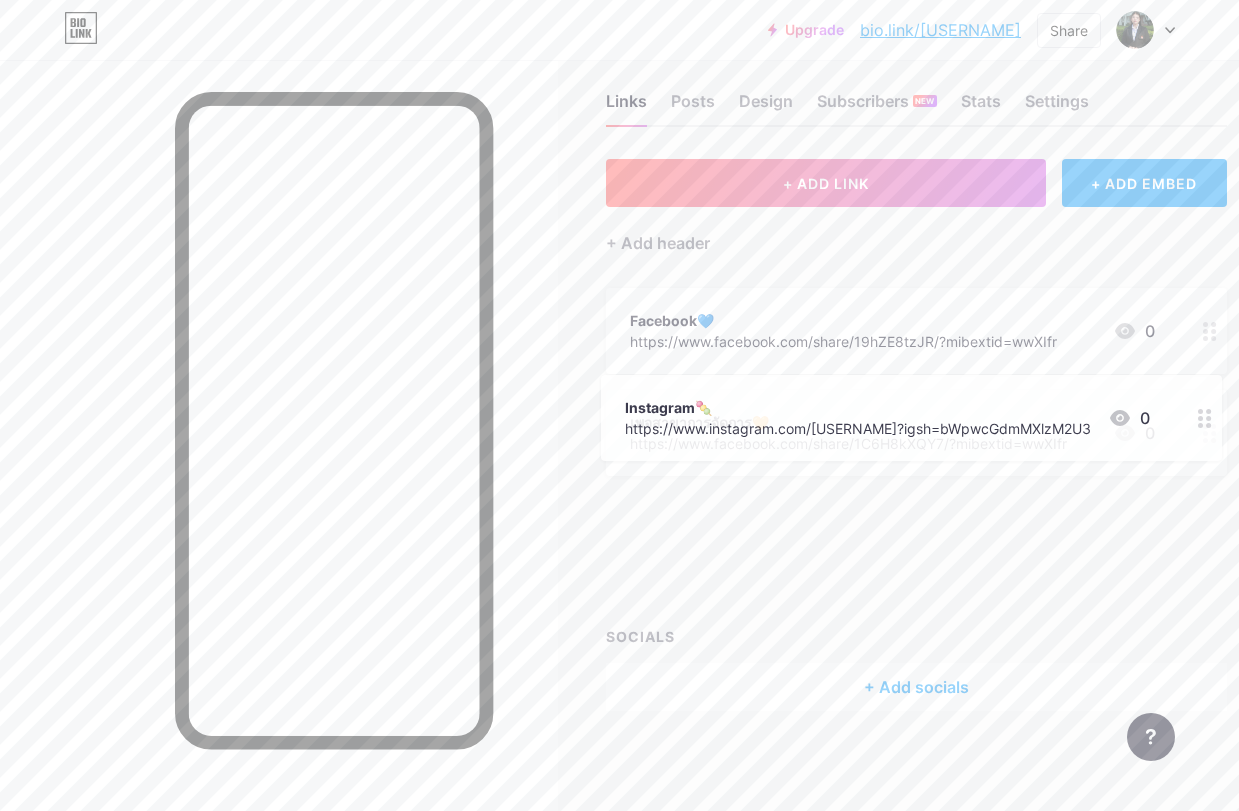 type 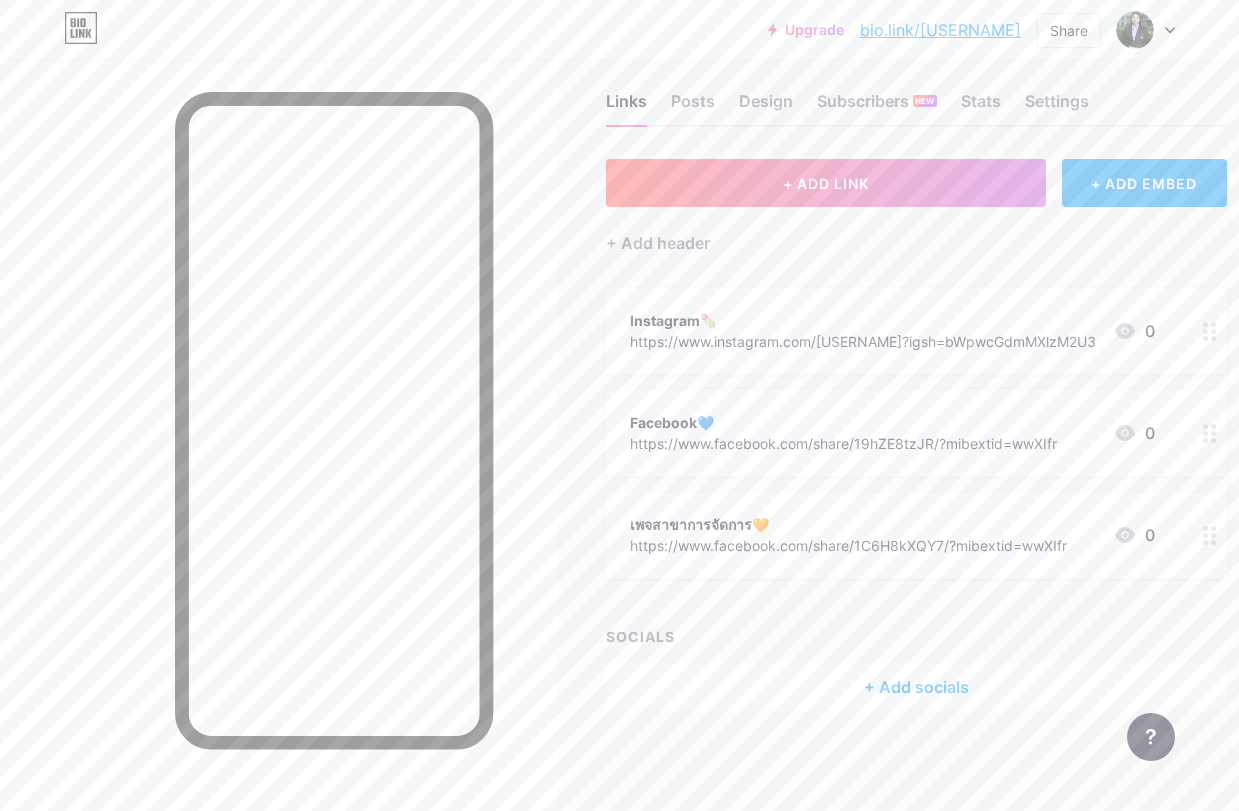 click on "+ ADD LINK" at bounding box center (826, 183) 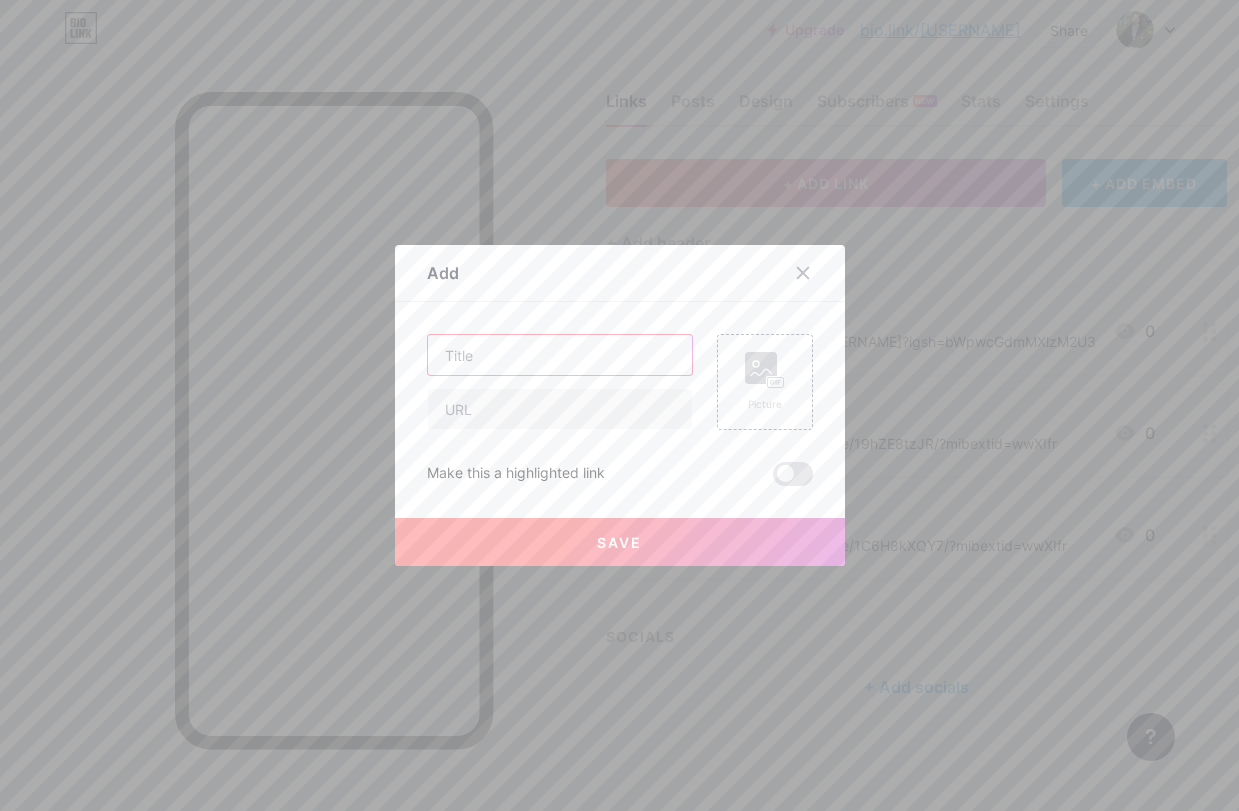 click at bounding box center [560, 355] 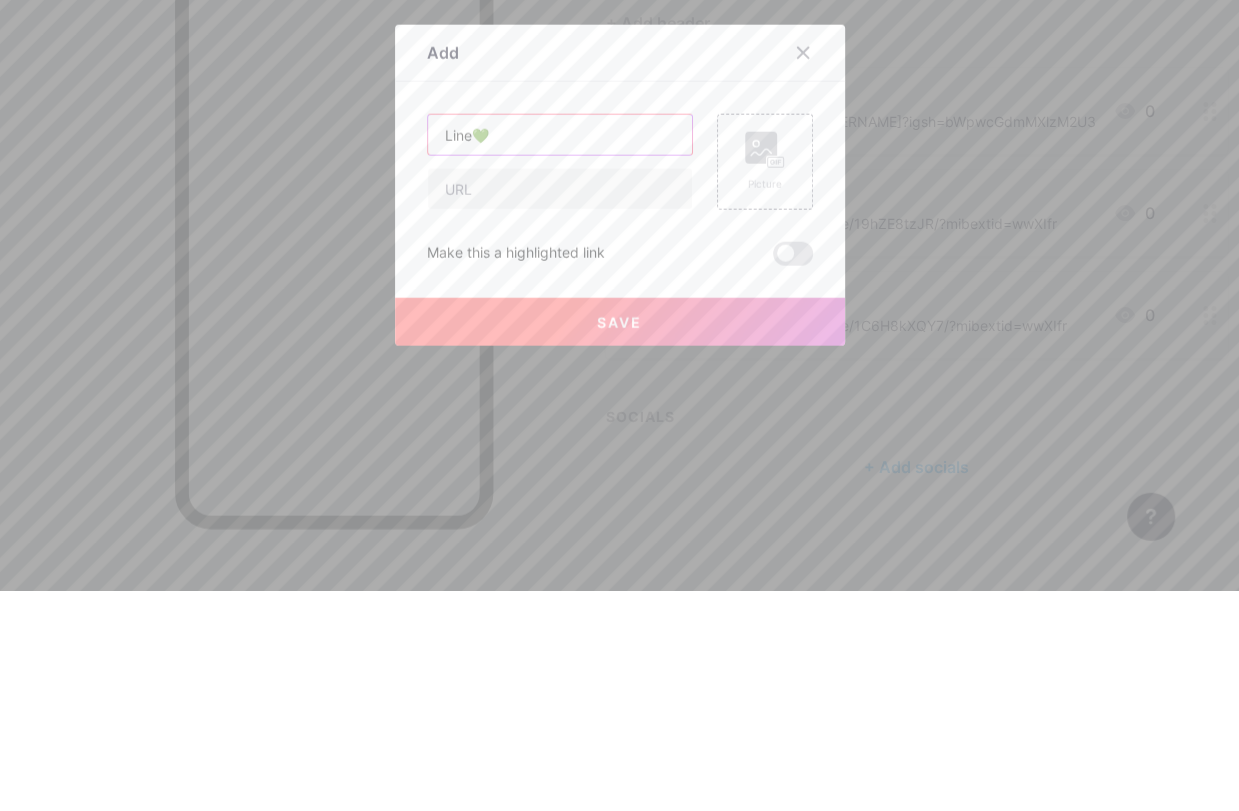 type on "Line💚" 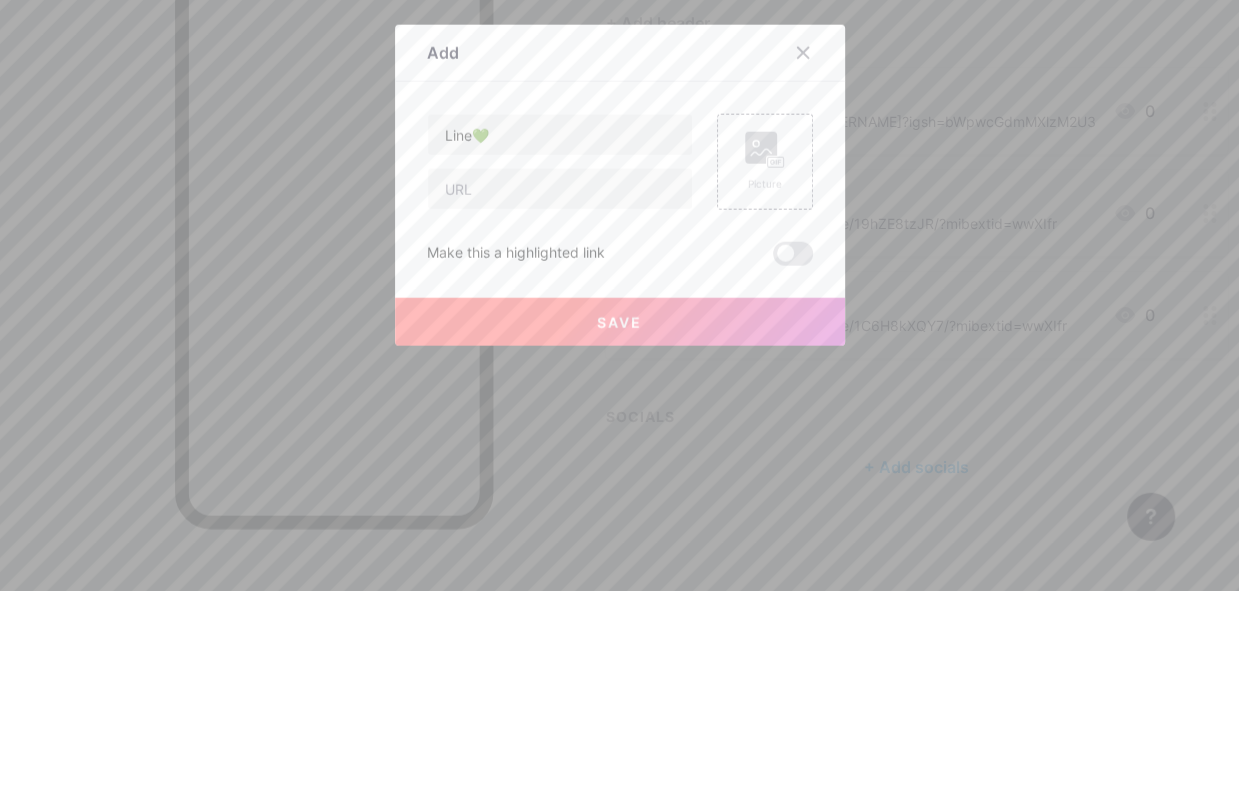 click at bounding box center [560, 409] 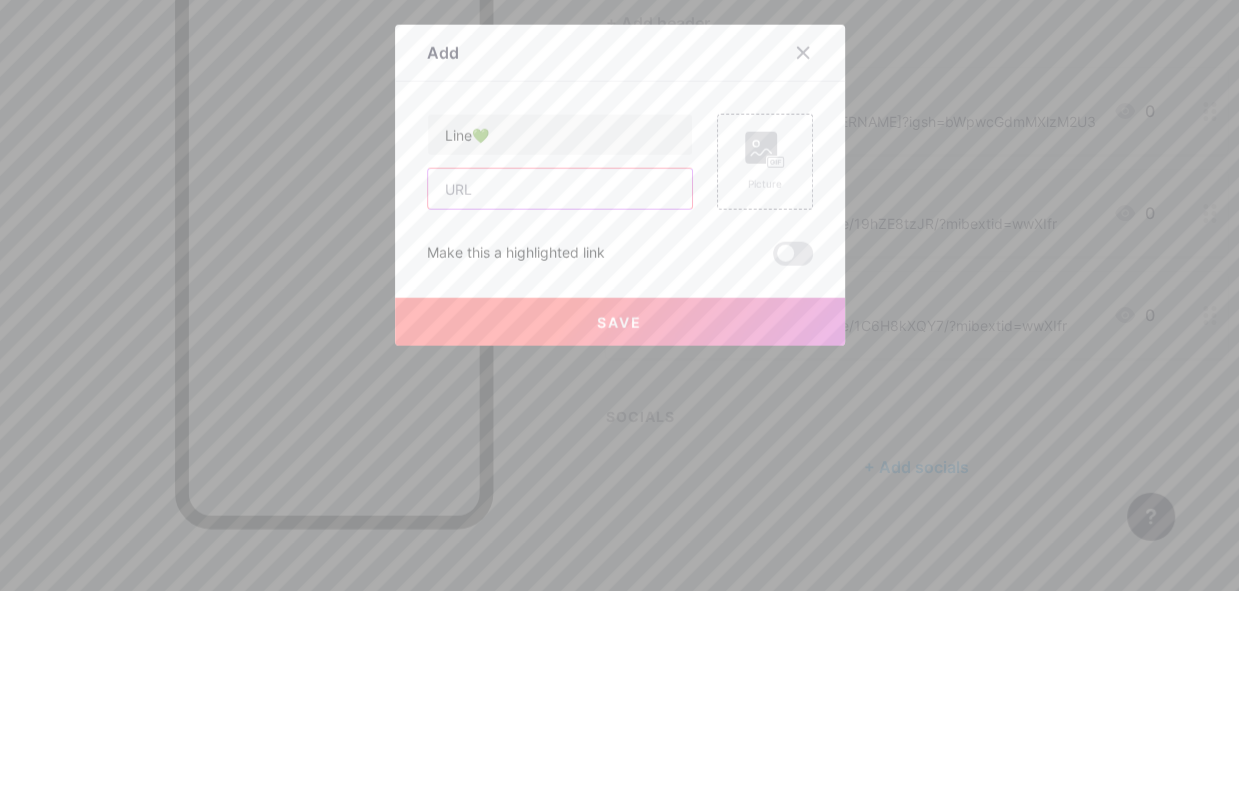 click at bounding box center (560, 409) 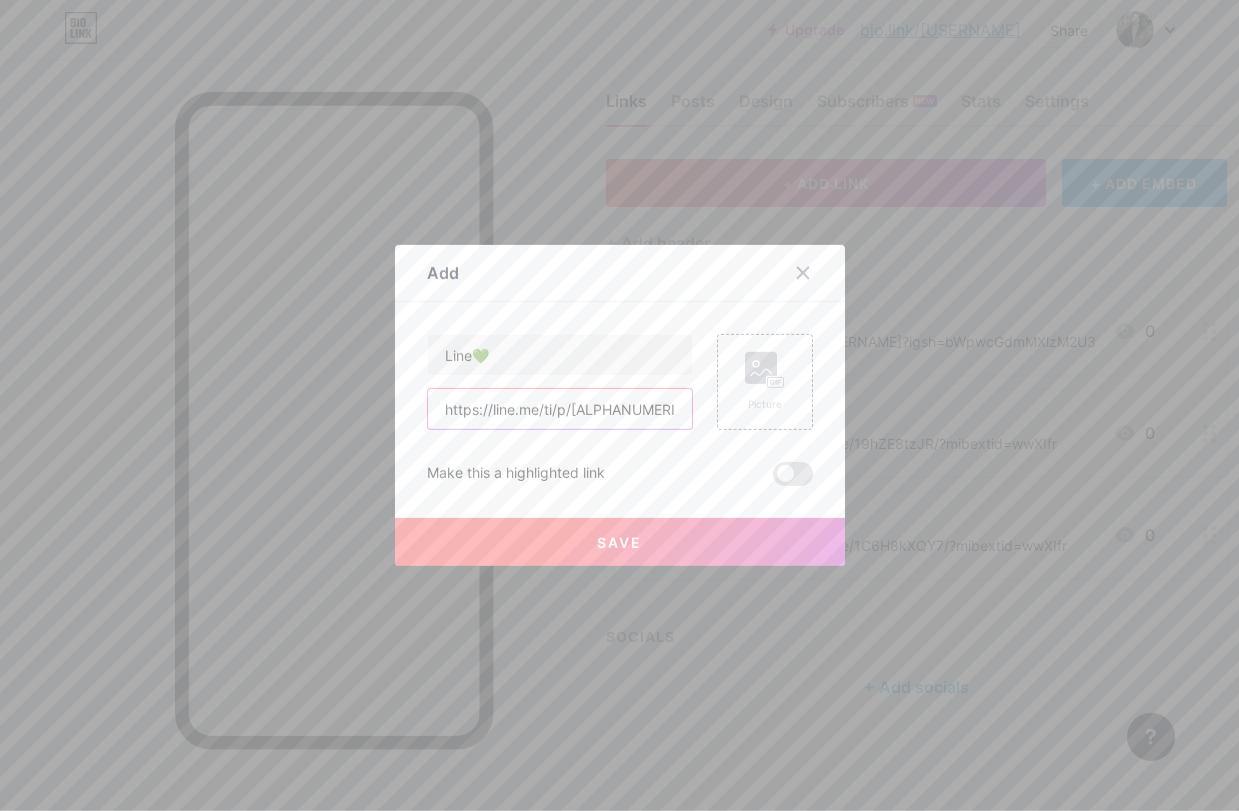 type on "https://line.me/ti/p/vLu97kaSuN" 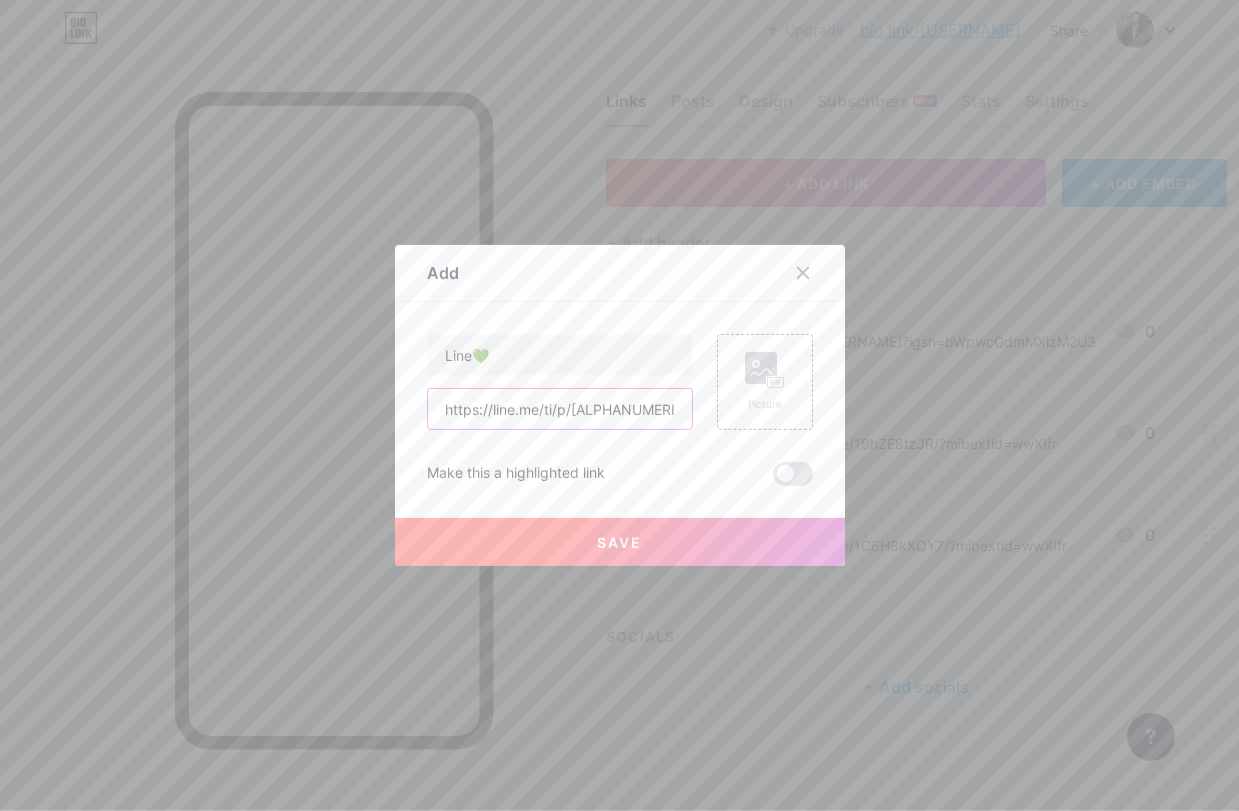 click on "Save" at bounding box center [620, 542] 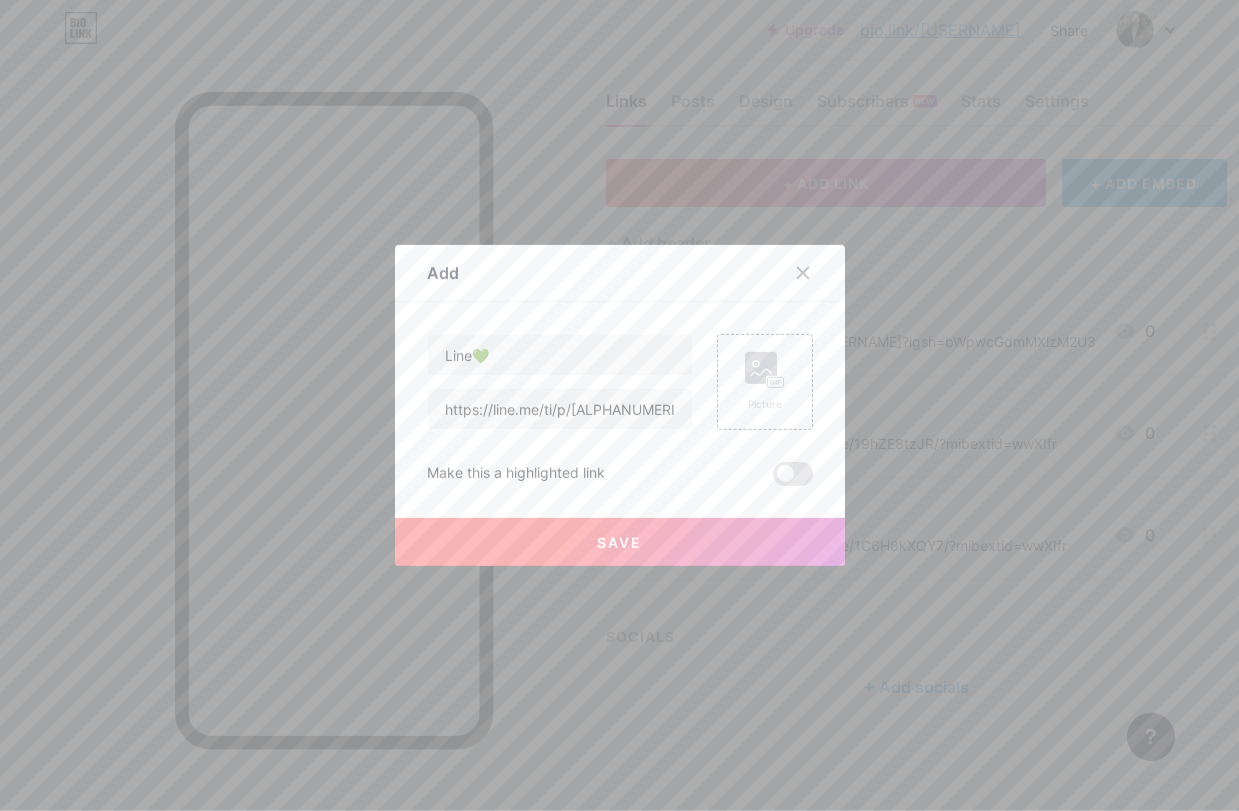 scroll, scrollTop: 74, scrollLeft: 0, axis: vertical 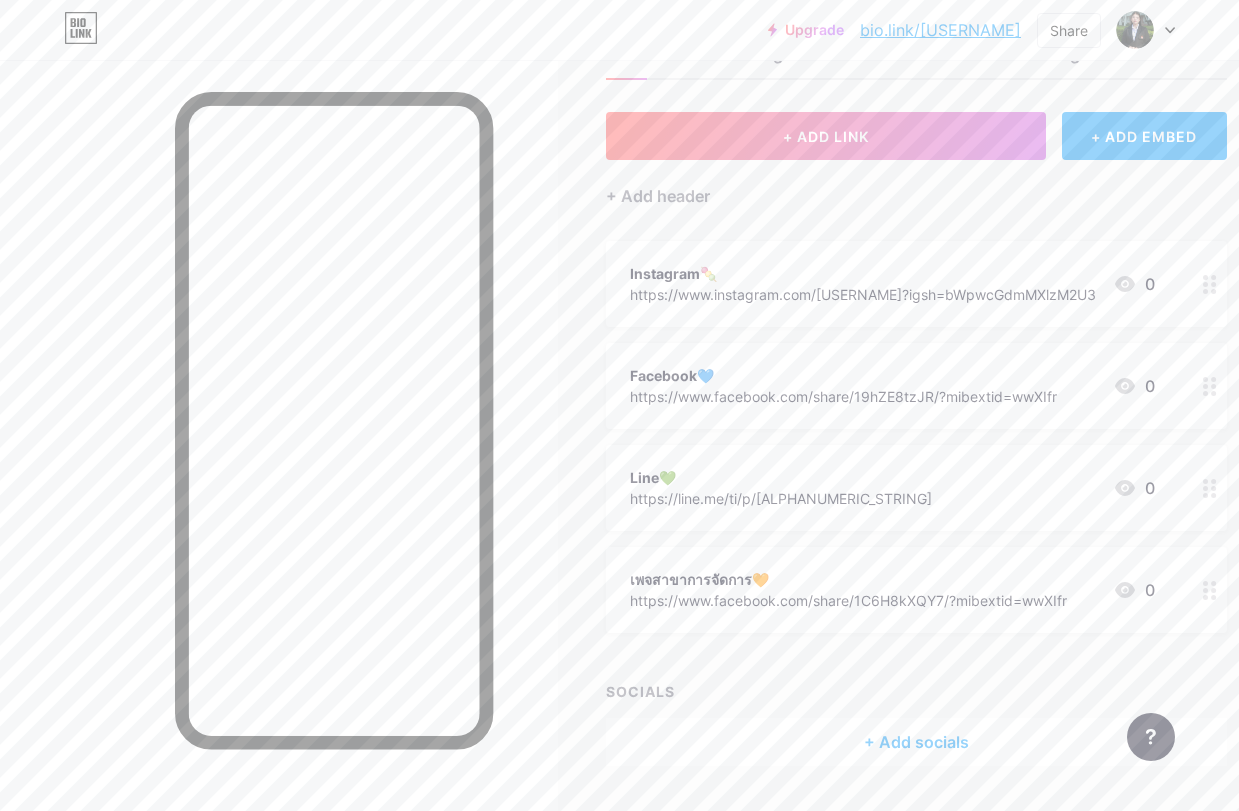 click on "Share" at bounding box center [1069, 30] 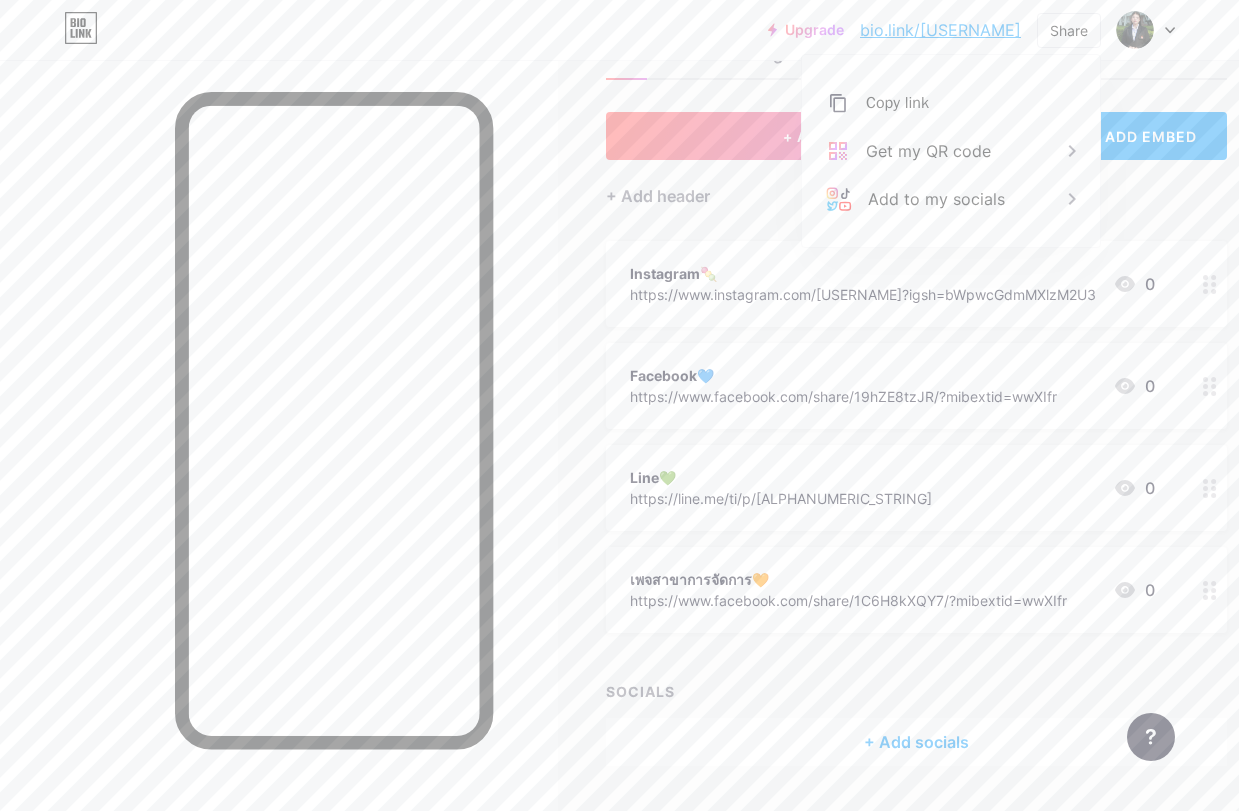 click on "Get my QR code" at bounding box center (951, 151) 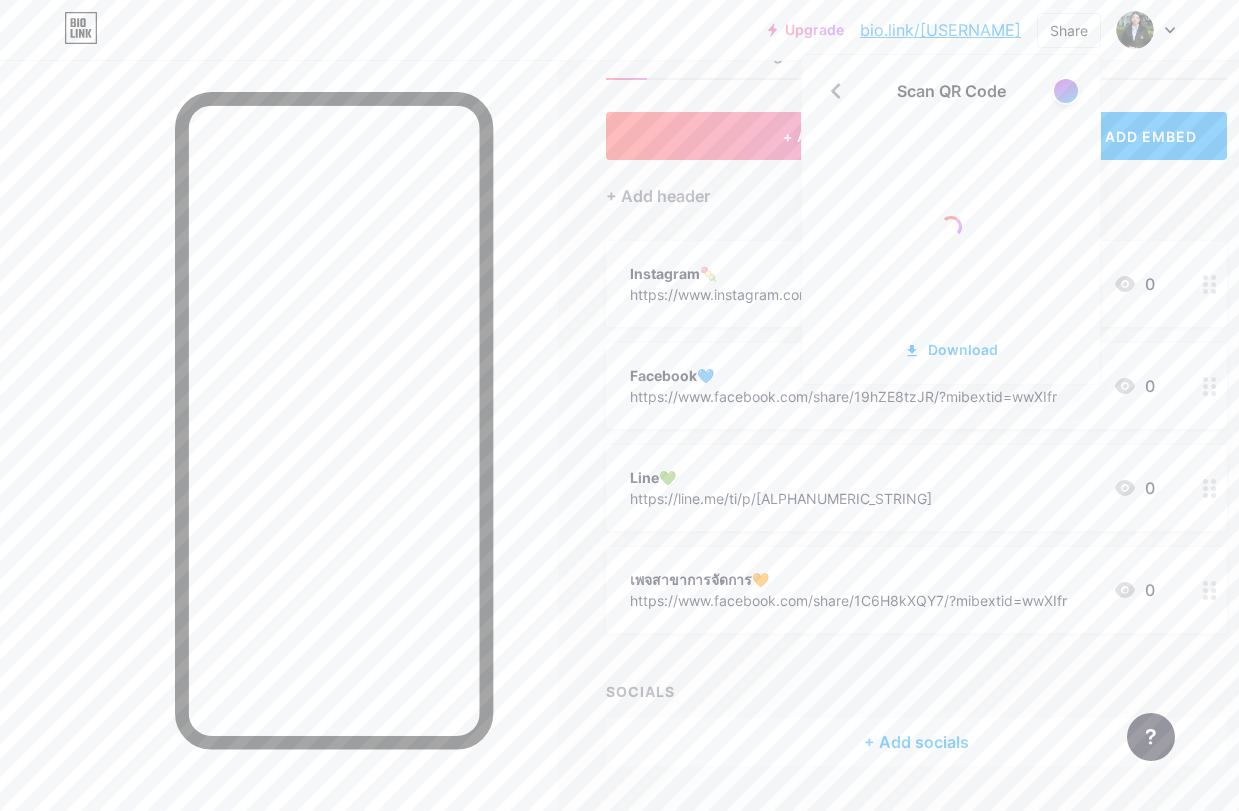 click at bounding box center [1066, 91] 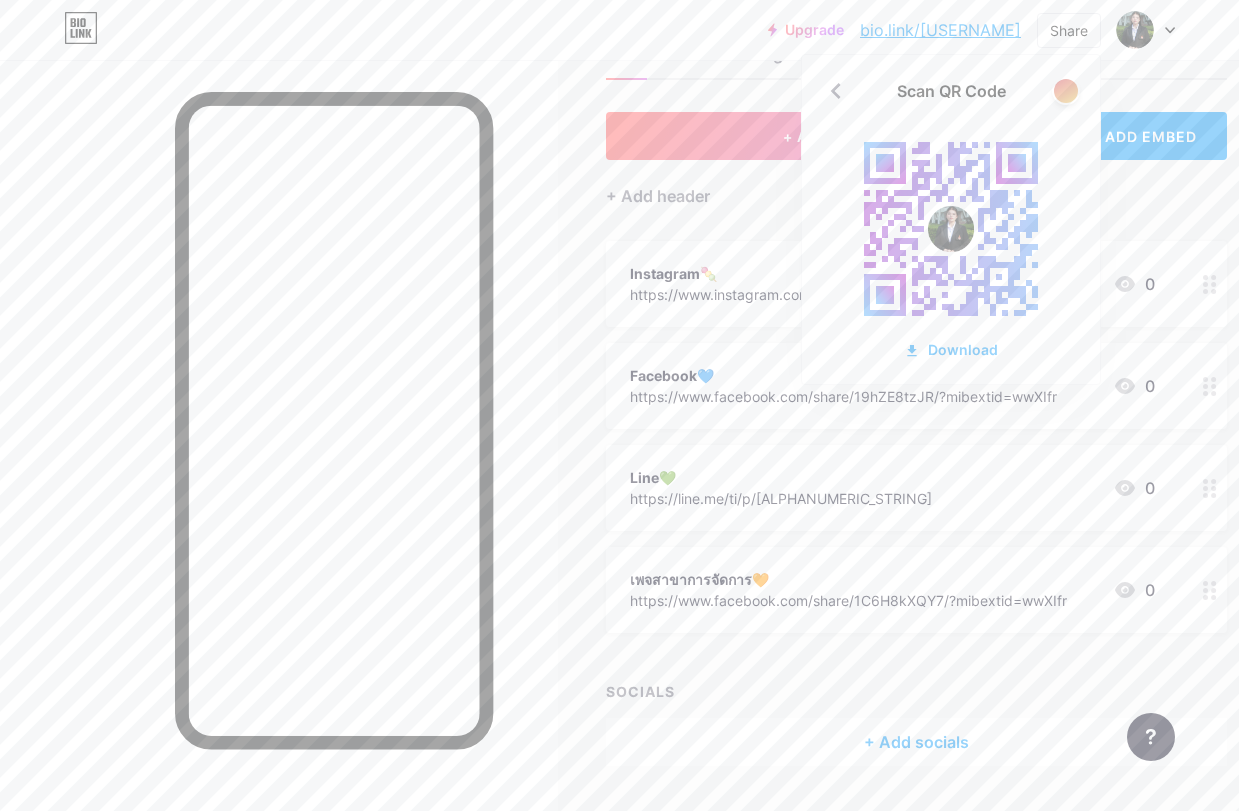 click at bounding box center (1066, 91) 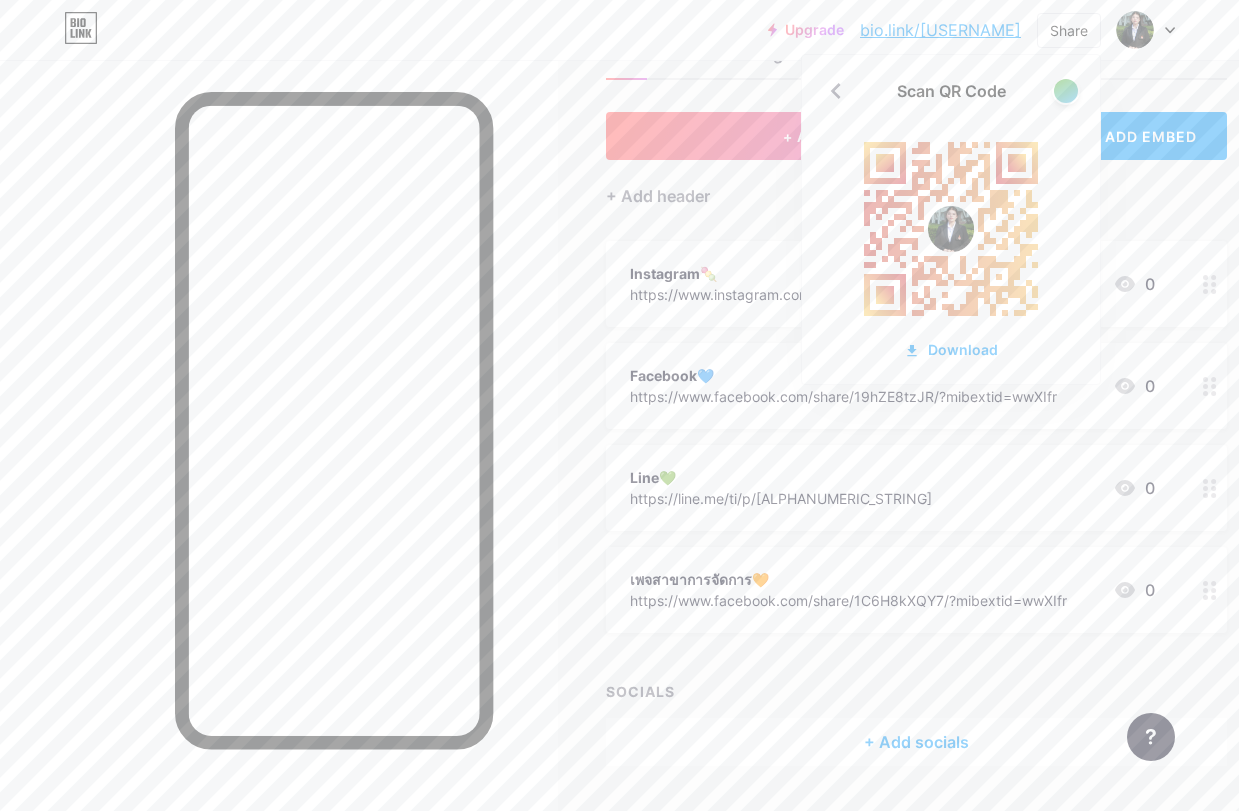 click on "Download" at bounding box center (951, 349) 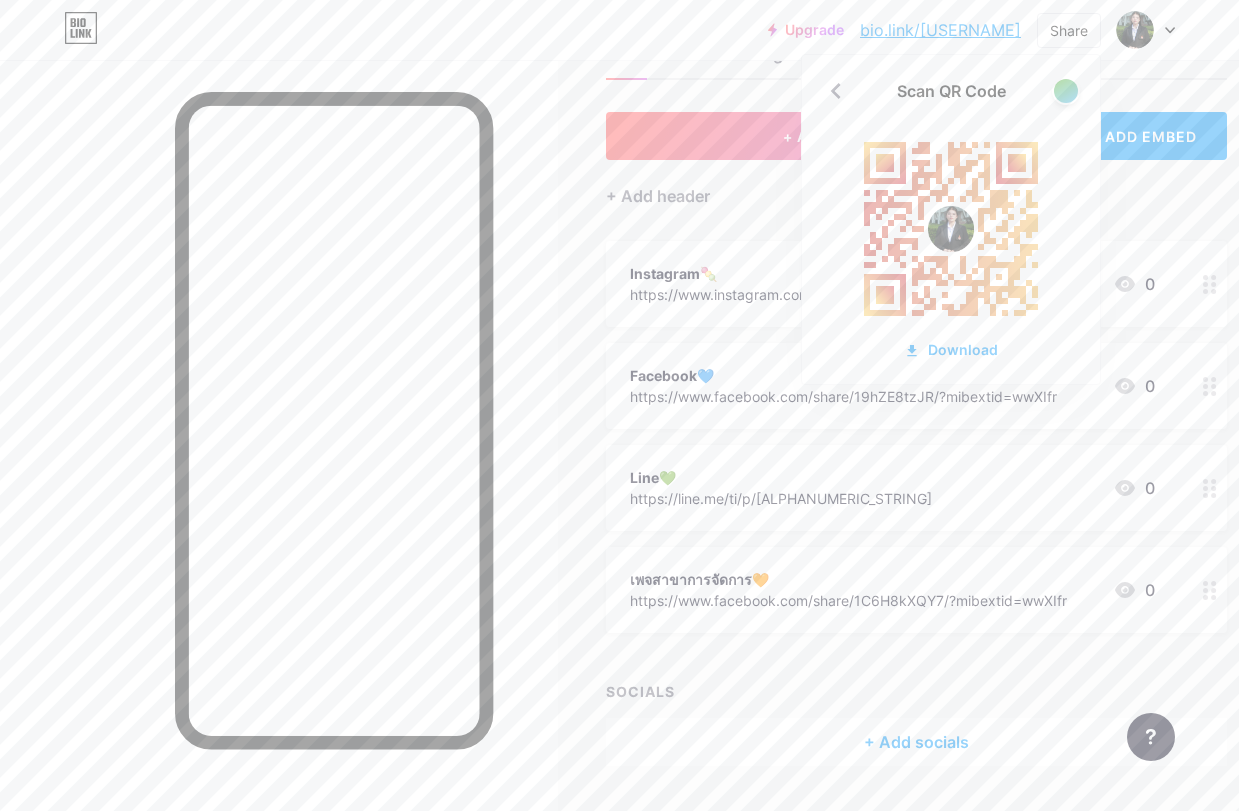 click on "Download" at bounding box center (951, 349) 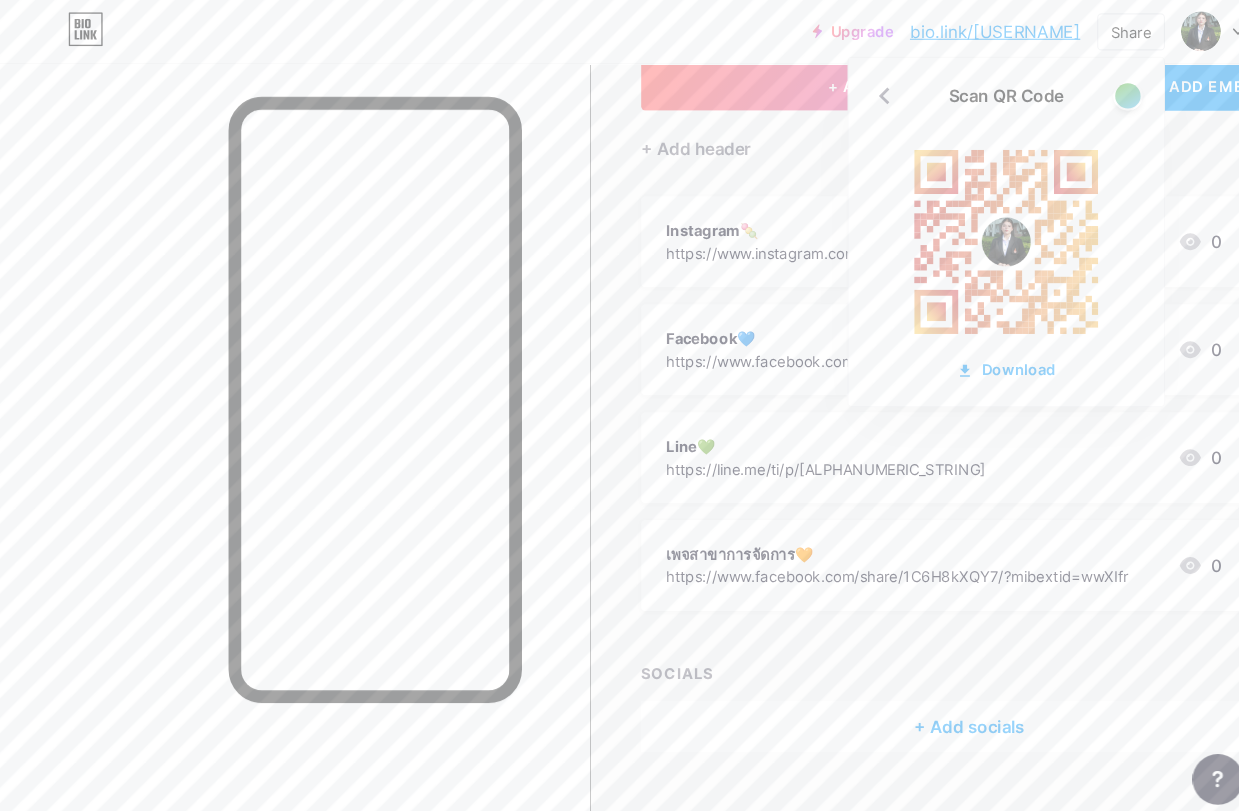 scroll, scrollTop: 128, scrollLeft: 0, axis: vertical 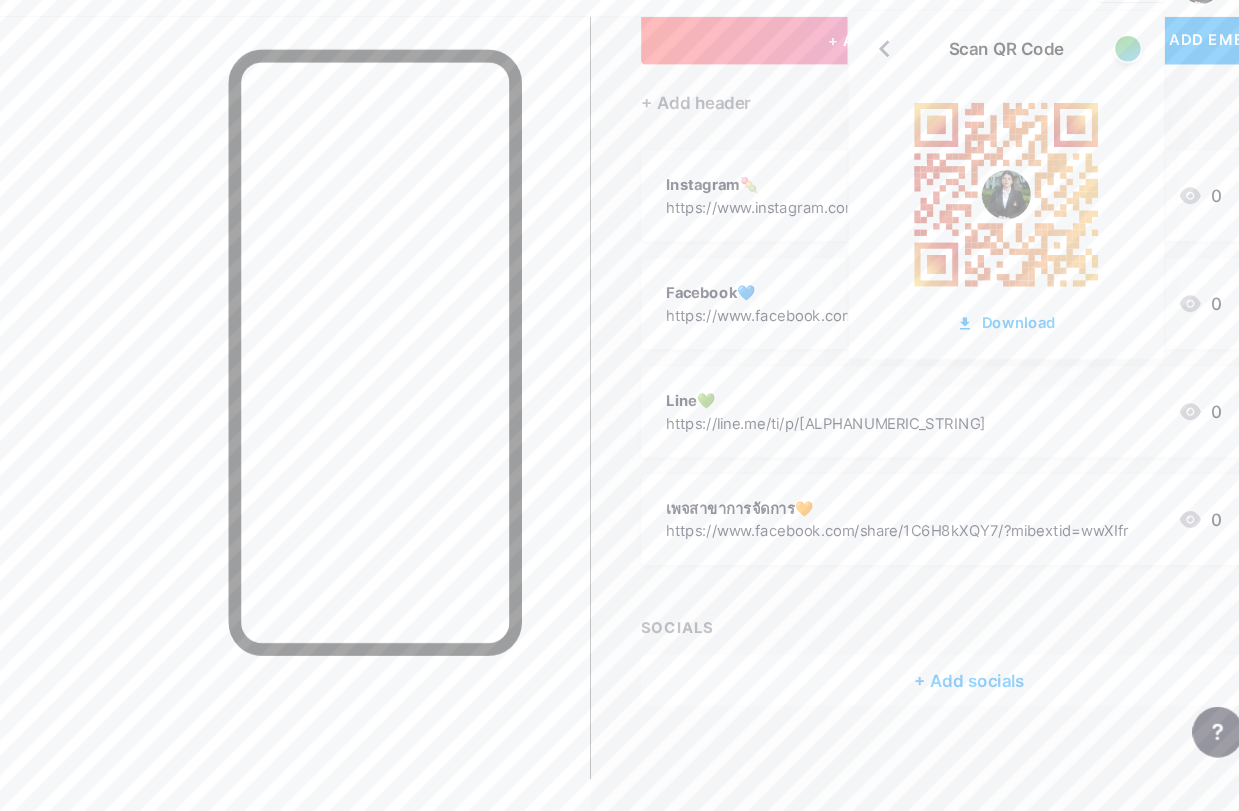 click at bounding box center (279, 465) 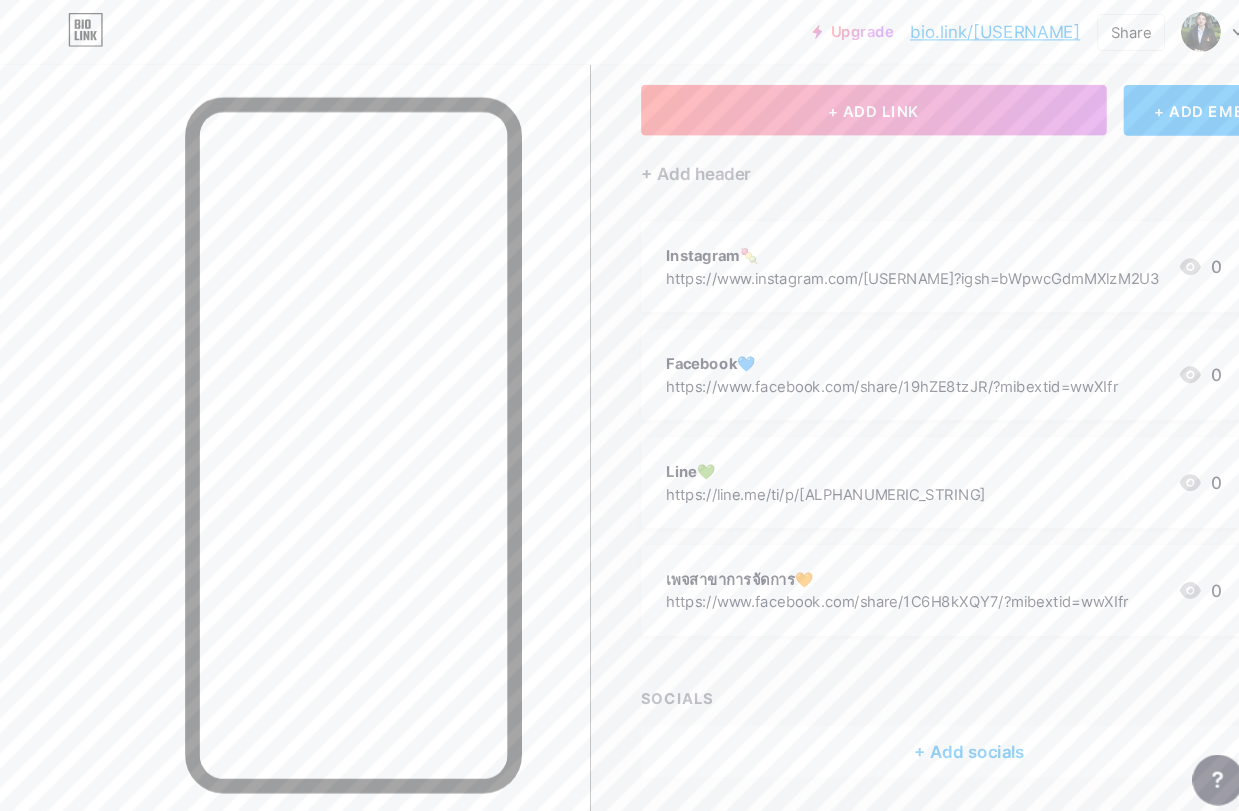 scroll, scrollTop: 0, scrollLeft: 0, axis: both 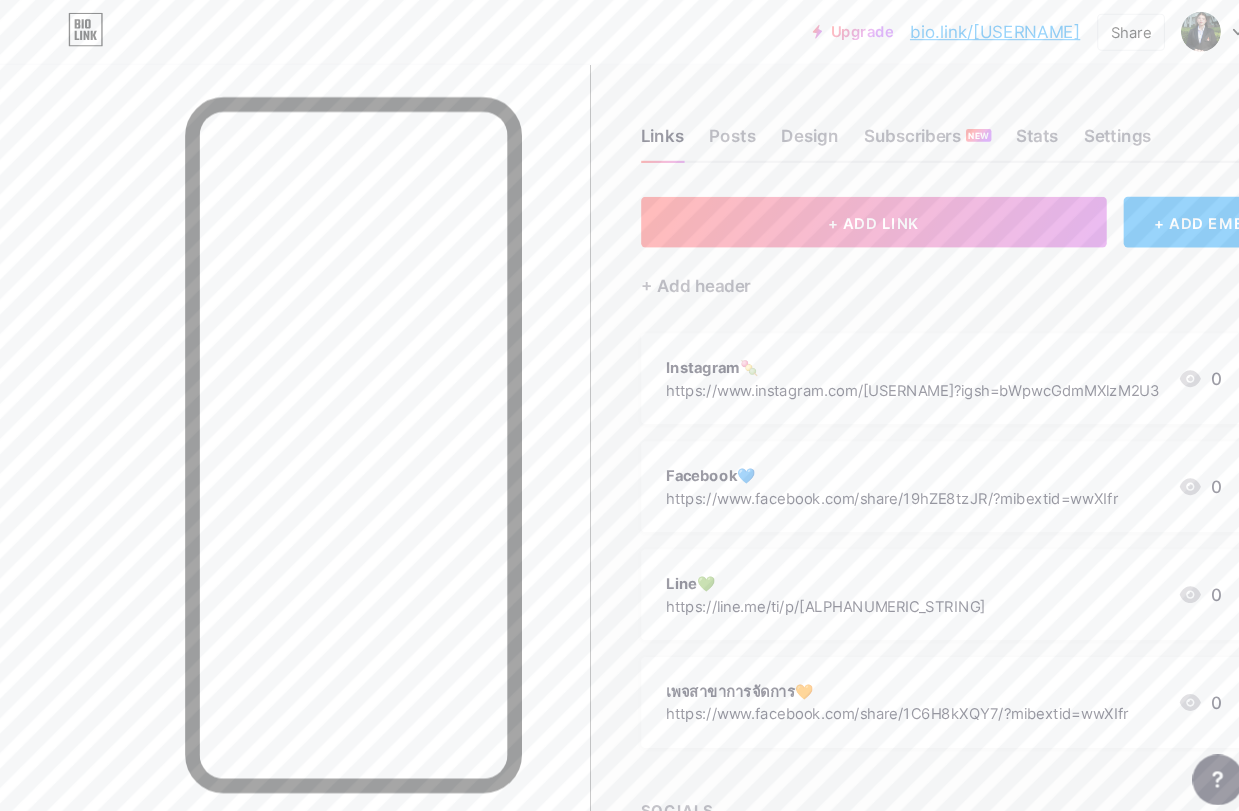 click at bounding box center [1135, 30] 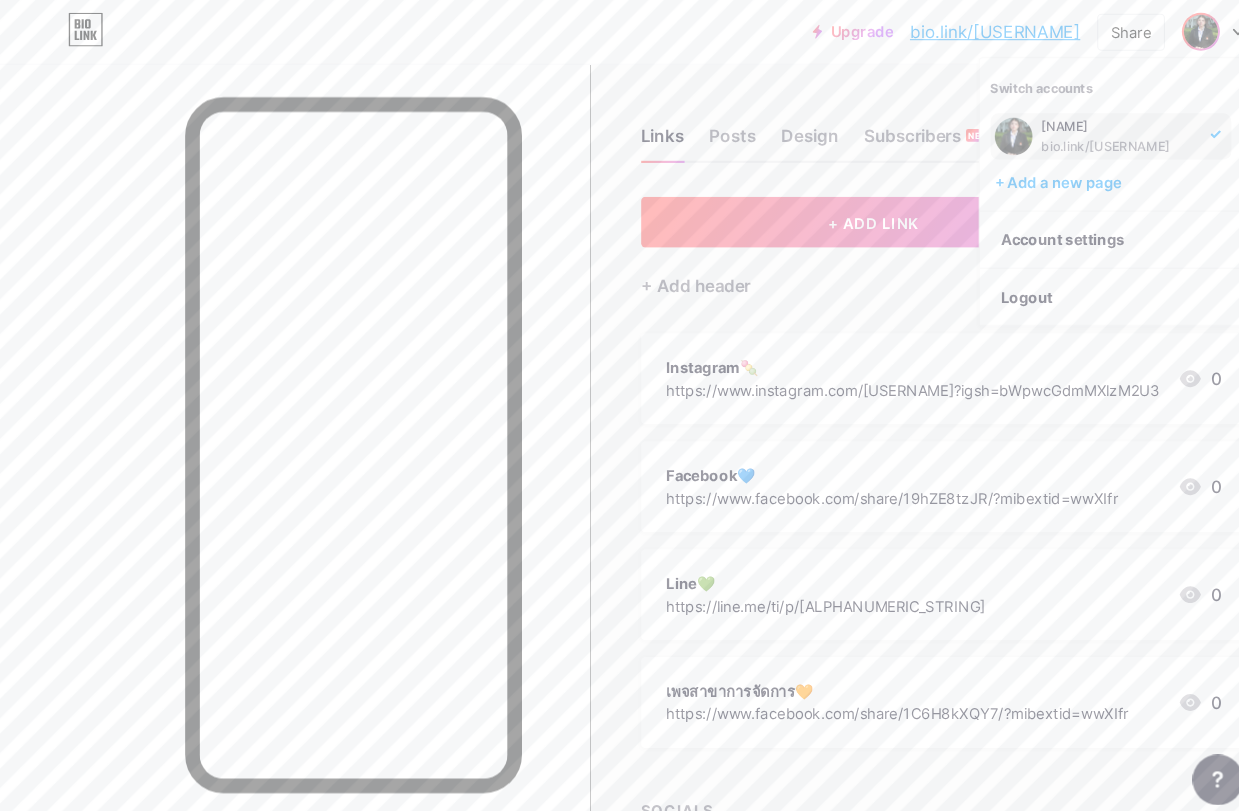 click on "Logout" at bounding box center [1050, 281] 